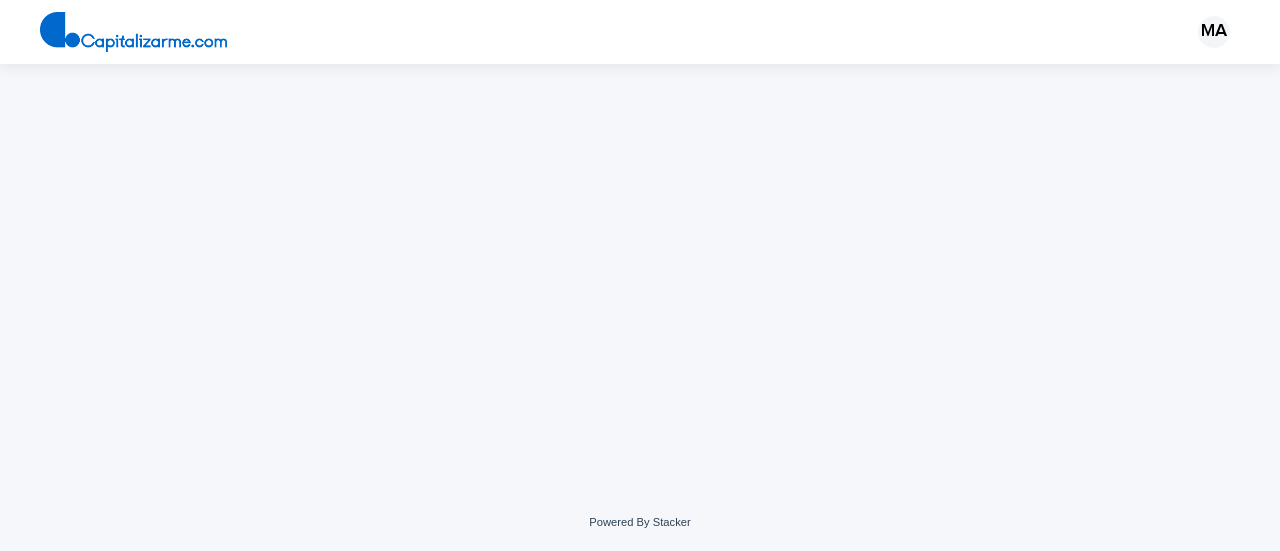 scroll, scrollTop: 0, scrollLeft: 0, axis: both 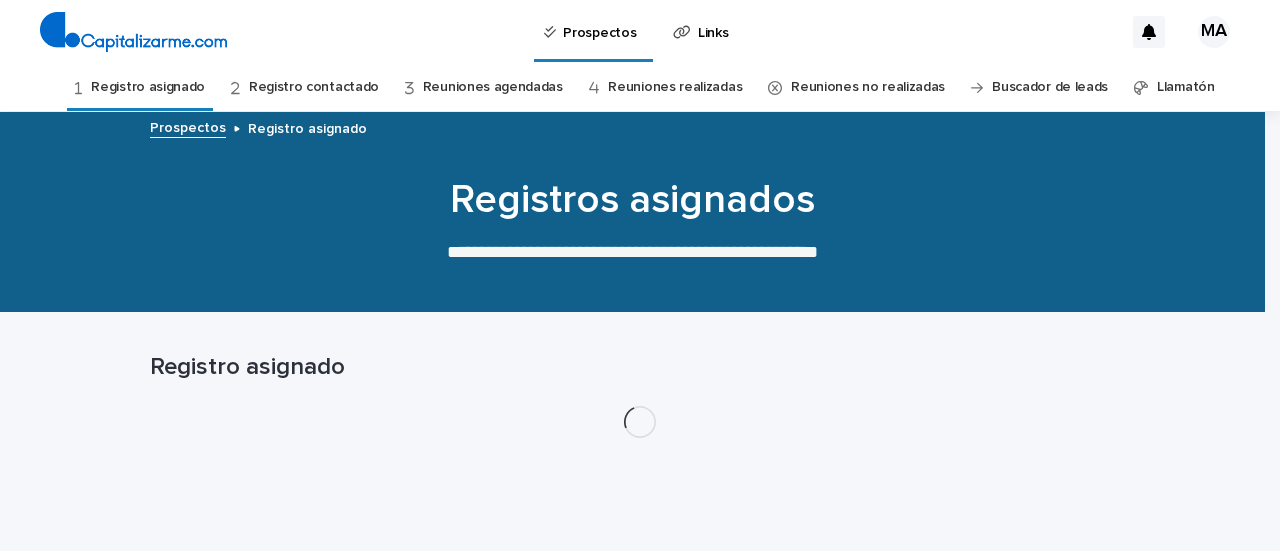 click on "Registro contactado" at bounding box center (314, 87) 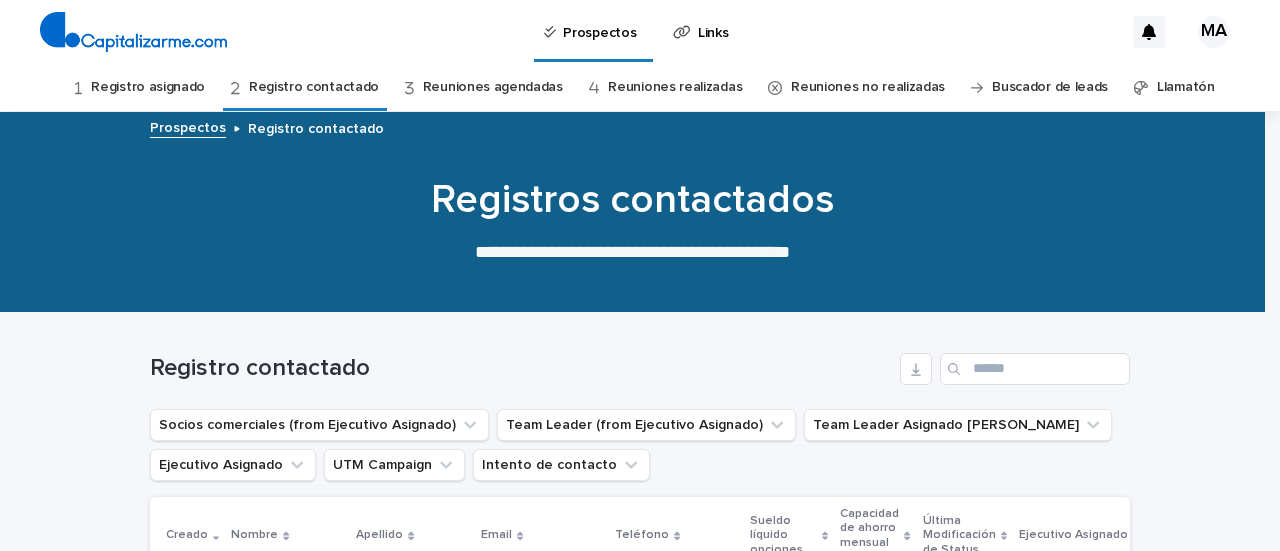 click on "Reuniones agendadas" at bounding box center [493, 87] 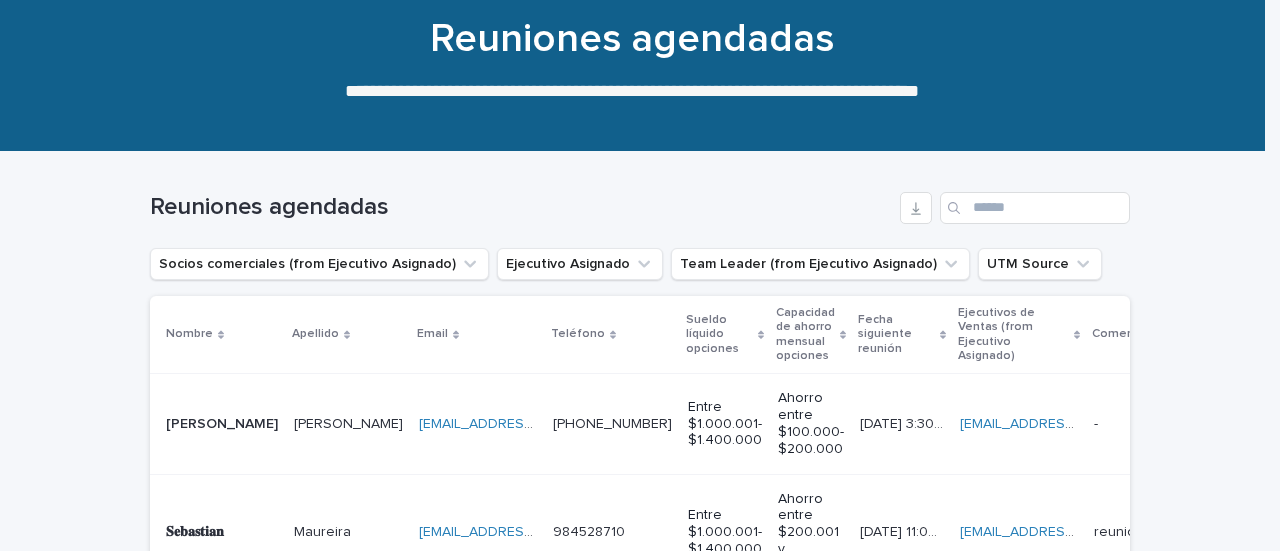 scroll, scrollTop: 342, scrollLeft: 0, axis: vertical 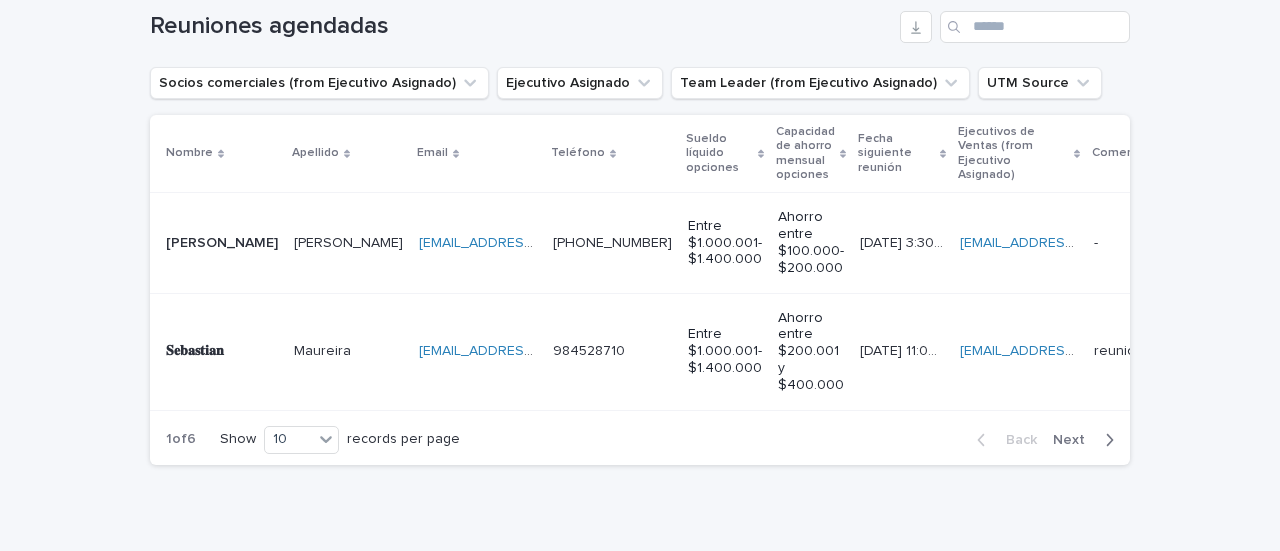 click on "Maureira Maureira" at bounding box center [348, 351] 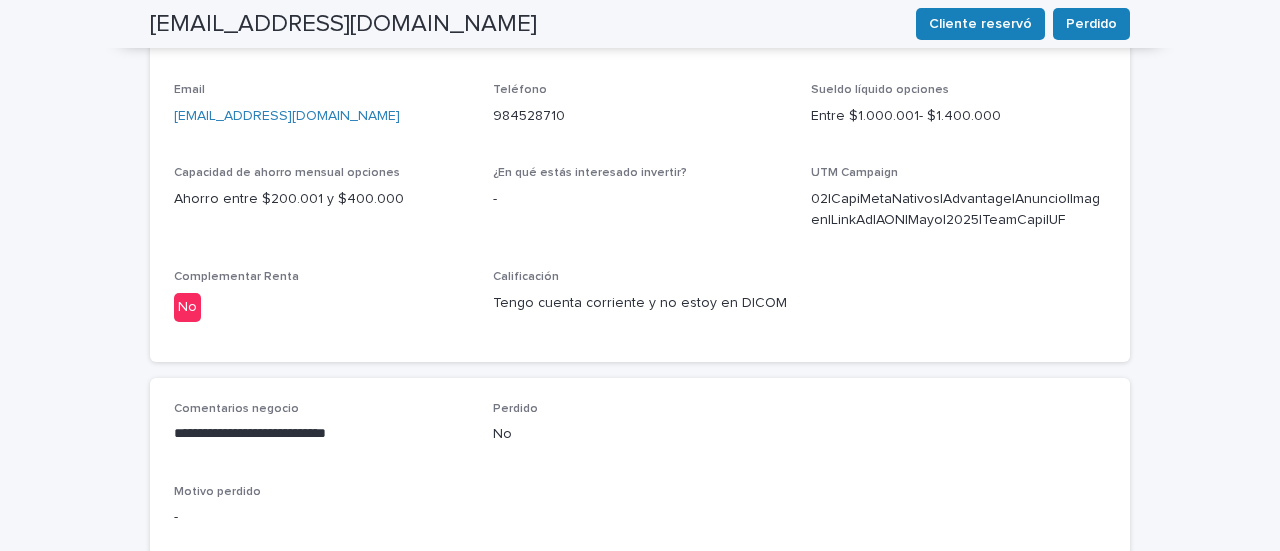 scroll, scrollTop: 900, scrollLeft: 0, axis: vertical 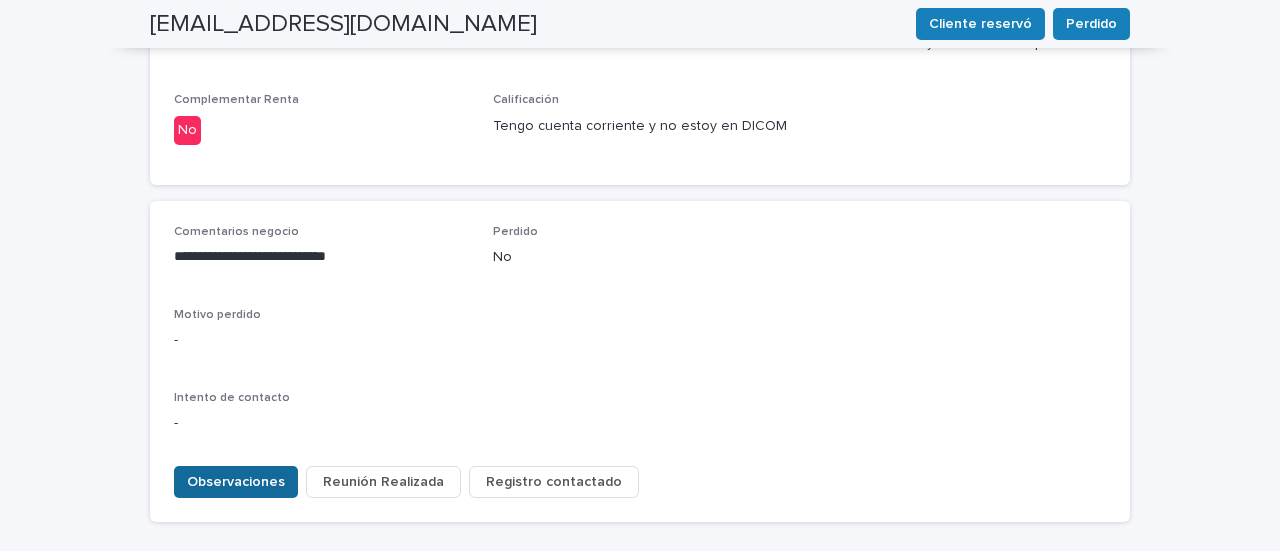 click on "Observaciones" at bounding box center [236, 482] 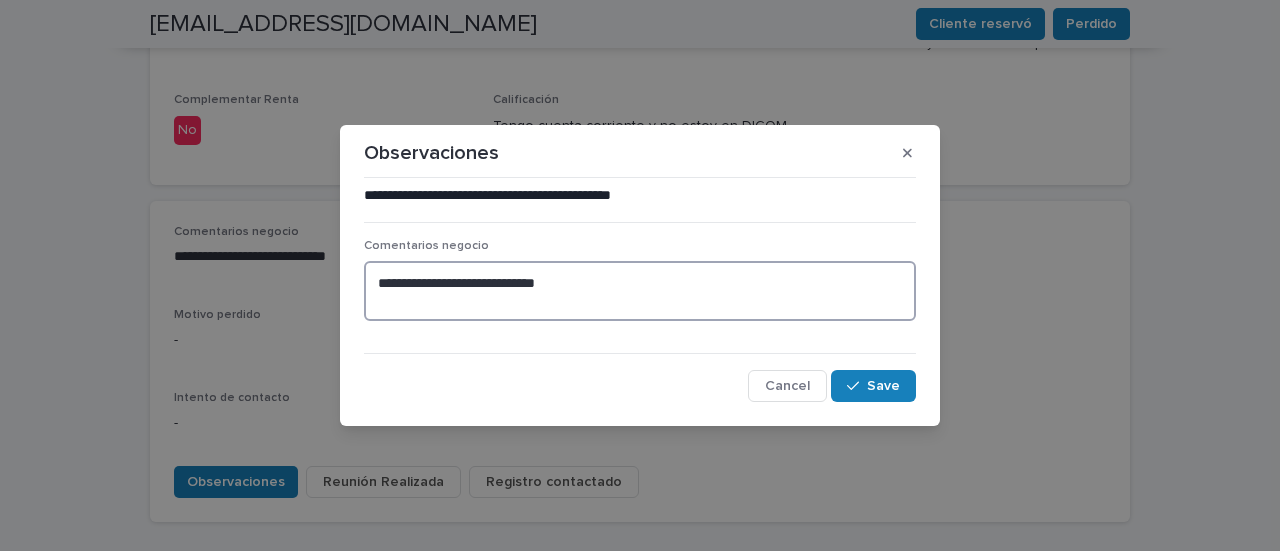 click on "**********" at bounding box center [640, 290] 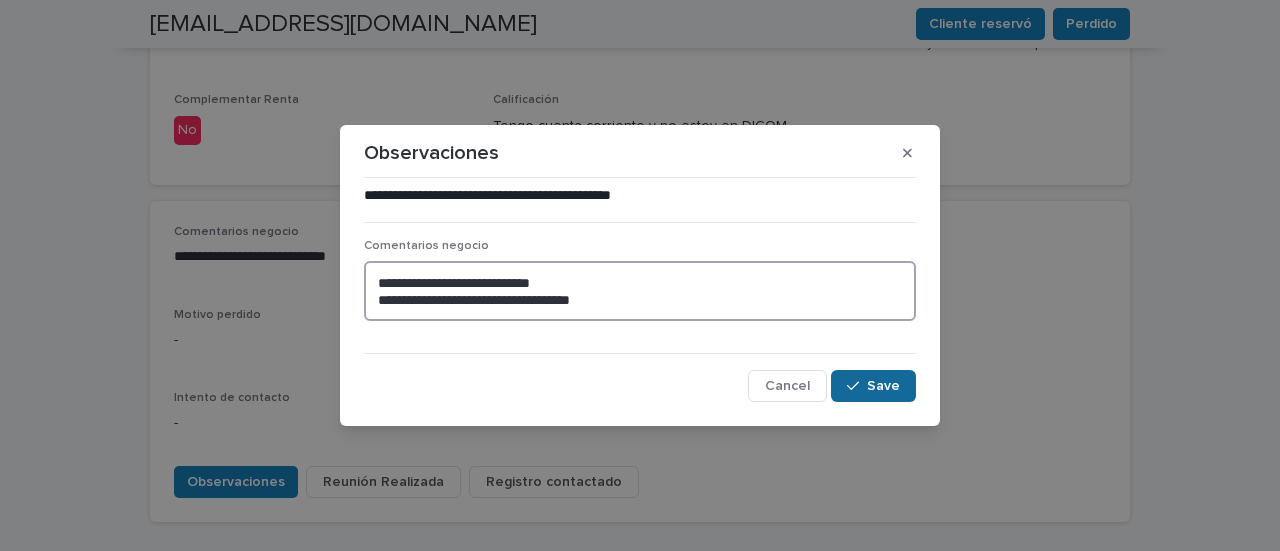 type on "**********" 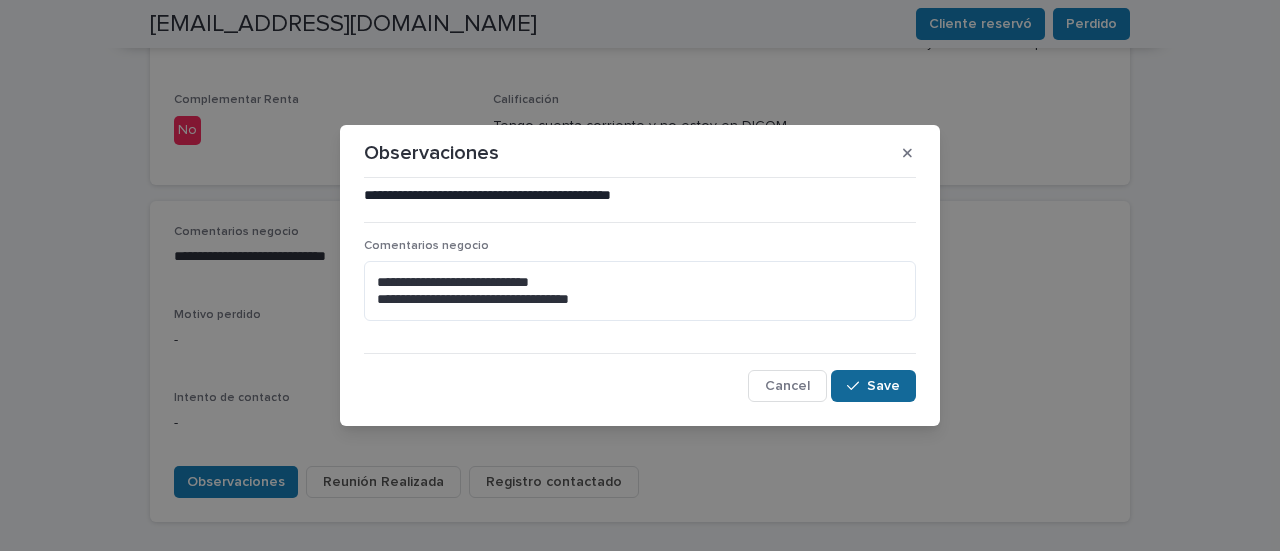 click 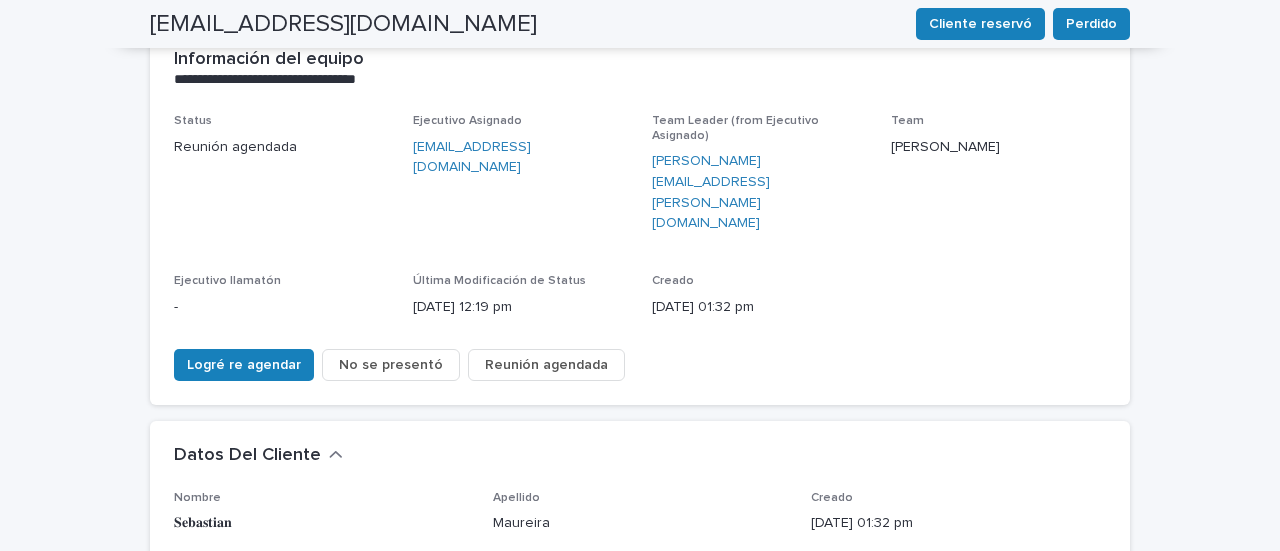scroll, scrollTop: 100, scrollLeft: 0, axis: vertical 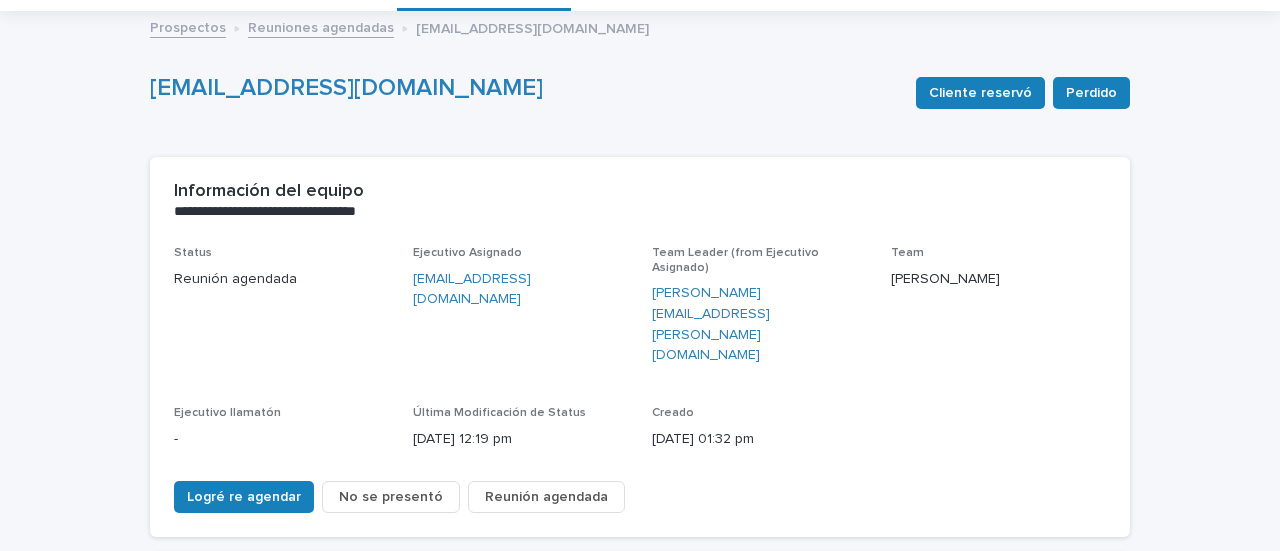 click on "No se presentó" at bounding box center [391, 497] 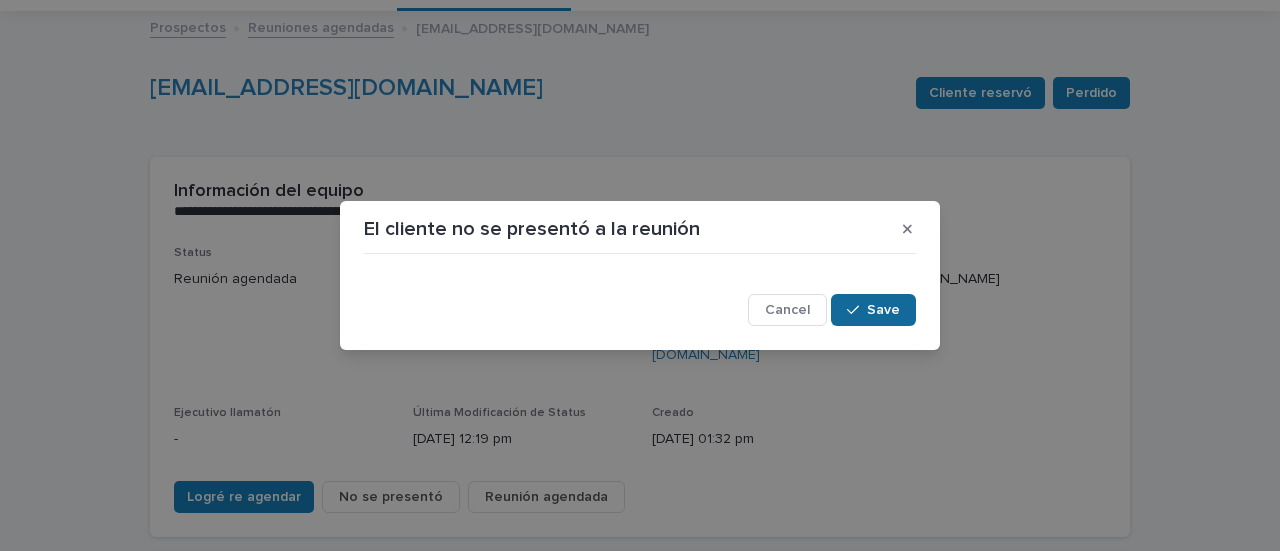 click 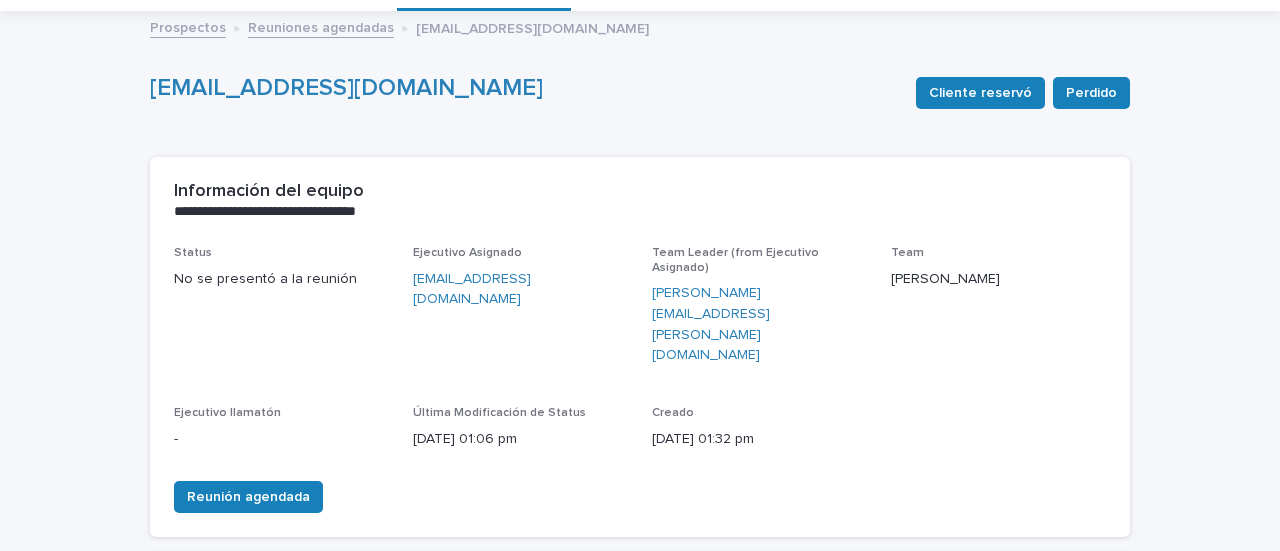 scroll, scrollTop: 0, scrollLeft: 0, axis: both 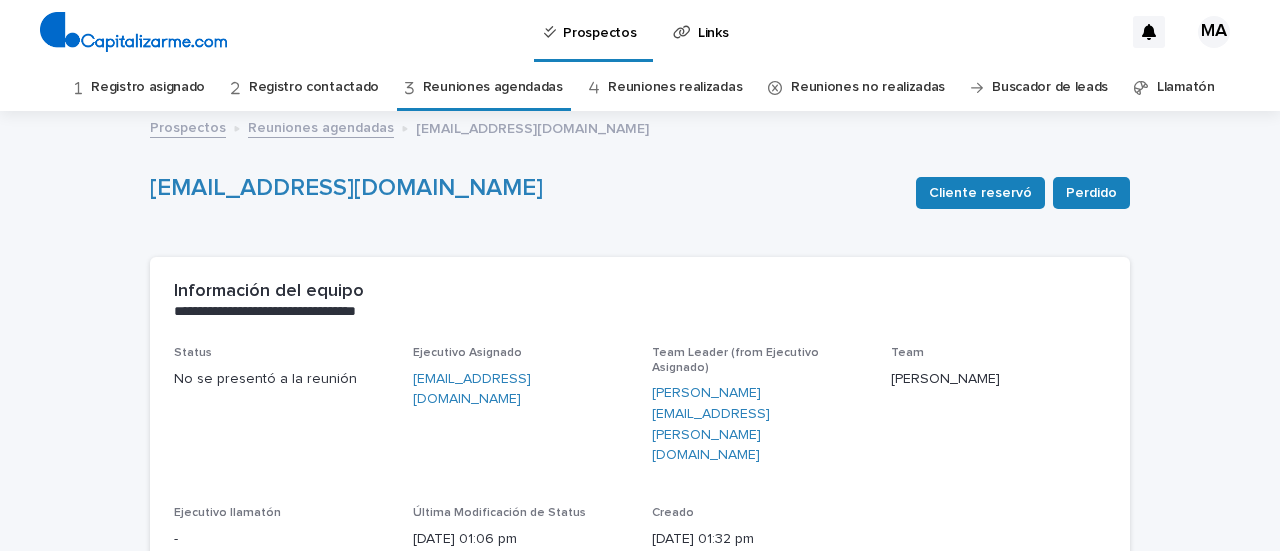 click on "Reuniones no realizadas" at bounding box center [868, 87] 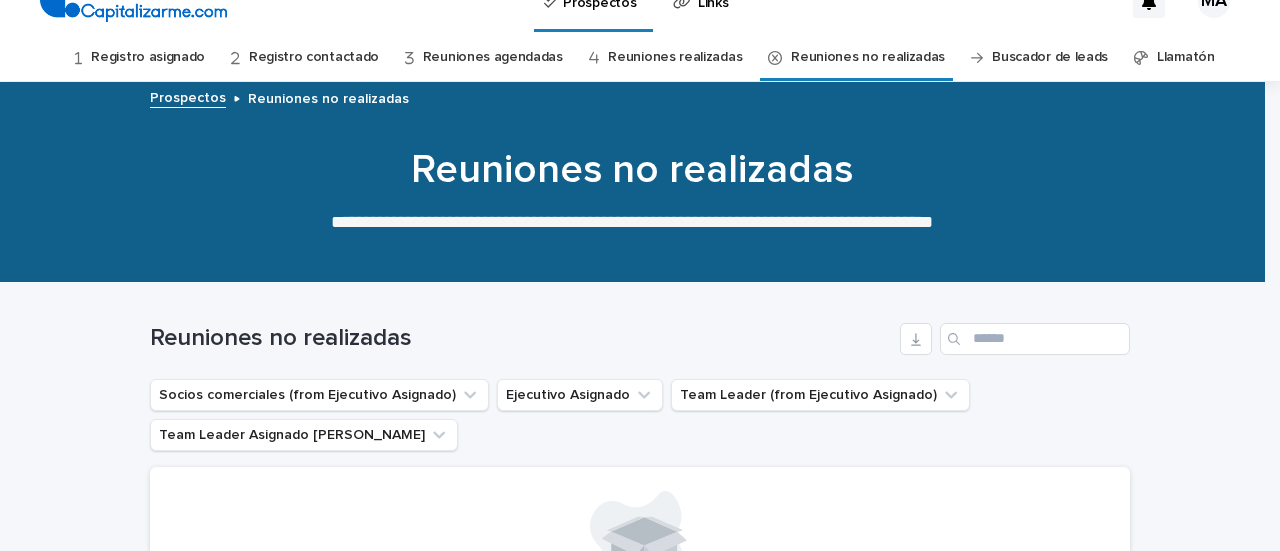 scroll, scrollTop: 0, scrollLeft: 0, axis: both 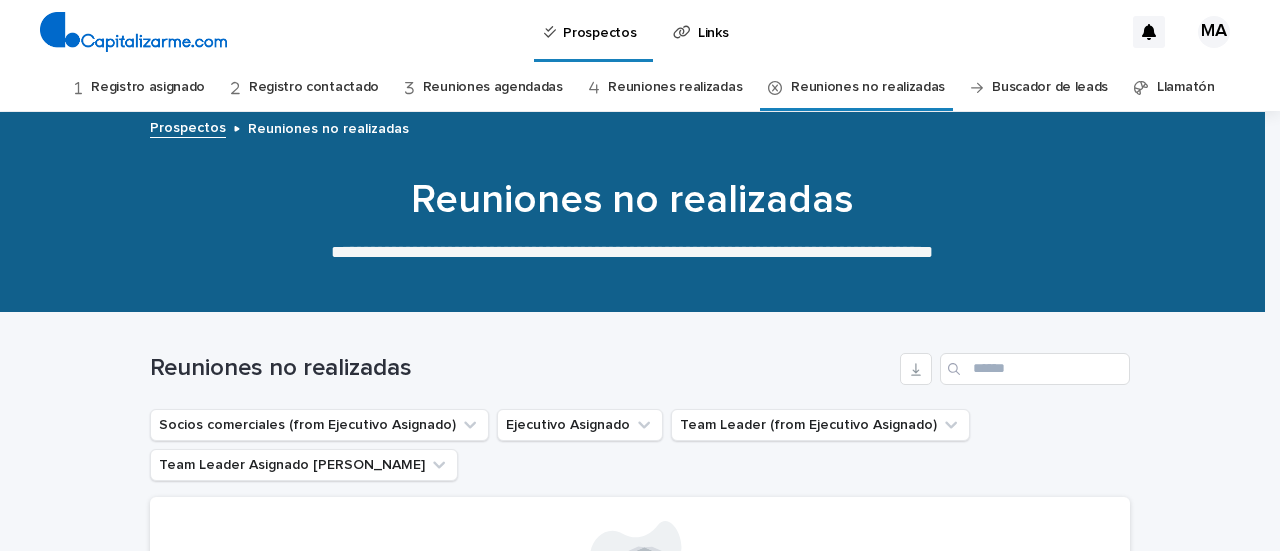 click on "Reuniones realizadas" at bounding box center (675, 87) 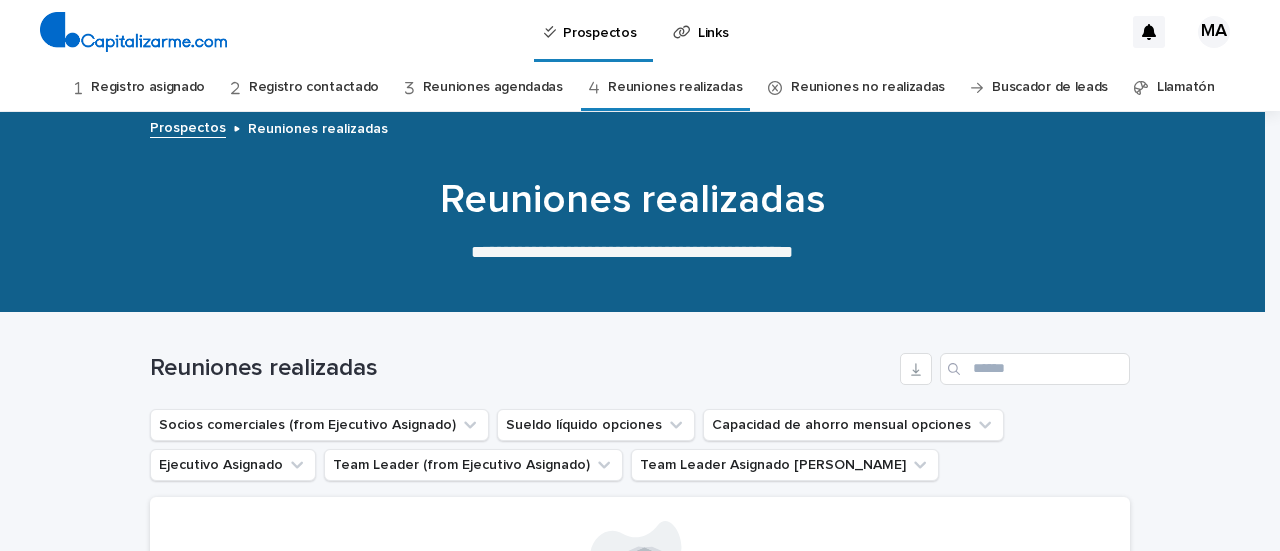 scroll, scrollTop: 0, scrollLeft: 0, axis: both 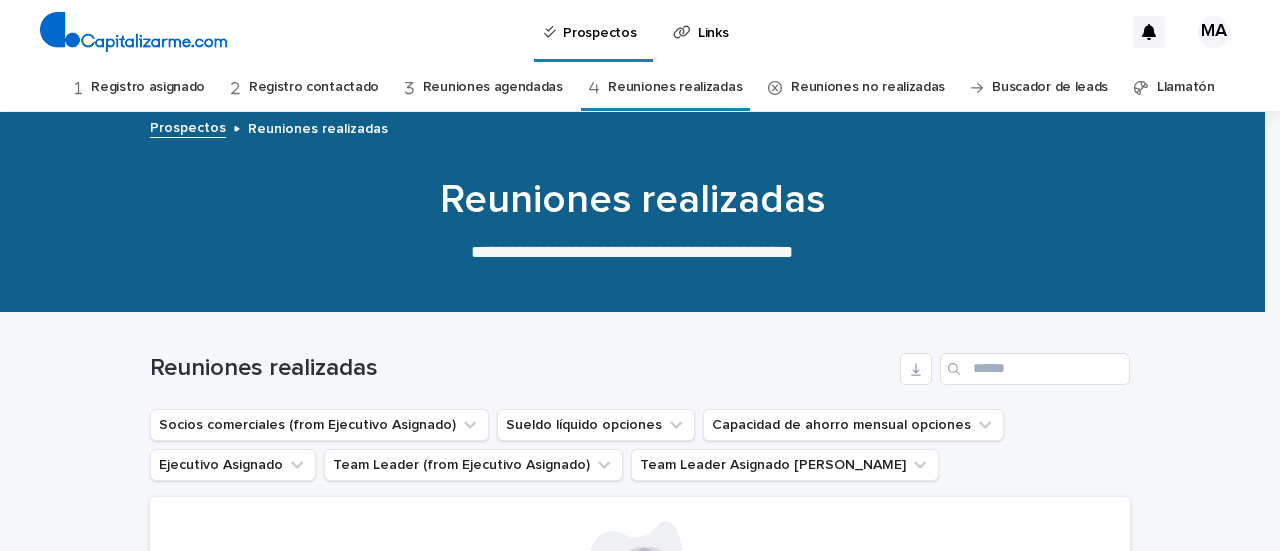 click on "Reuniones agendadas" at bounding box center [493, 87] 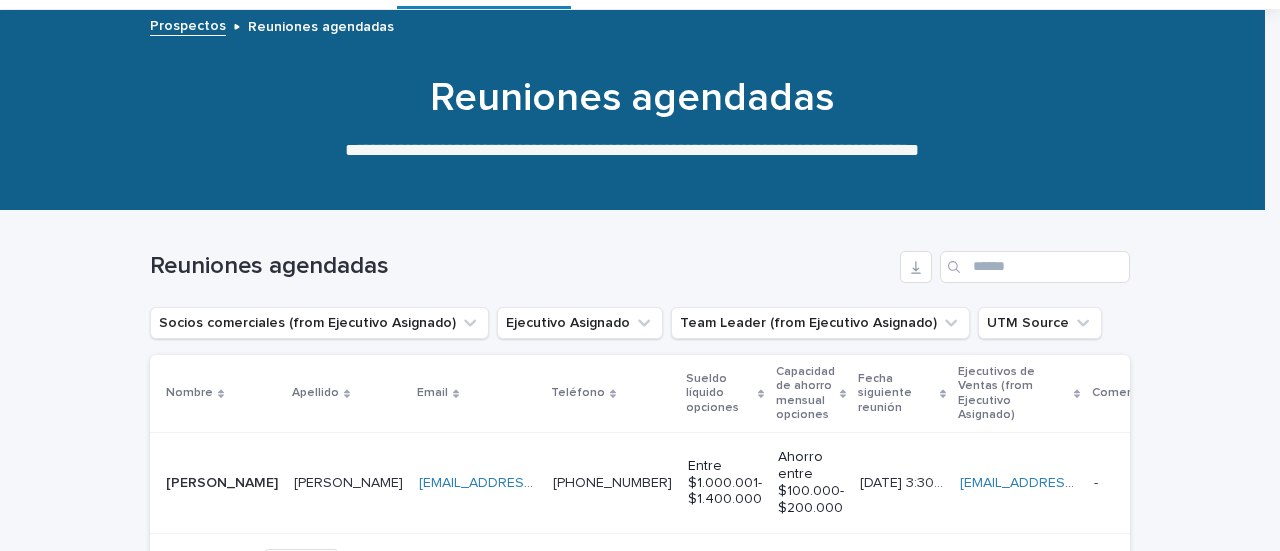 scroll, scrollTop: 300, scrollLeft: 0, axis: vertical 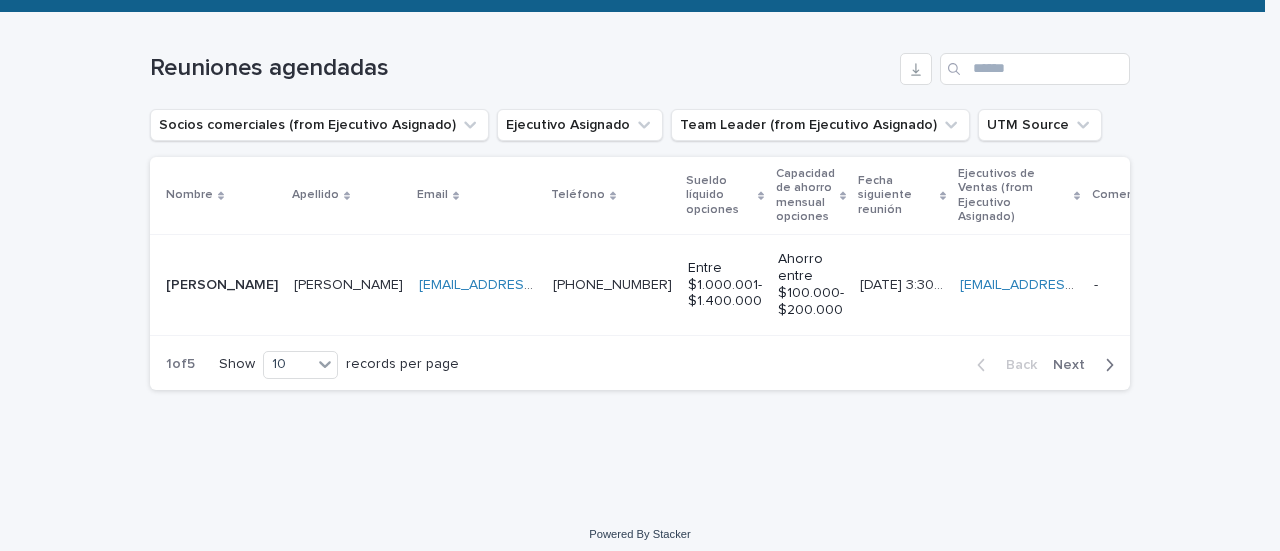 click on "Next" at bounding box center (1075, 365) 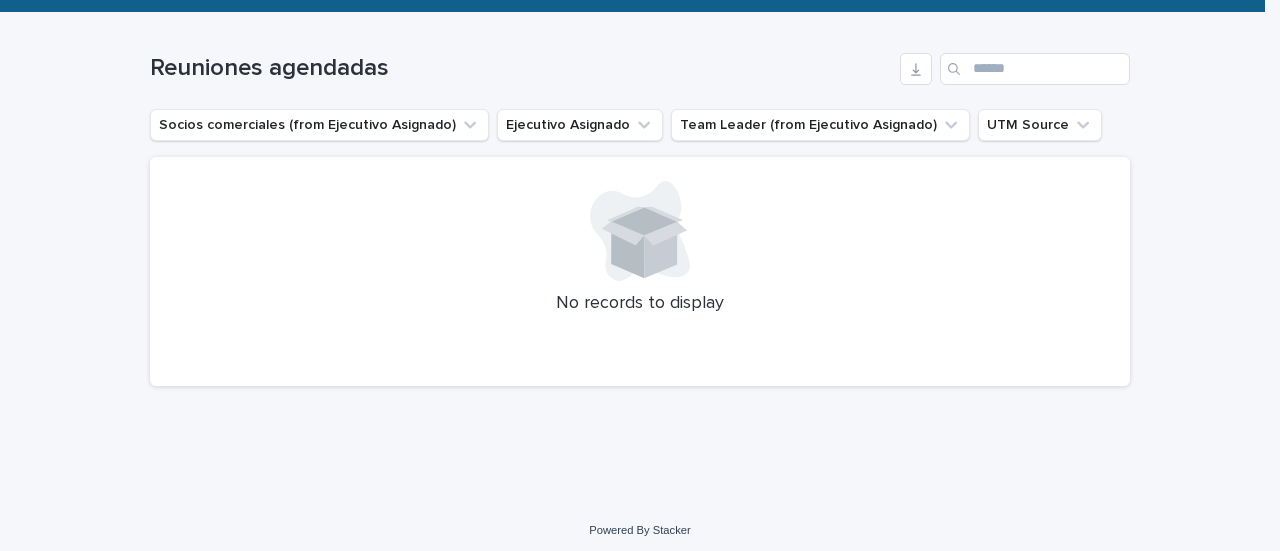 click on "No records to display" at bounding box center (640, 272) 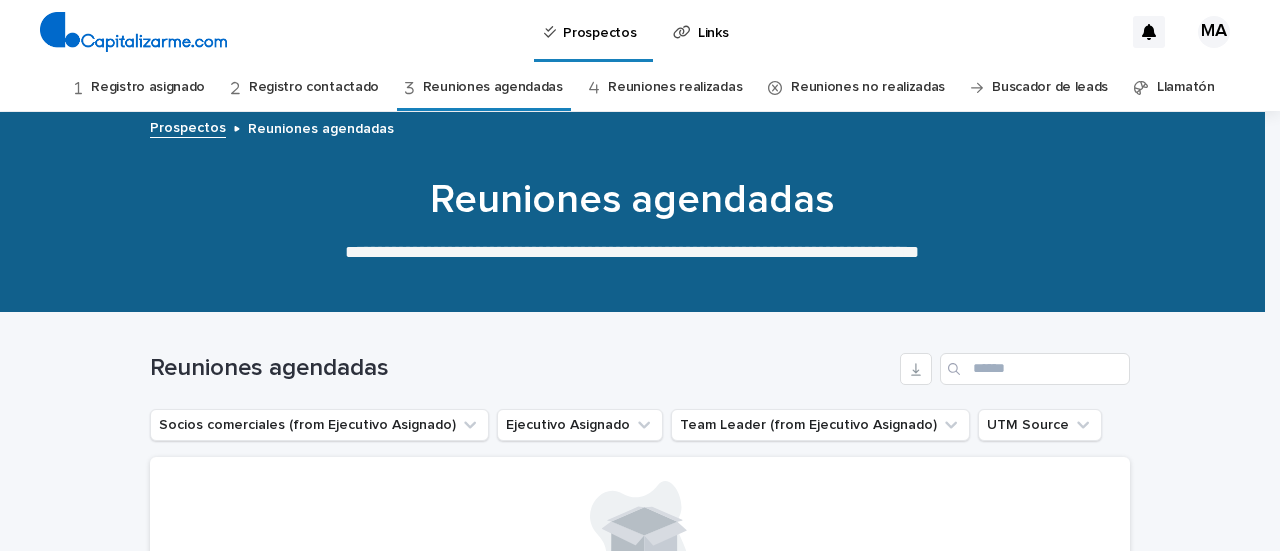 click on "Registro contactado" at bounding box center (314, 87) 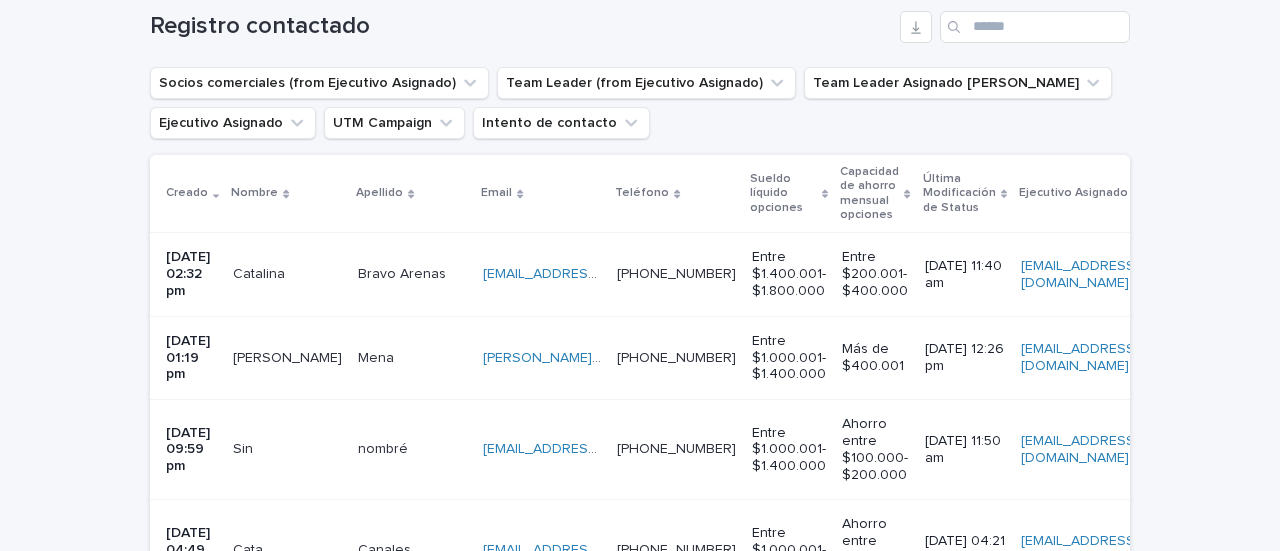 scroll, scrollTop: 0, scrollLeft: 0, axis: both 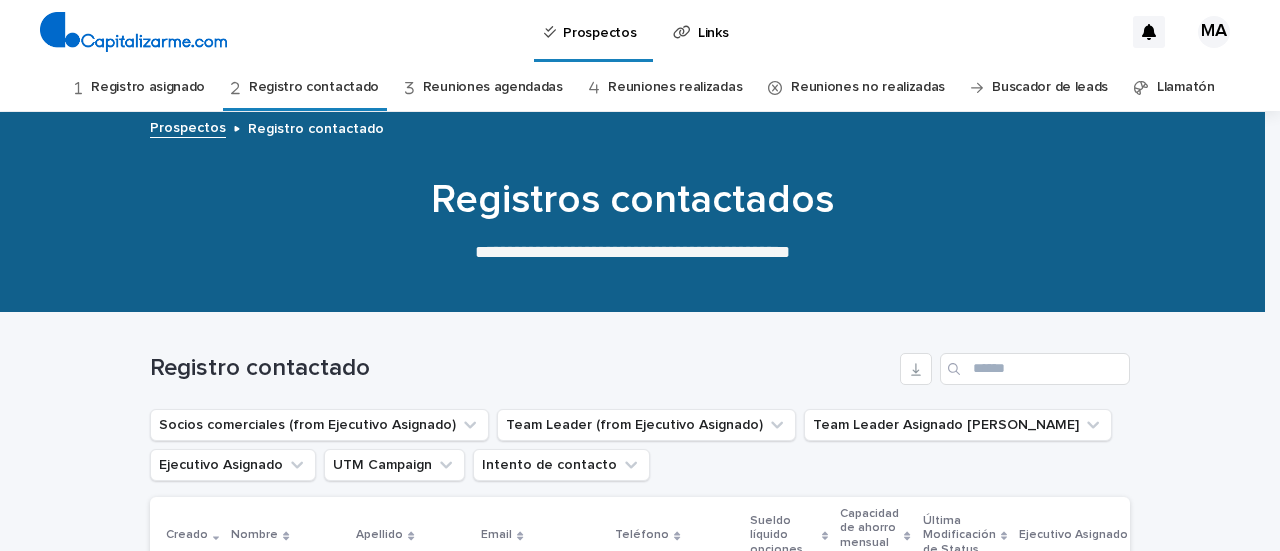 click on "Registro asignado" at bounding box center (148, 87) 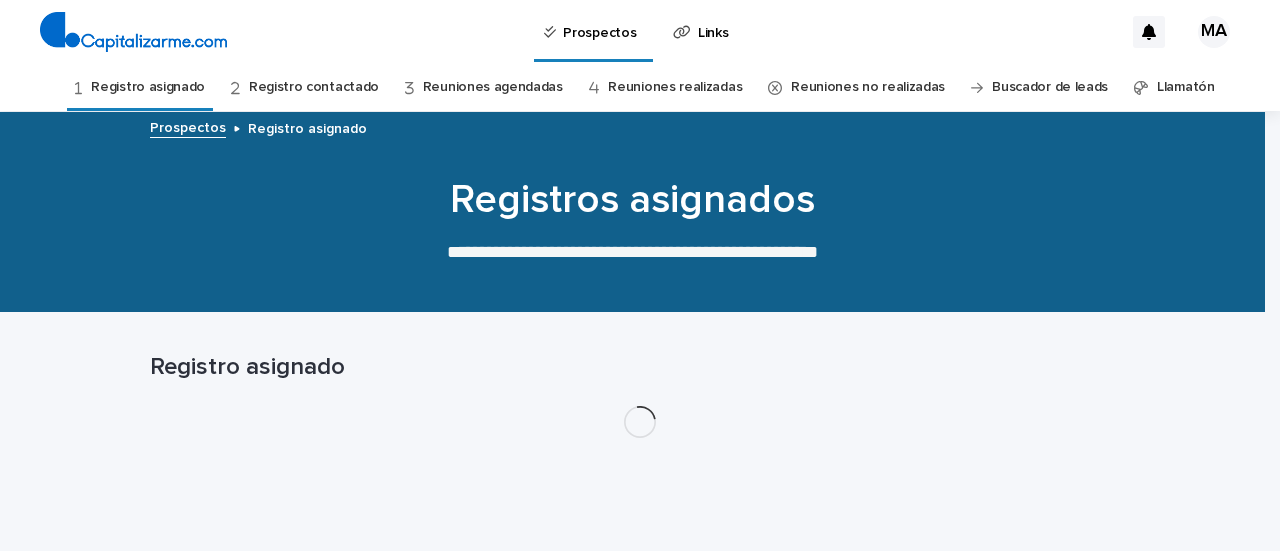click on "Reuniones no realizadas" at bounding box center [868, 87] 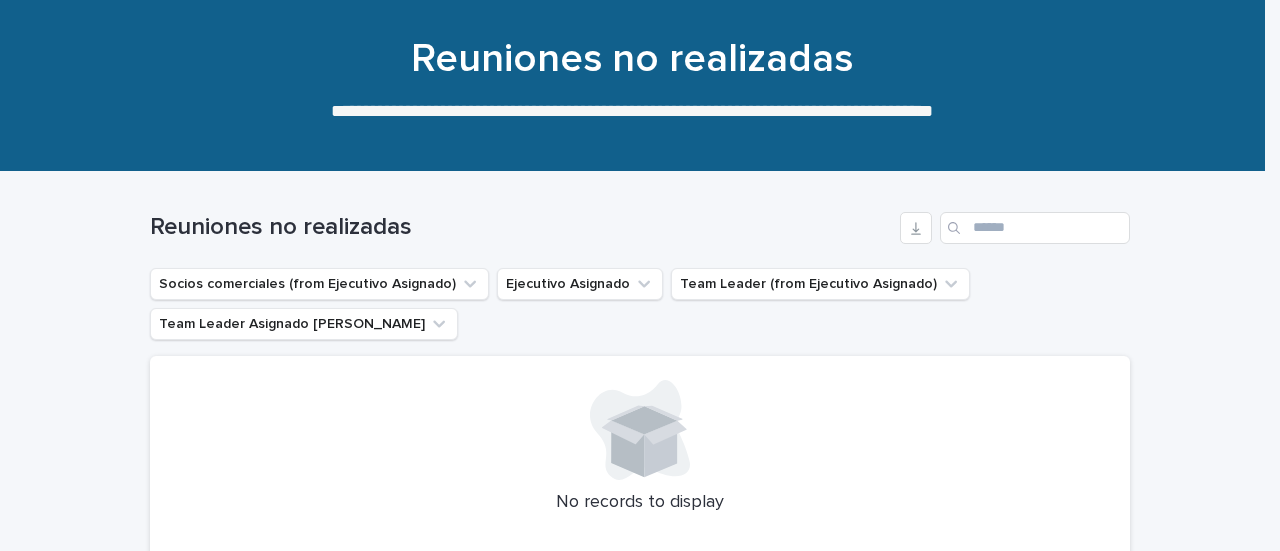 scroll, scrollTop: 0, scrollLeft: 0, axis: both 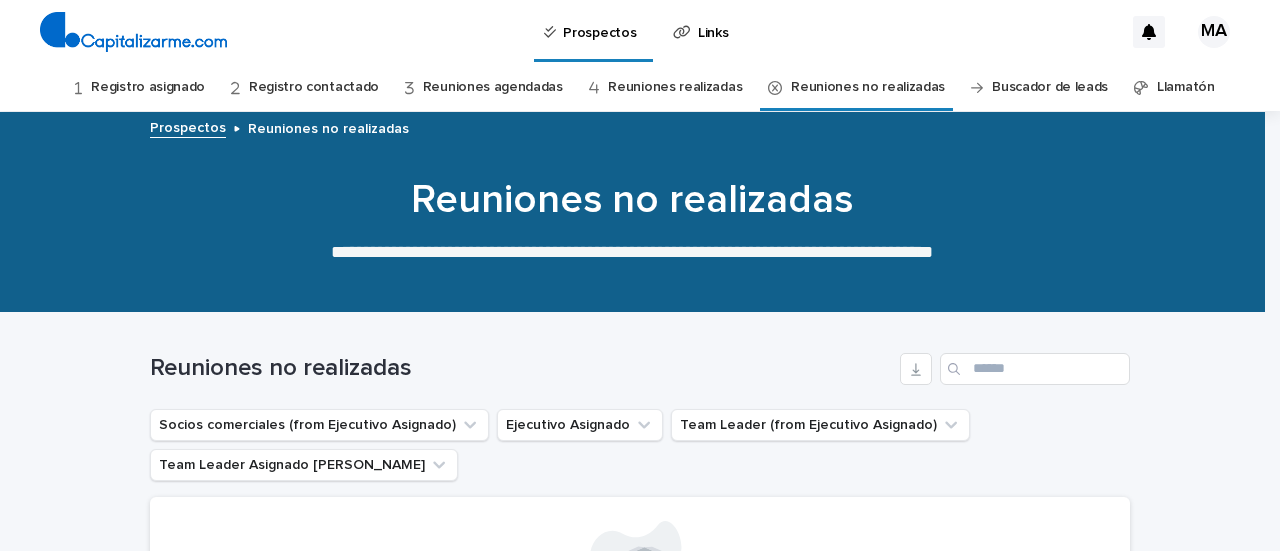 click on "Registro asignado" at bounding box center [148, 87] 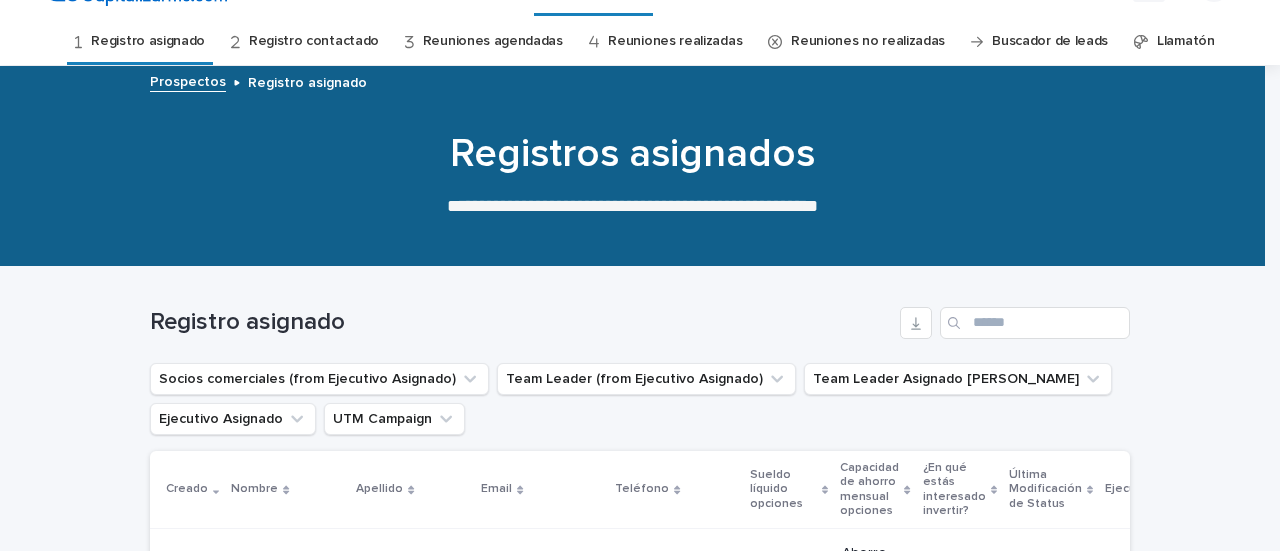 scroll, scrollTop: 0, scrollLeft: 0, axis: both 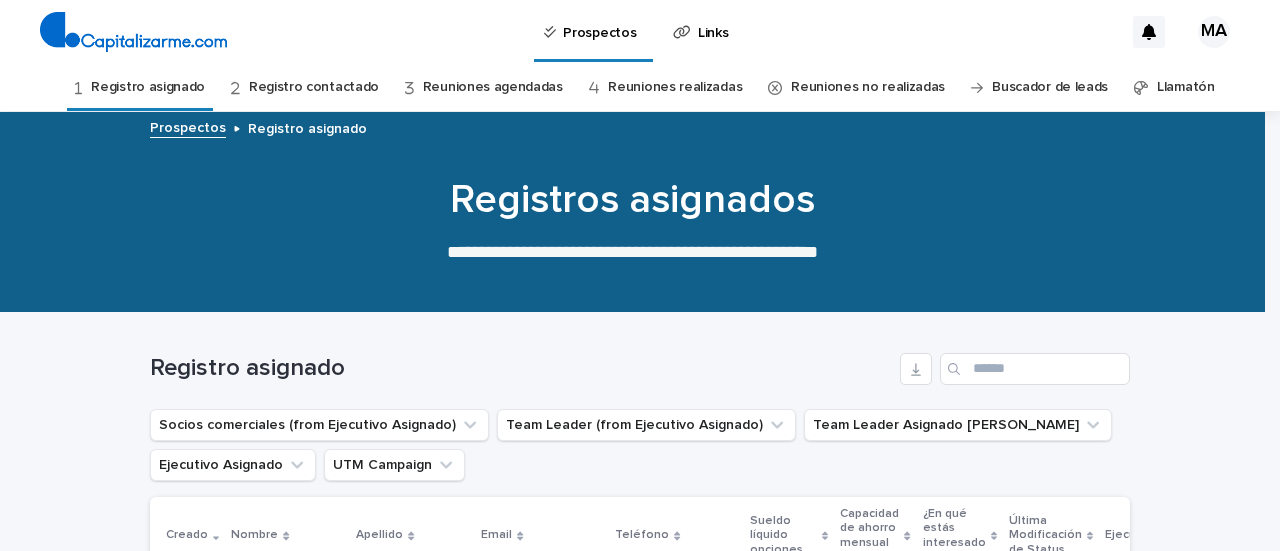 click on "Registro contactado" at bounding box center (314, 87) 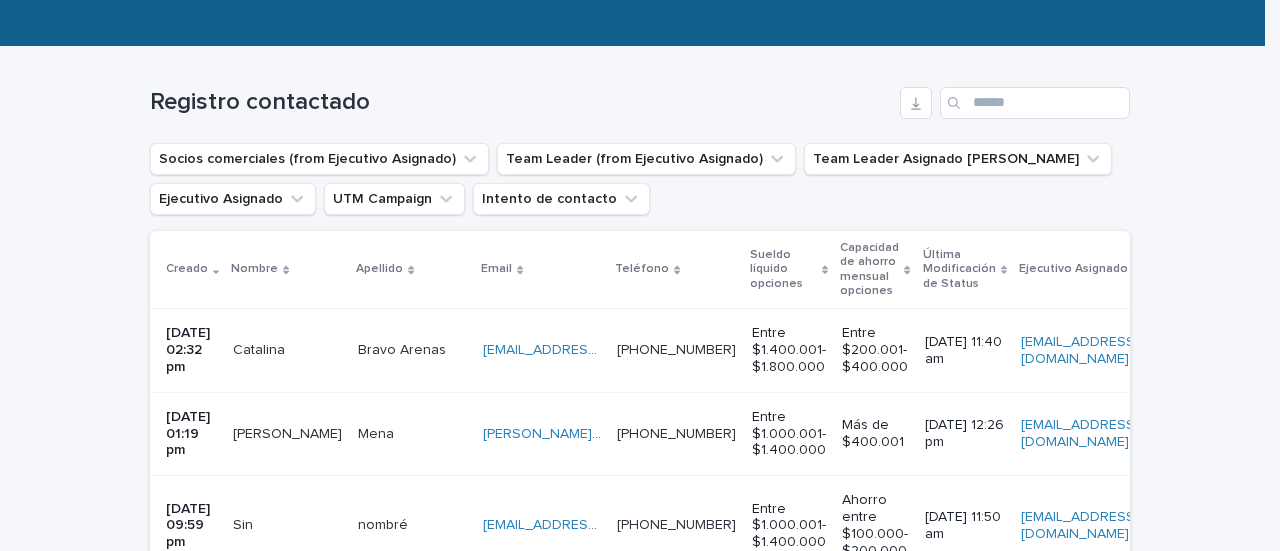 scroll, scrollTop: 0, scrollLeft: 0, axis: both 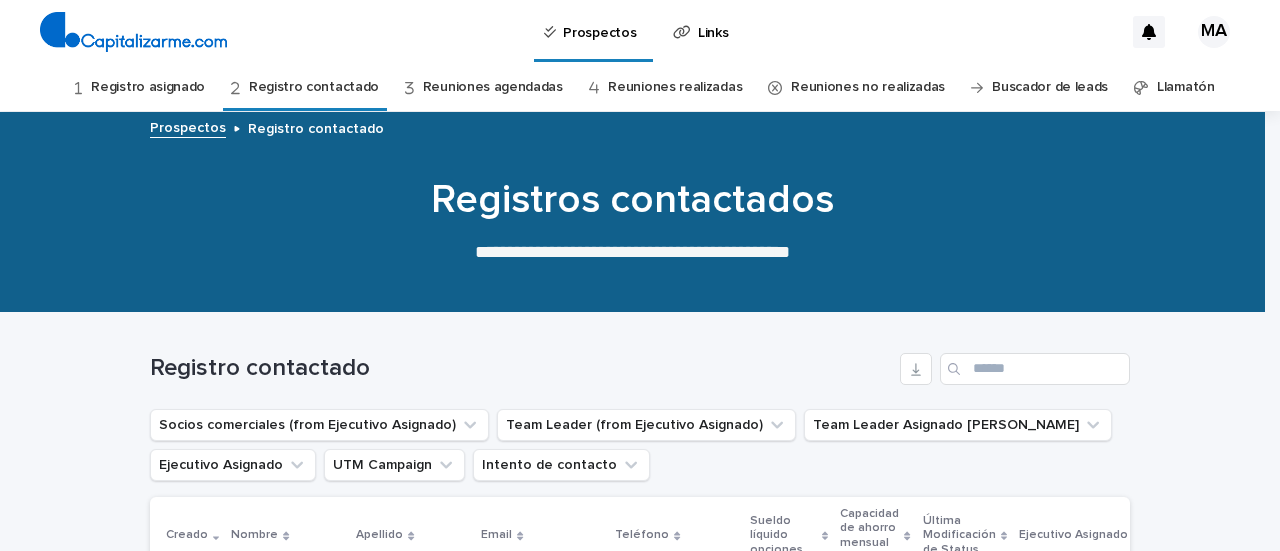 click on "Buscador de leads" at bounding box center (1050, 87) 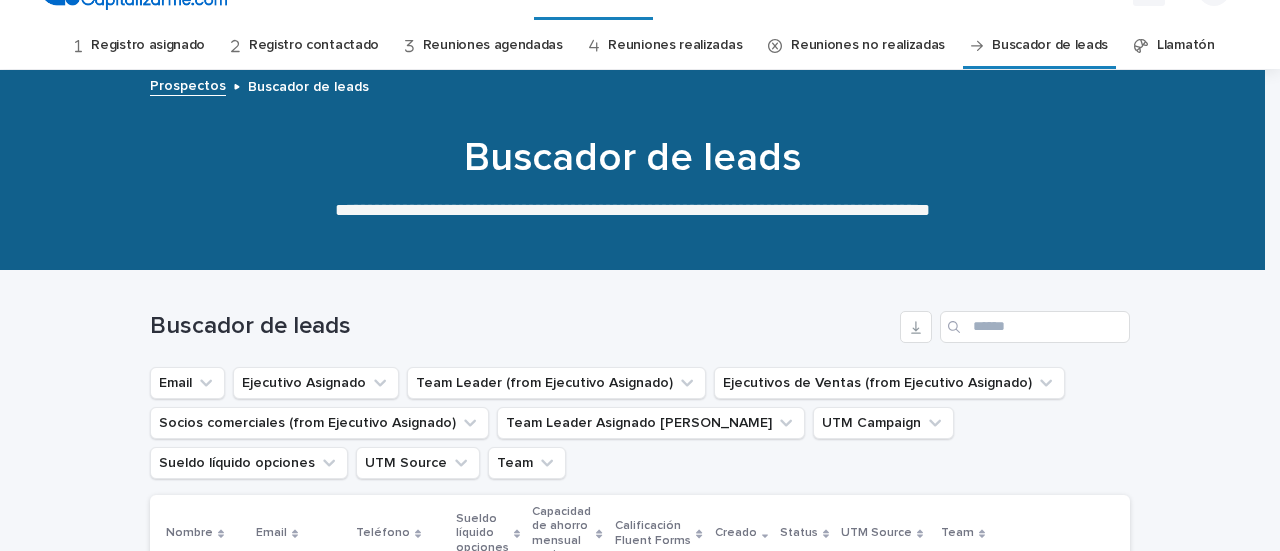scroll, scrollTop: 342, scrollLeft: 0, axis: vertical 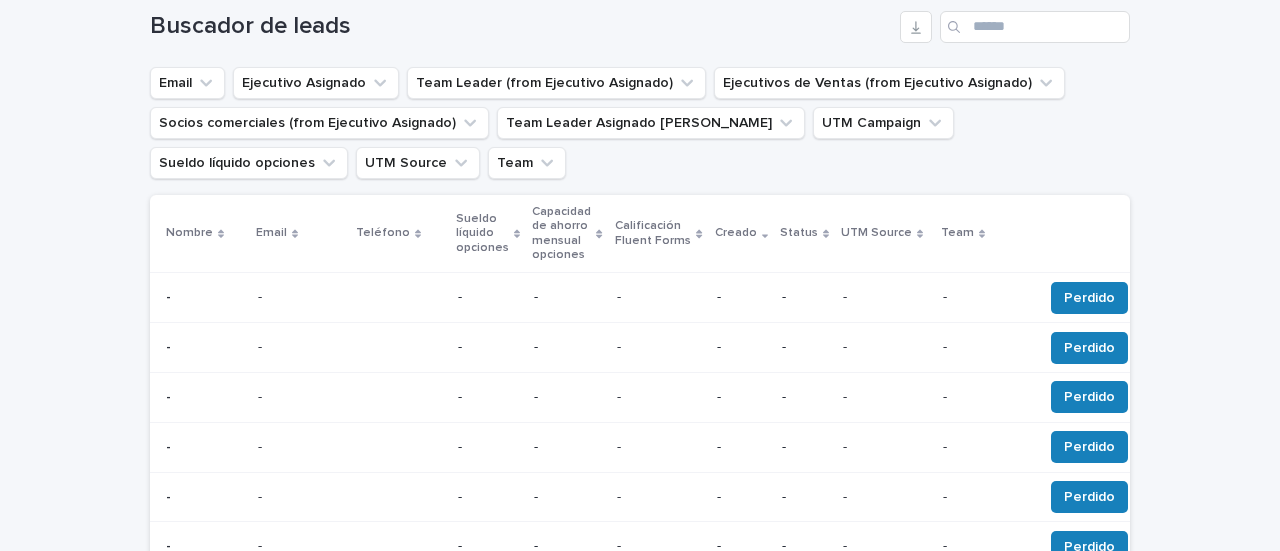 click on "- -" at bounding box center [200, 298] 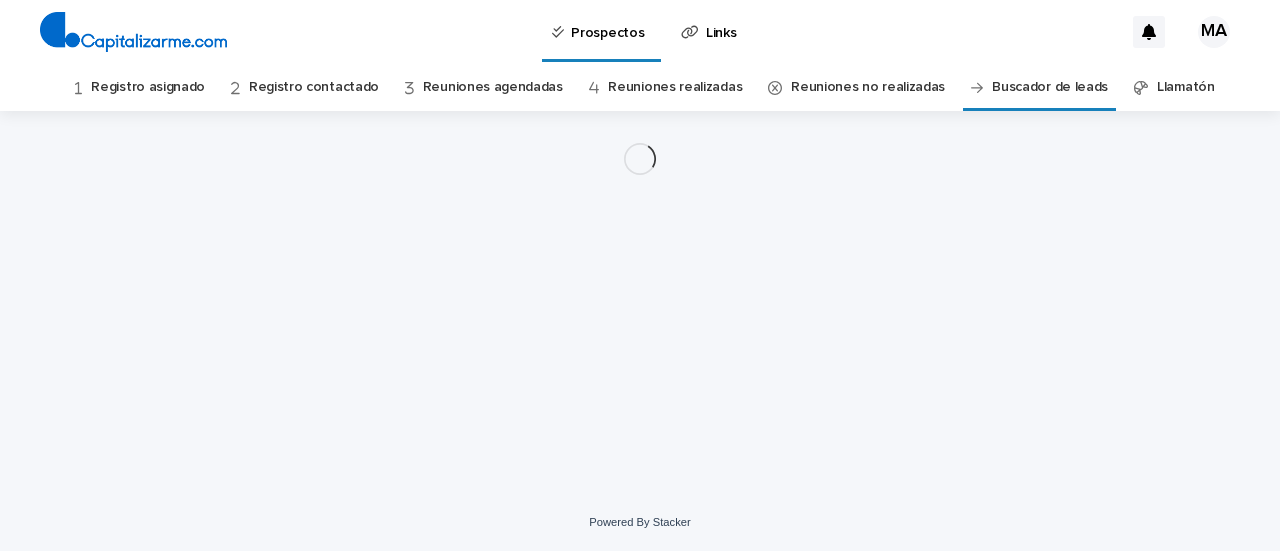 scroll, scrollTop: 0, scrollLeft: 0, axis: both 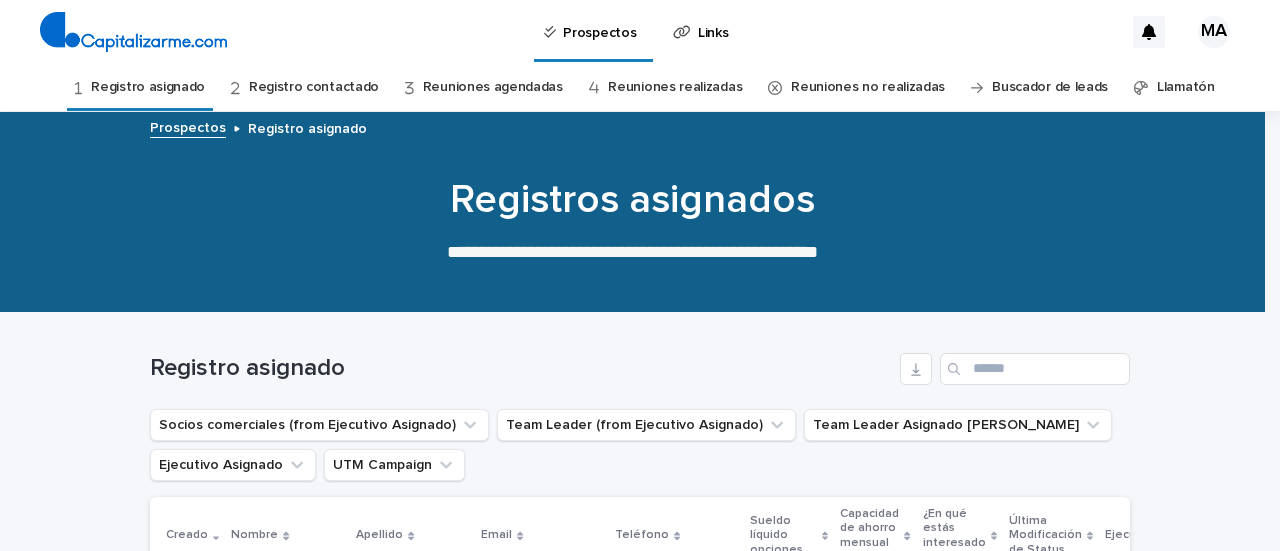 click on "Buscador de leads" at bounding box center (1050, 87) 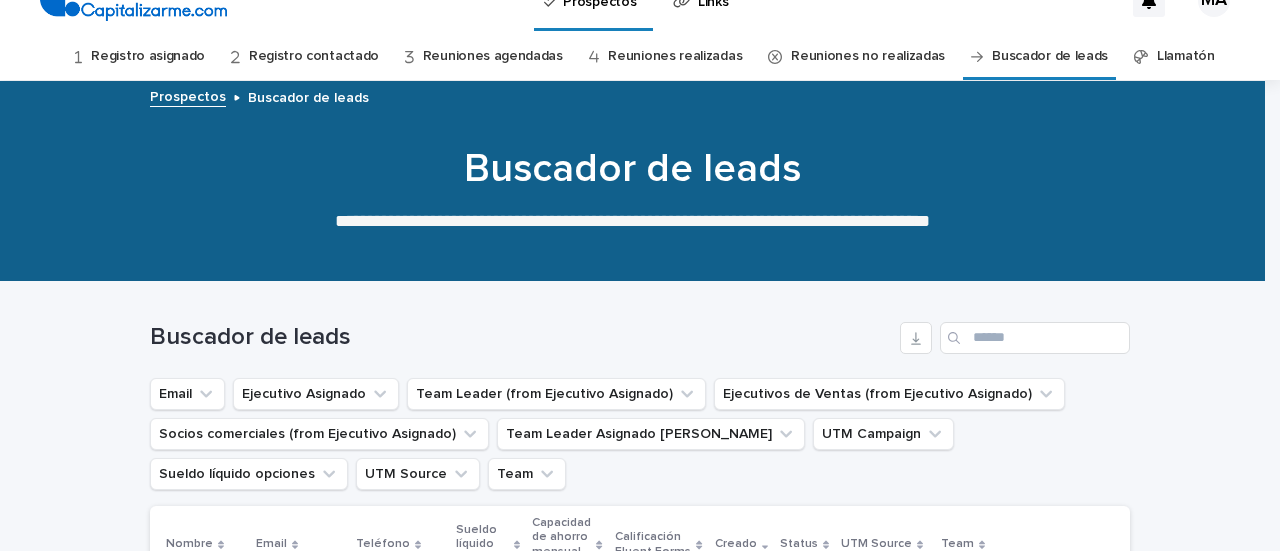 scroll, scrollTop: 0, scrollLeft: 0, axis: both 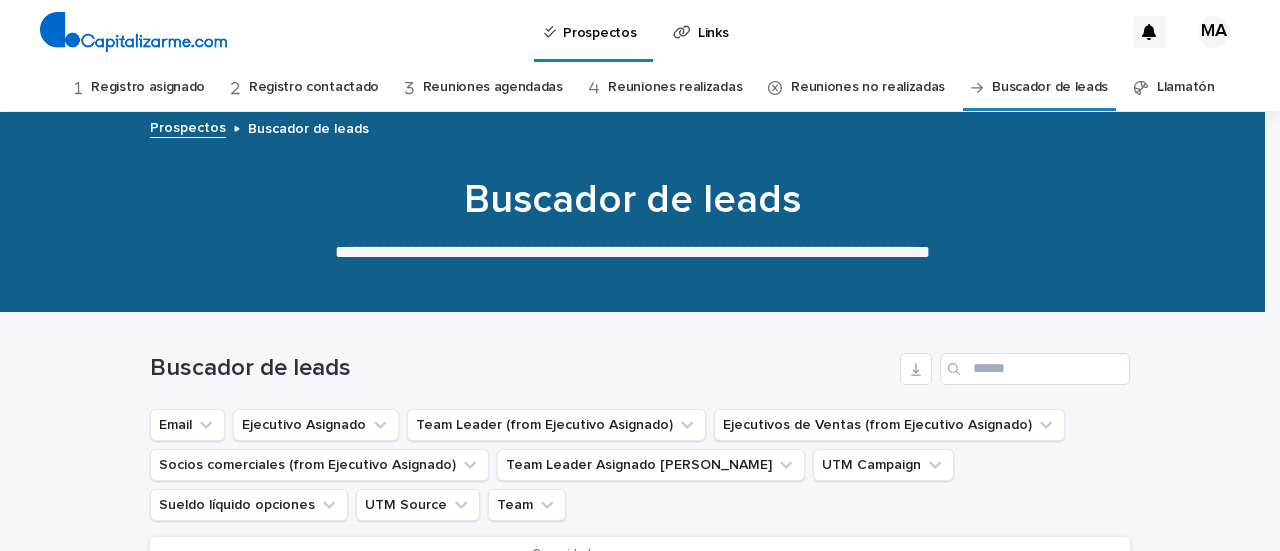 click at bounding box center [956, 369] 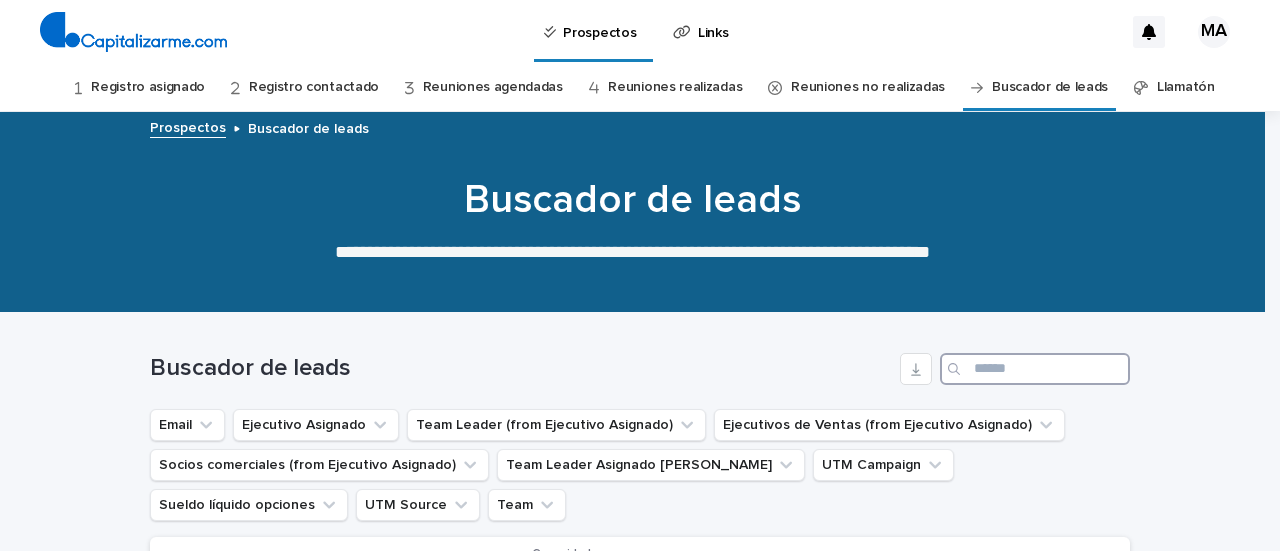 click at bounding box center [1035, 369] 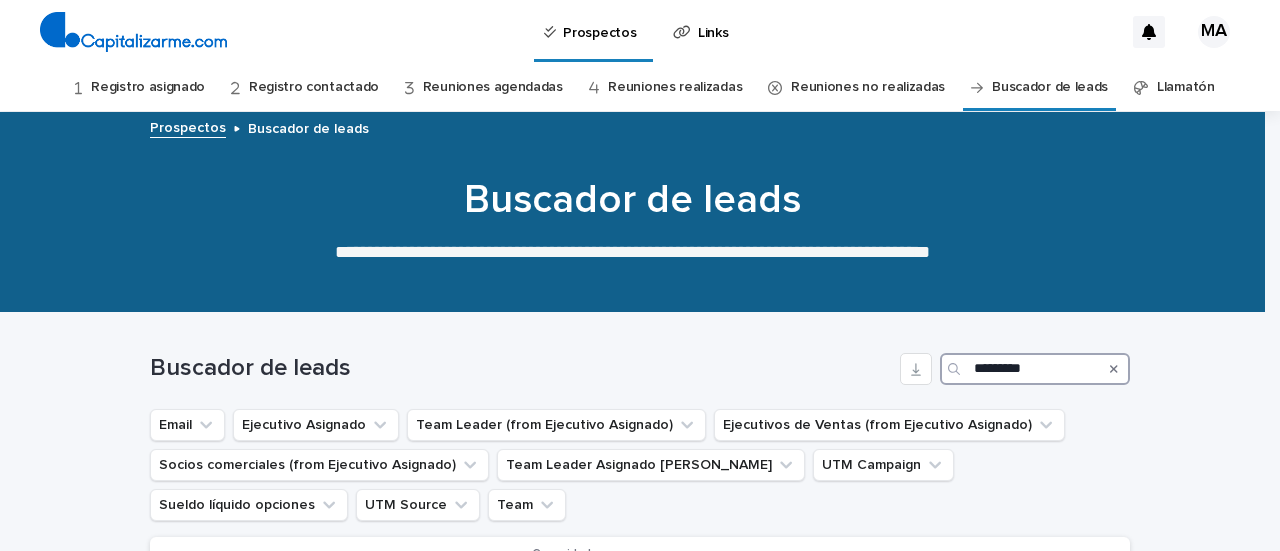 type on "*********" 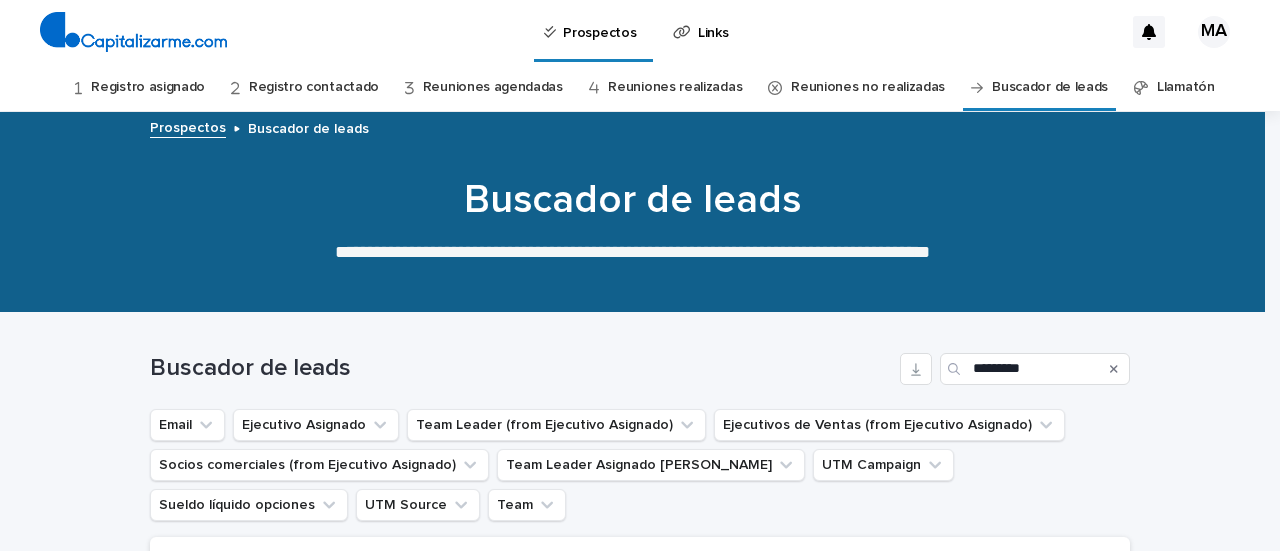 click 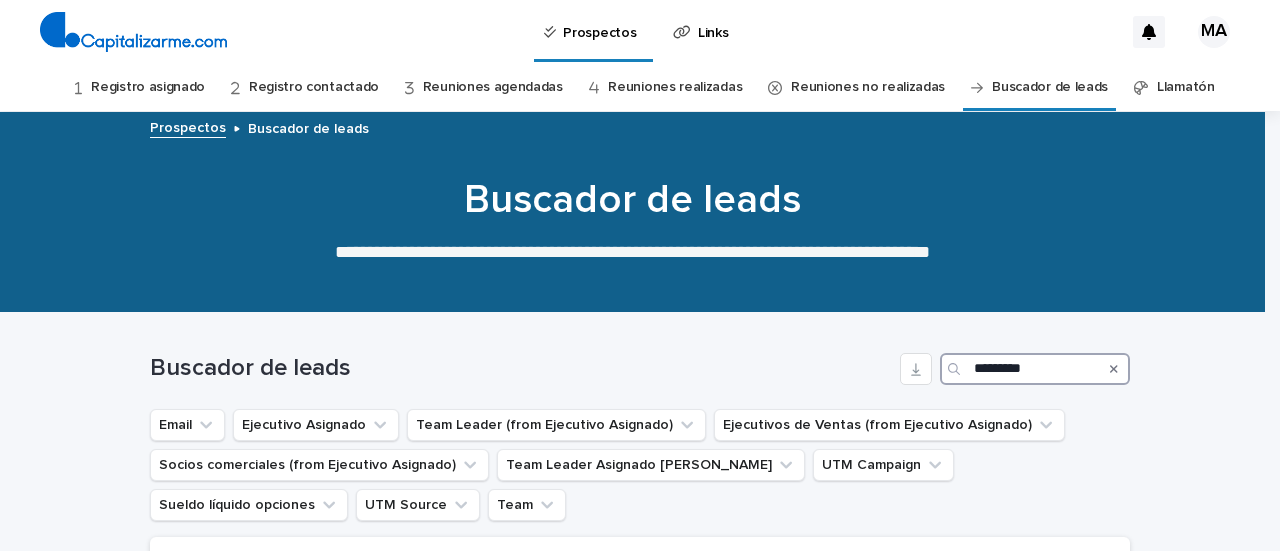 click on "*********" at bounding box center (1035, 369) 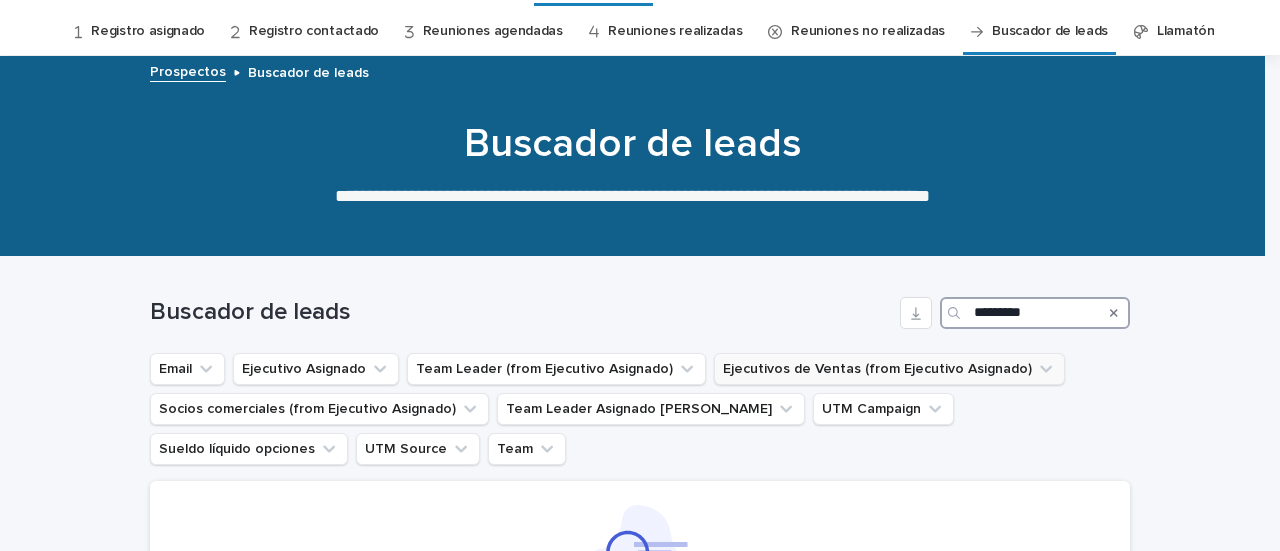 scroll, scrollTop: 300, scrollLeft: 0, axis: vertical 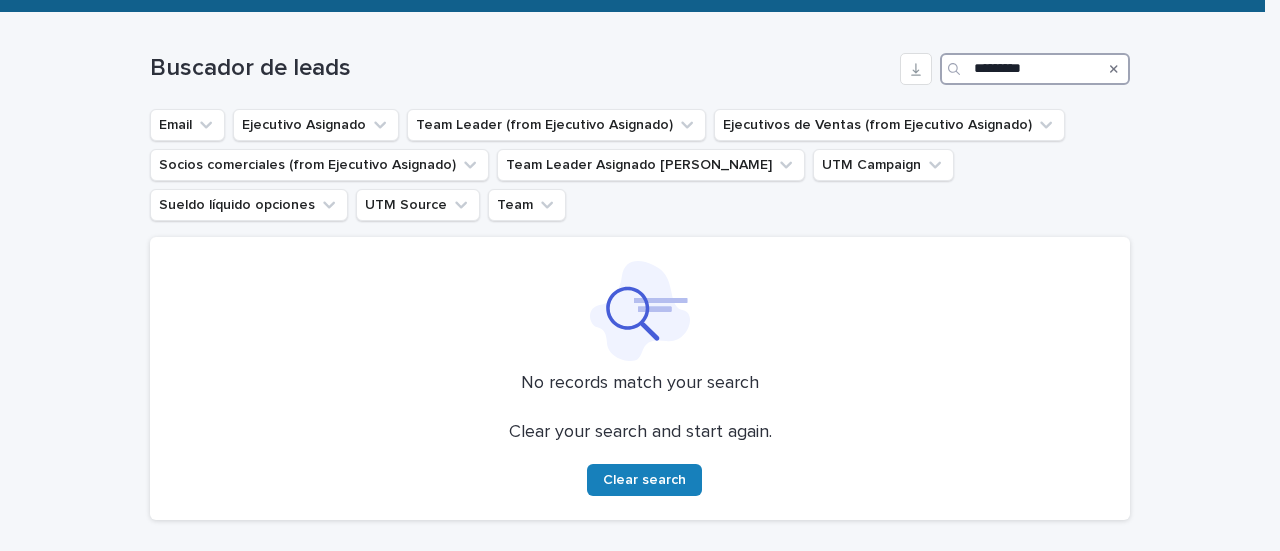 drag, startPoint x: 1031, startPoint y: 74, endPoint x: 916, endPoint y: 89, distance: 115.97414 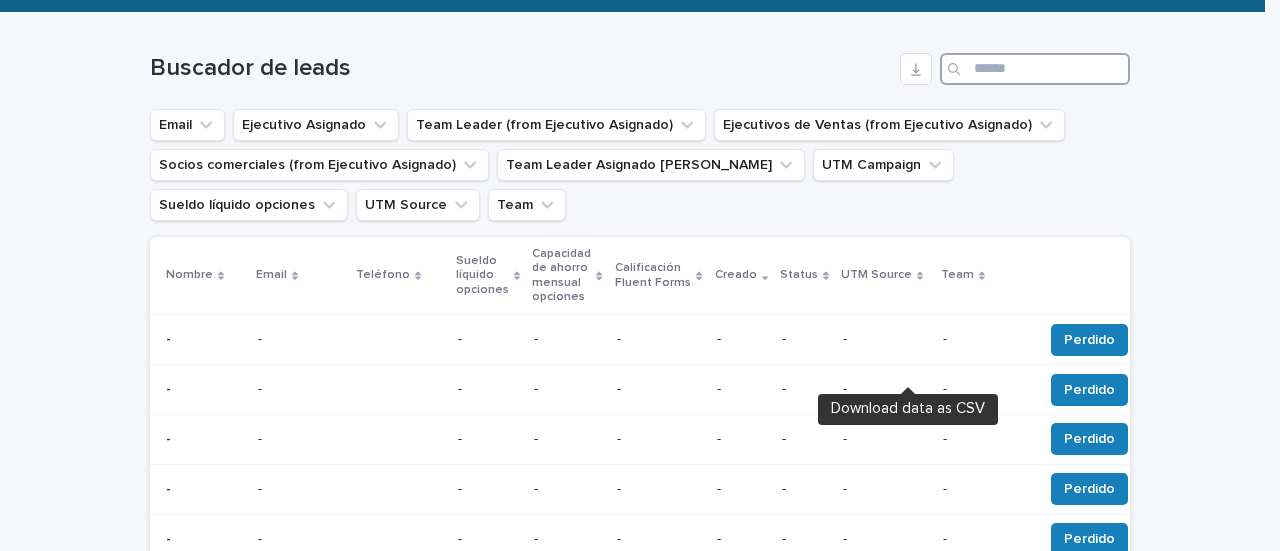 scroll, scrollTop: 0, scrollLeft: 0, axis: both 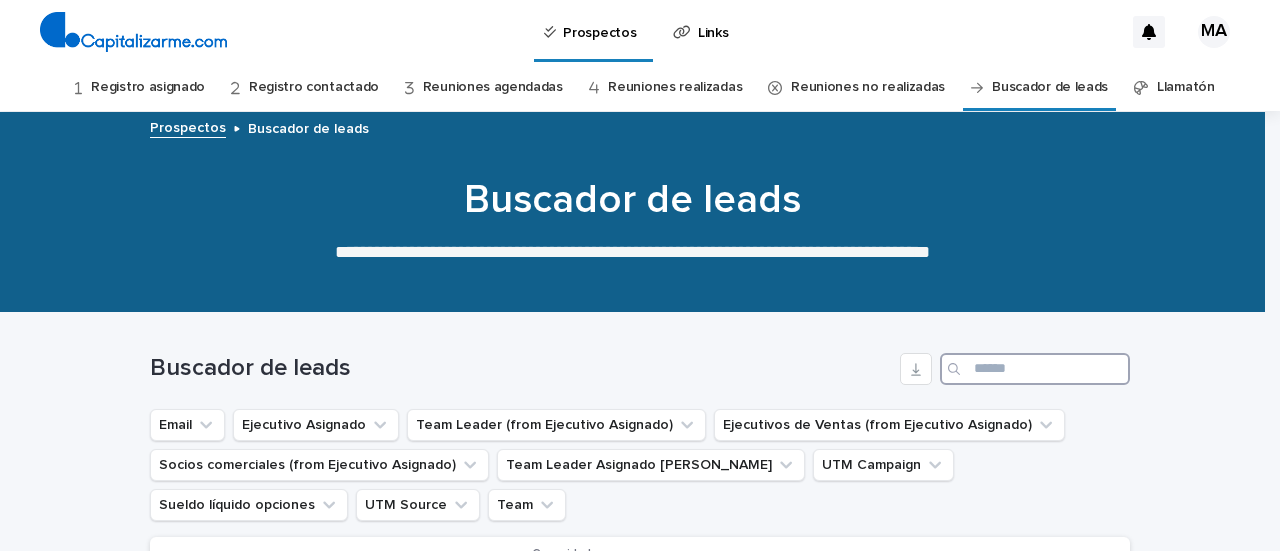 type 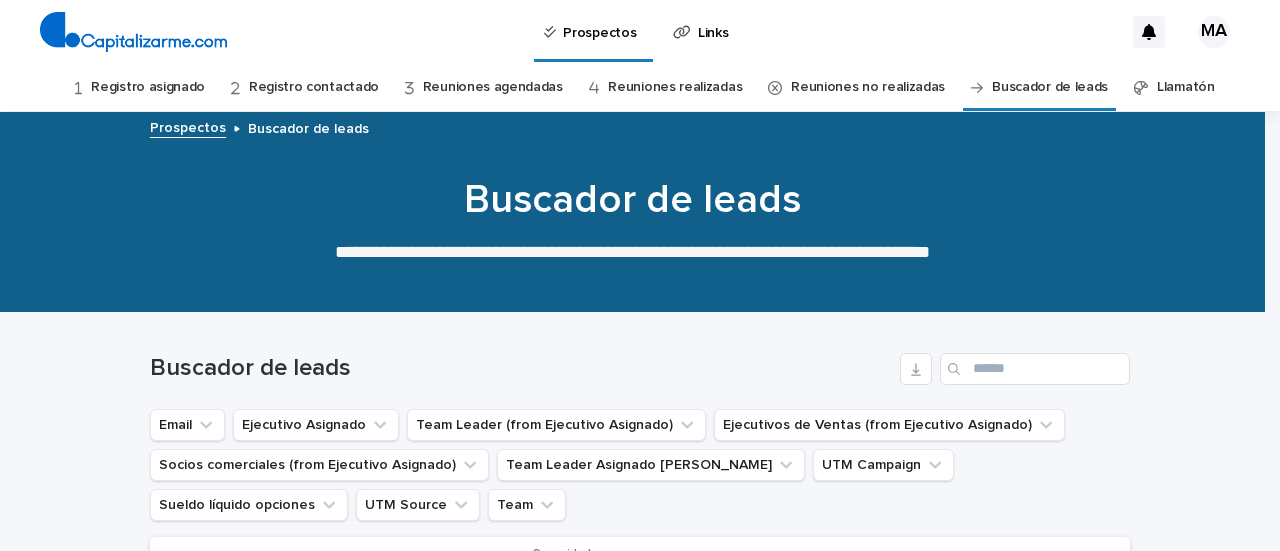 click on "Reuniones no realizadas" at bounding box center [868, 87] 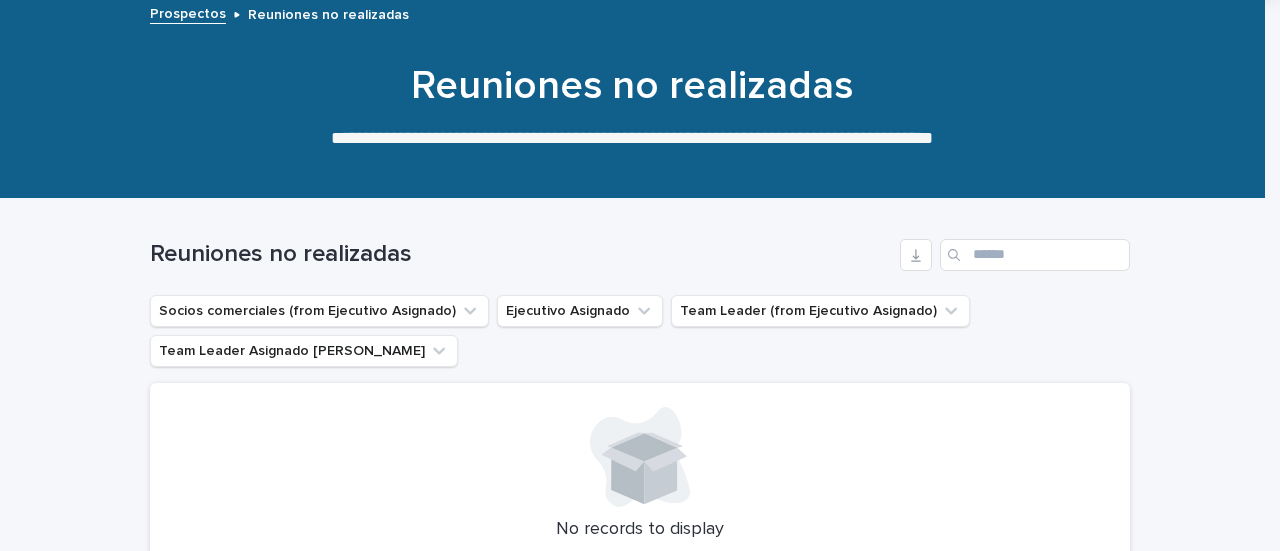 scroll, scrollTop: 0, scrollLeft: 0, axis: both 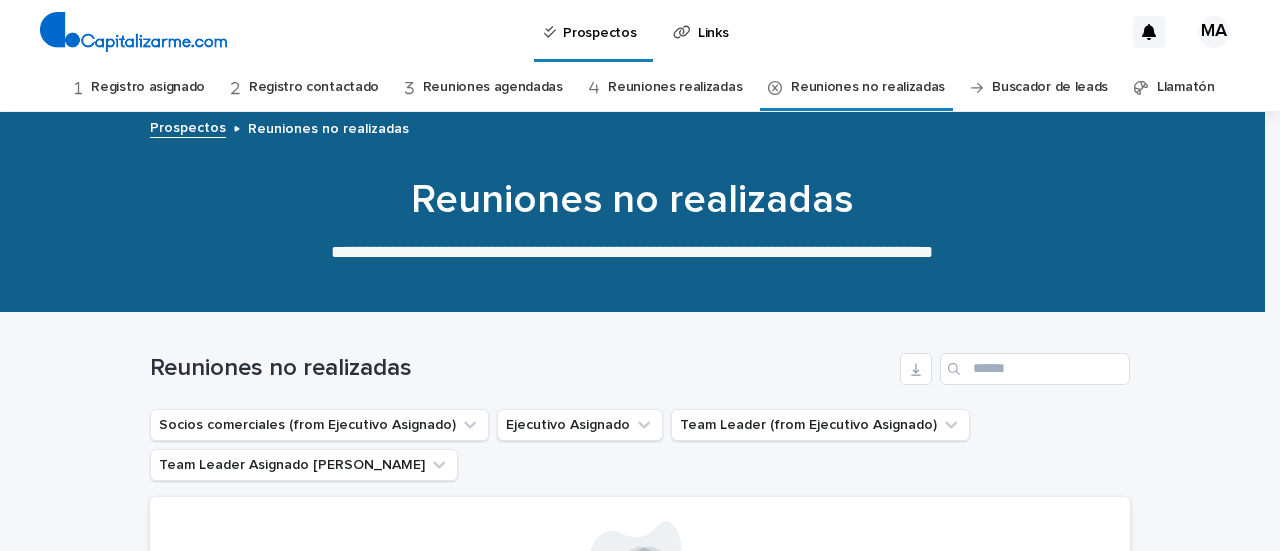 click on "Reuniones realizadas" at bounding box center (675, 87) 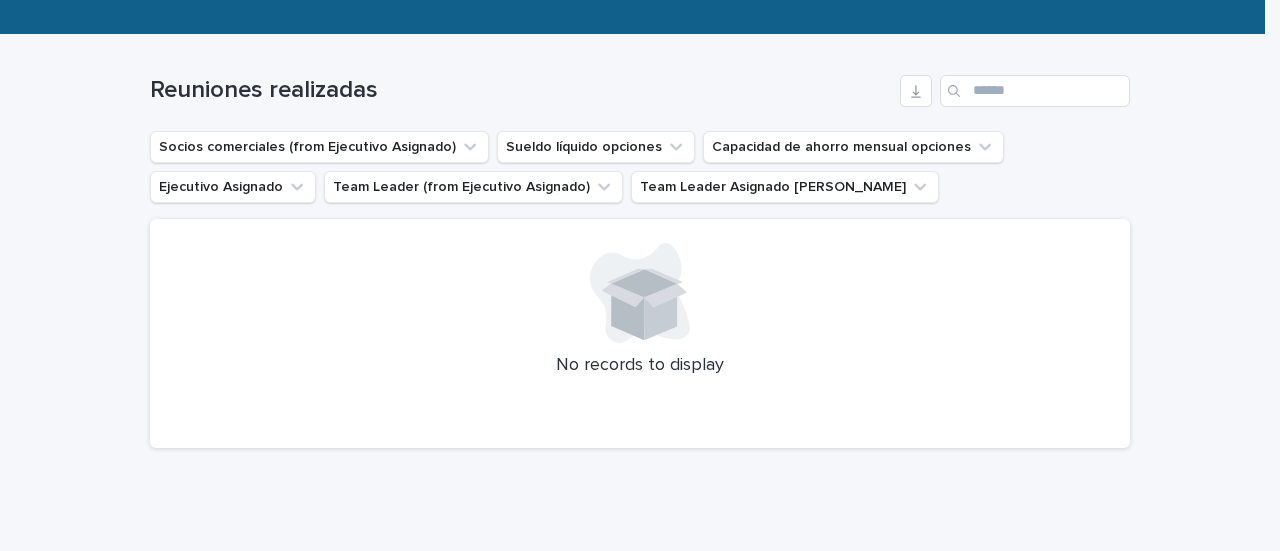 scroll, scrollTop: 48, scrollLeft: 0, axis: vertical 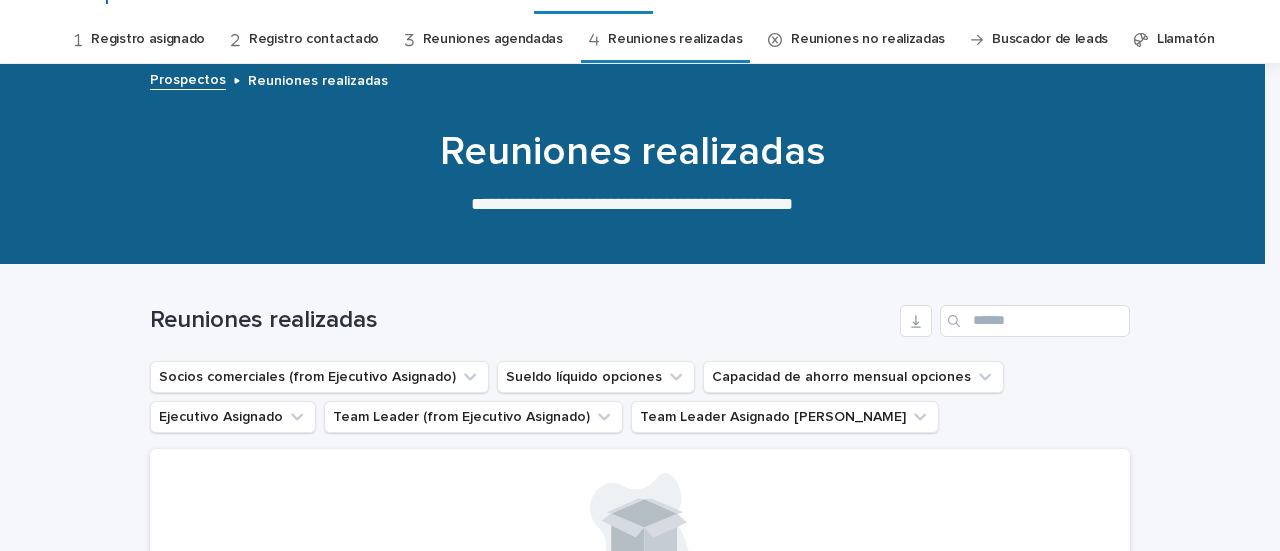 click on "Reuniones agendadas" at bounding box center (493, 39) 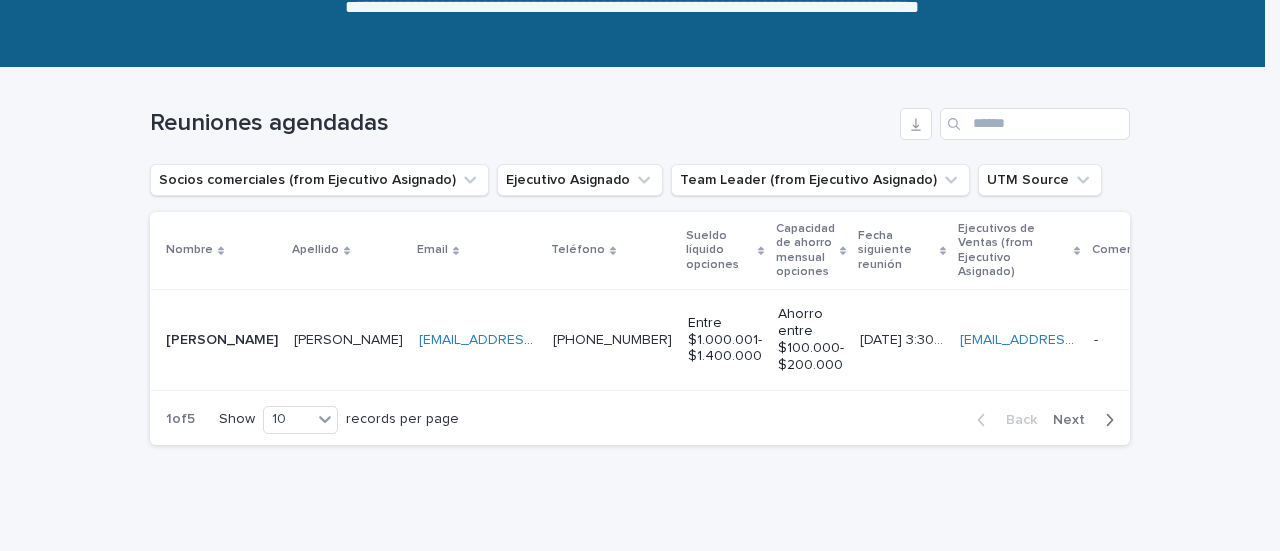 scroll, scrollTop: 326, scrollLeft: 0, axis: vertical 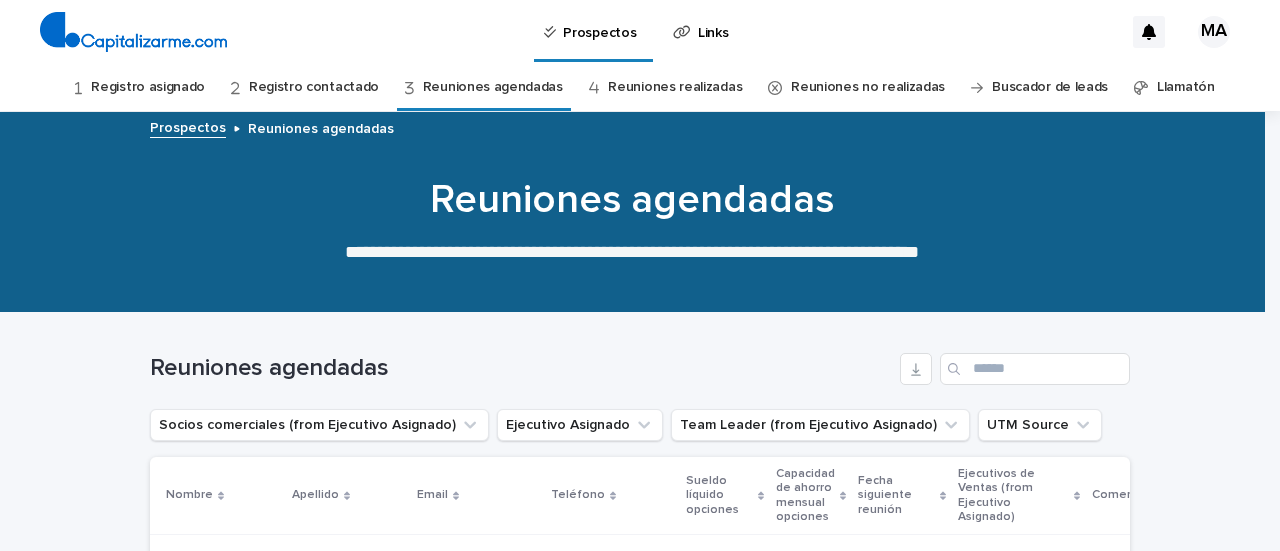 click on "Registro contactado" at bounding box center [314, 87] 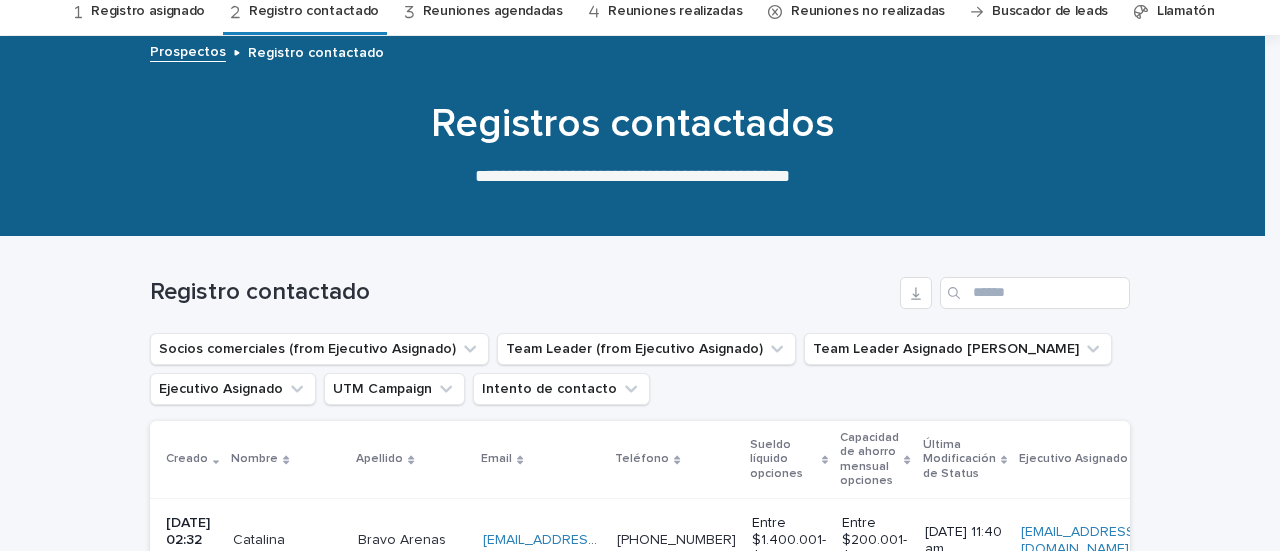 scroll, scrollTop: 0, scrollLeft: 0, axis: both 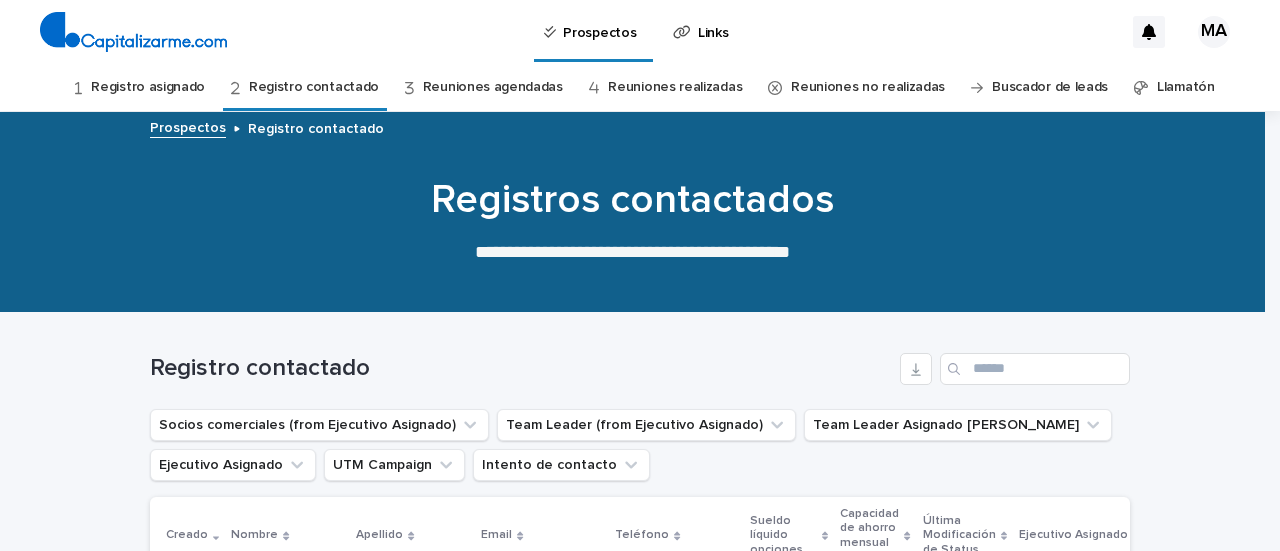 click on "Registro asignado" at bounding box center [148, 87] 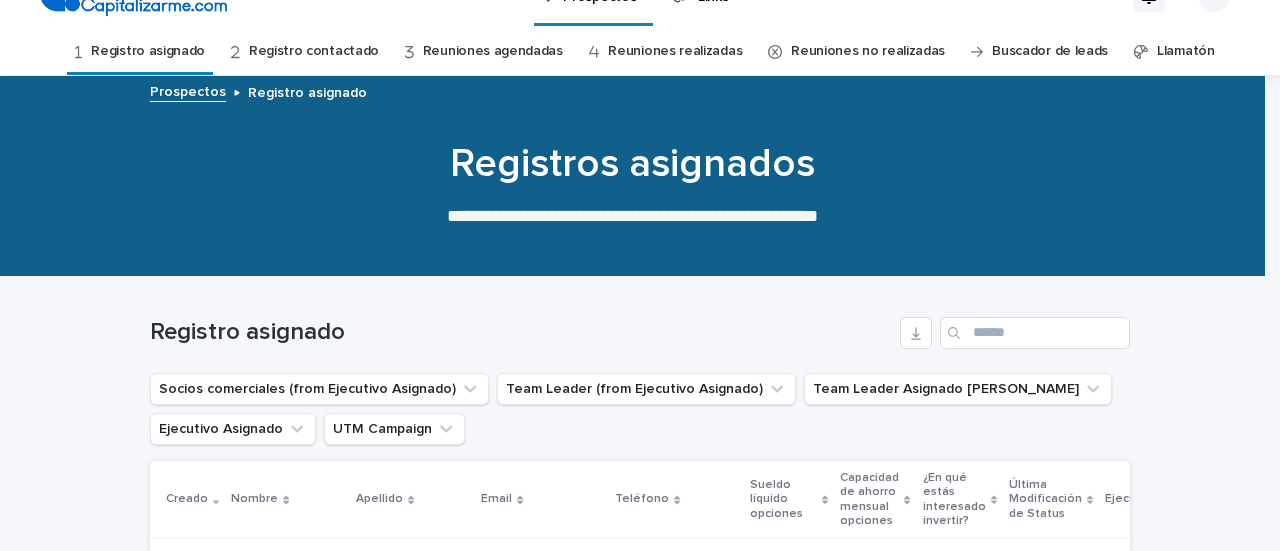 scroll, scrollTop: 0, scrollLeft: 0, axis: both 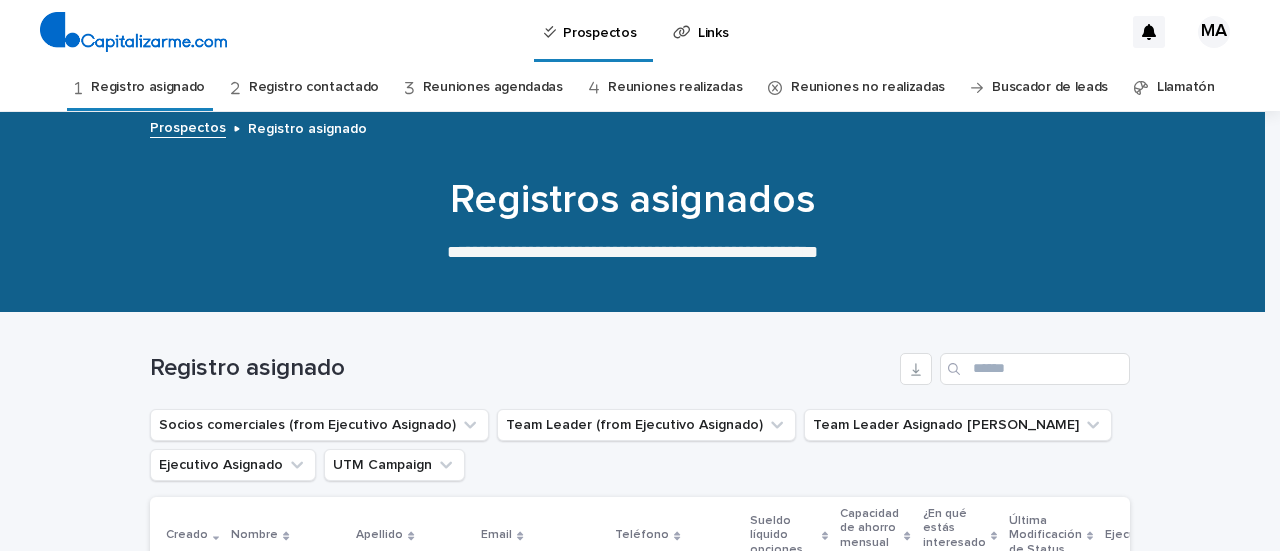 click on "Buscador de leads" at bounding box center [1050, 87] 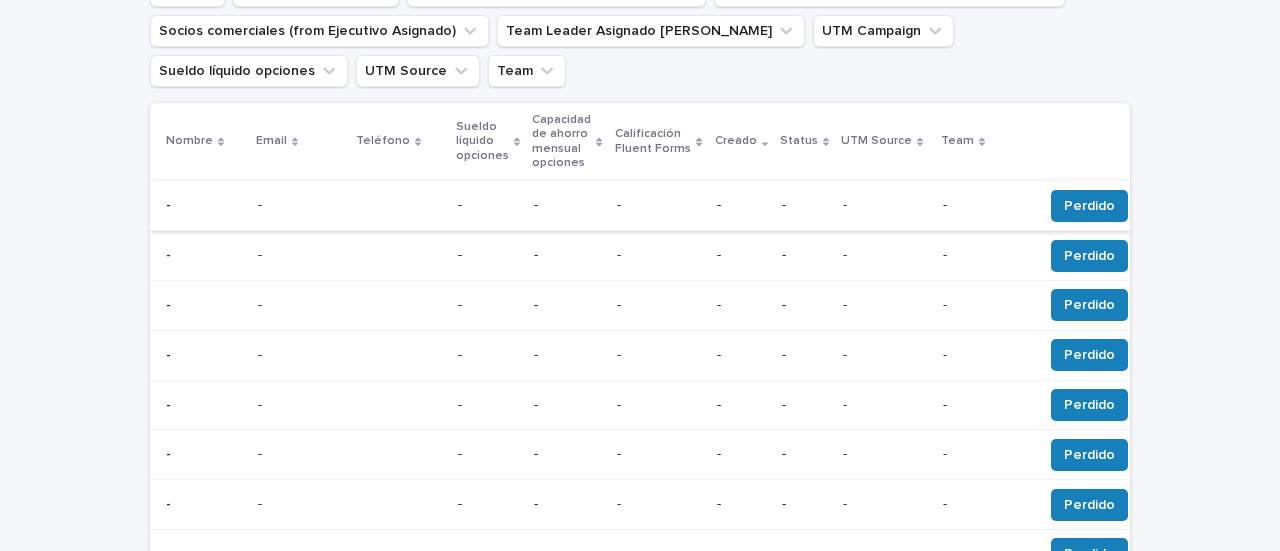 scroll, scrollTop: 500, scrollLeft: 0, axis: vertical 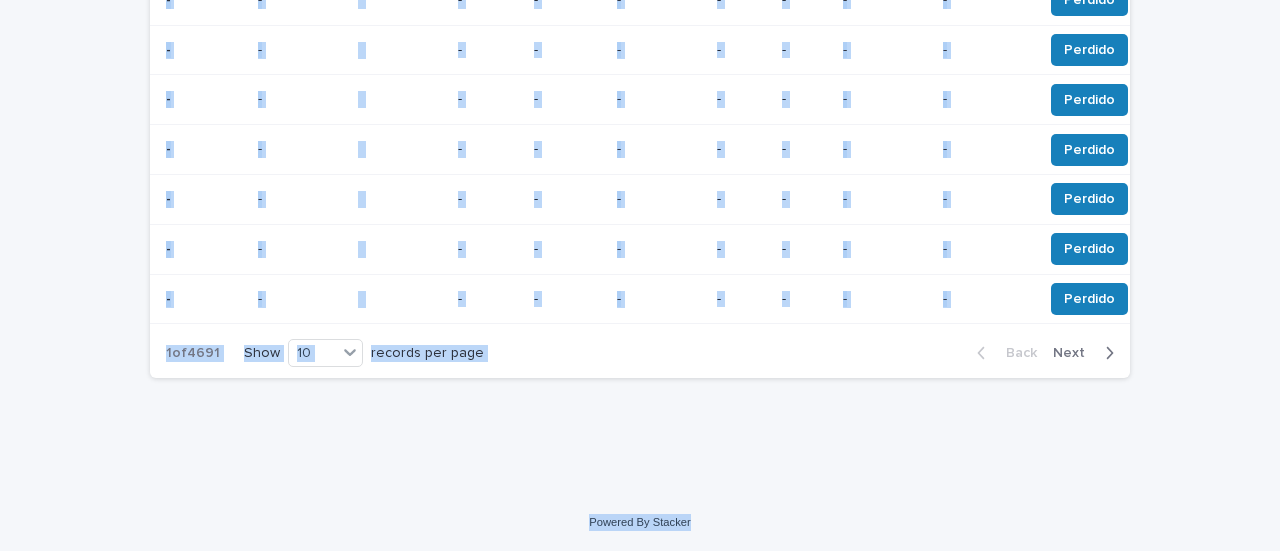 drag, startPoint x: 107, startPoint y: 147, endPoint x: 970, endPoint y: 587, distance: 968.69446 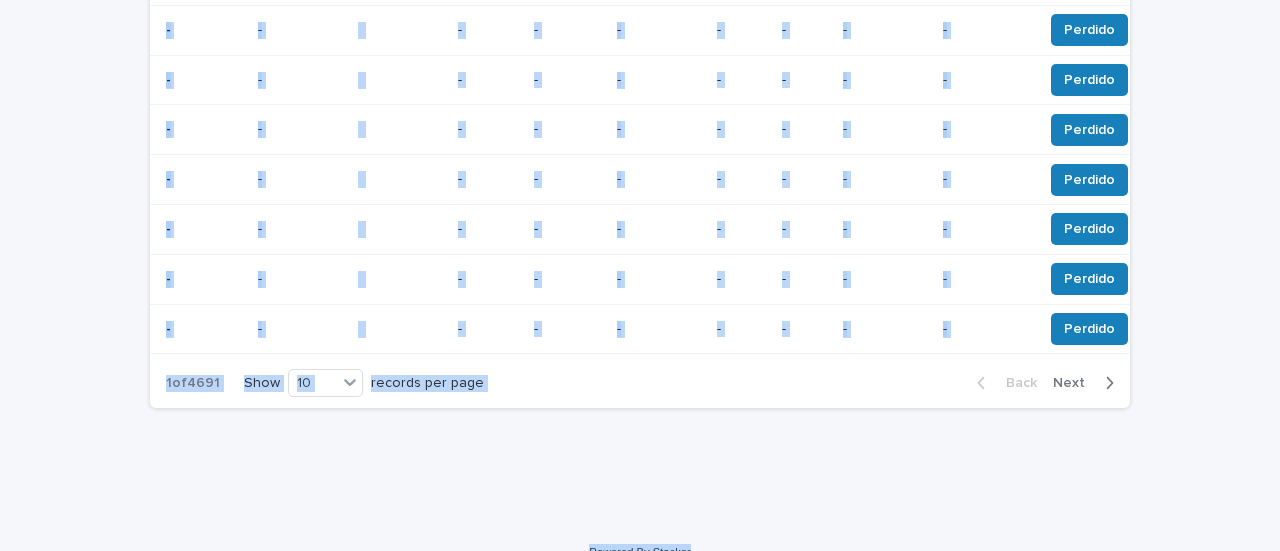 scroll, scrollTop: 802, scrollLeft: 0, axis: vertical 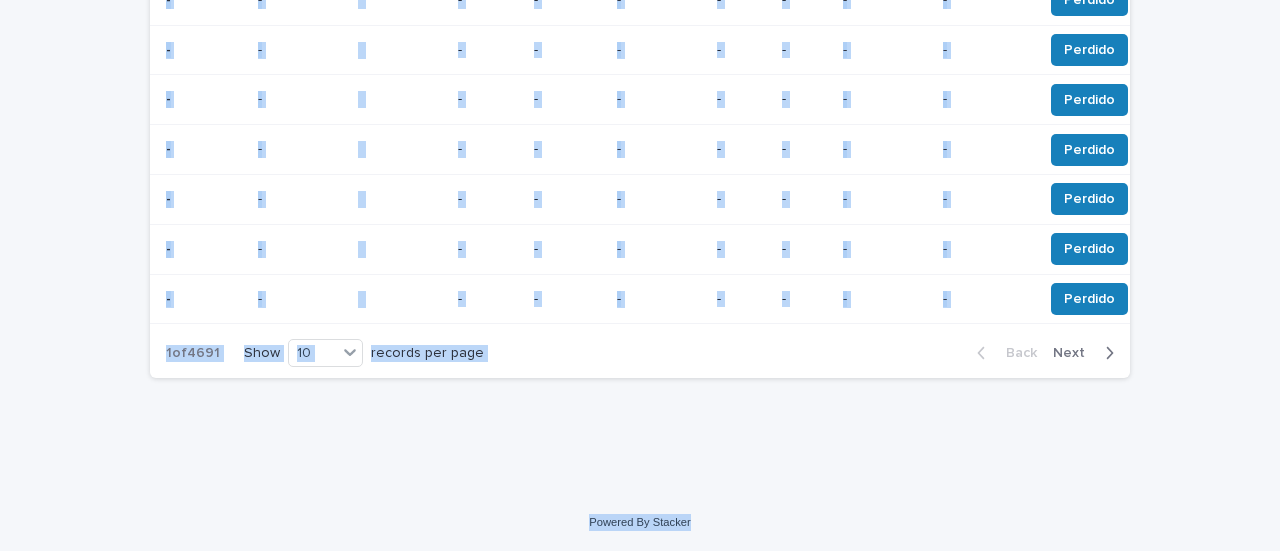 click on "Next" at bounding box center [1075, 353] 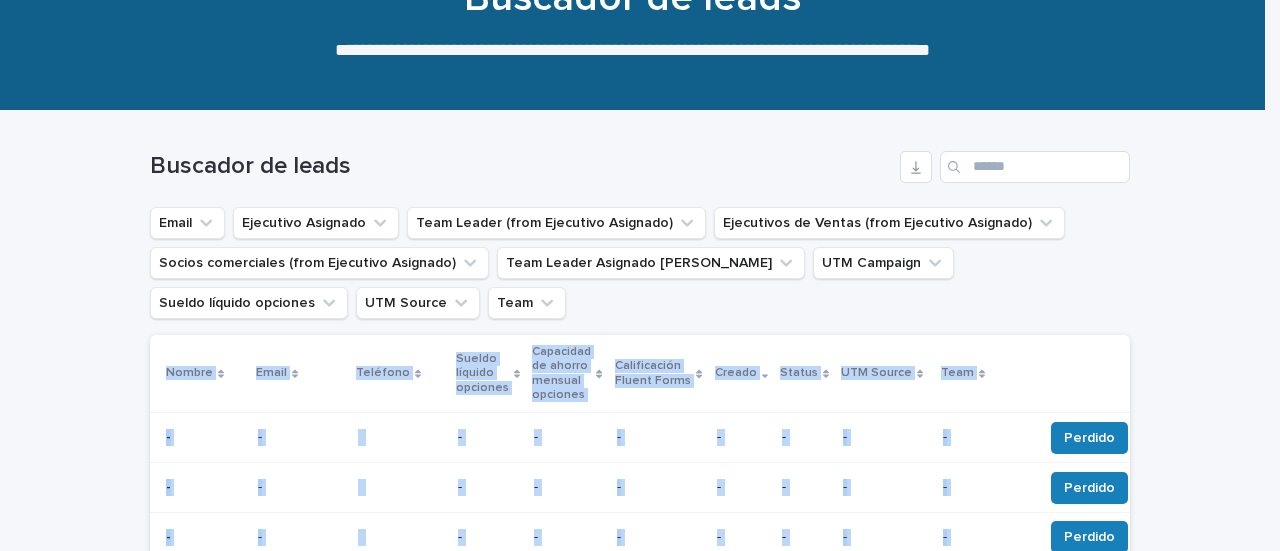 scroll, scrollTop: 0, scrollLeft: 0, axis: both 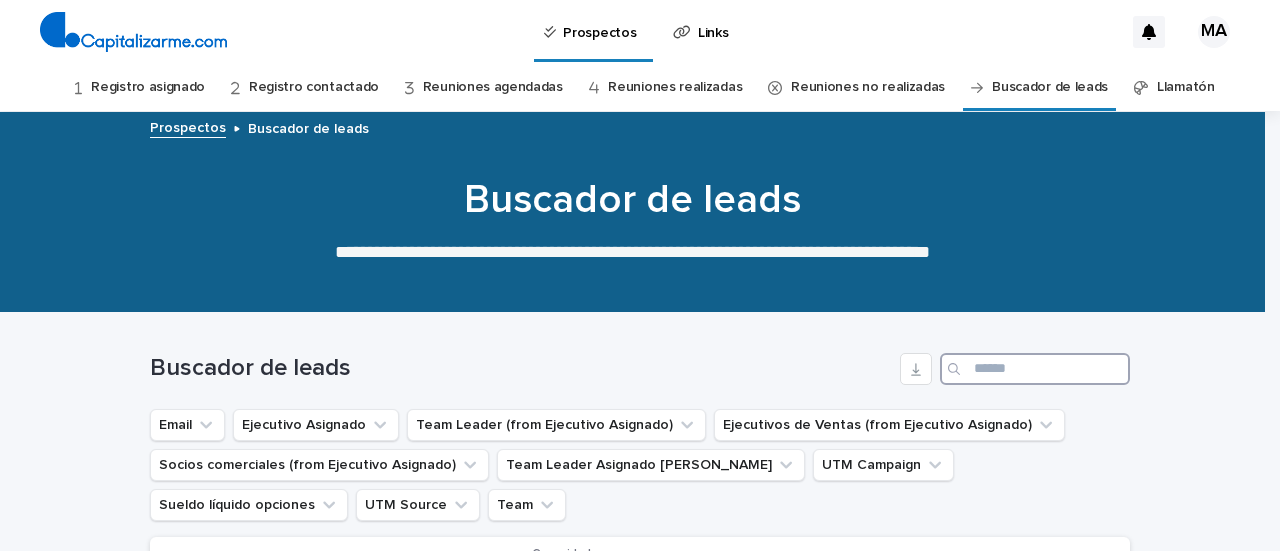 click at bounding box center (1035, 369) 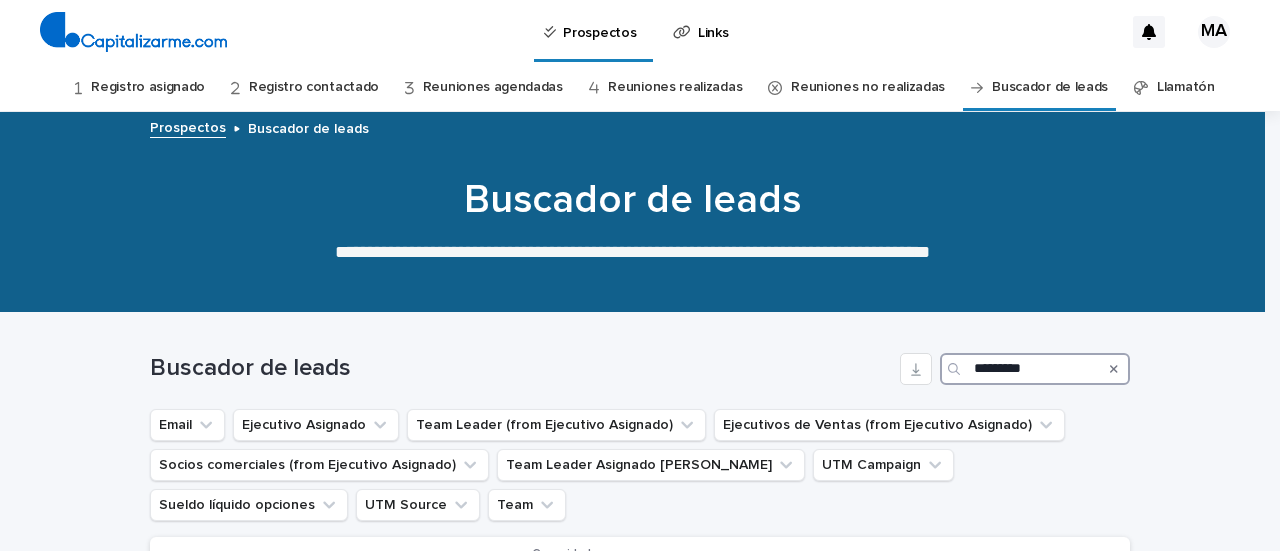 type on "*********" 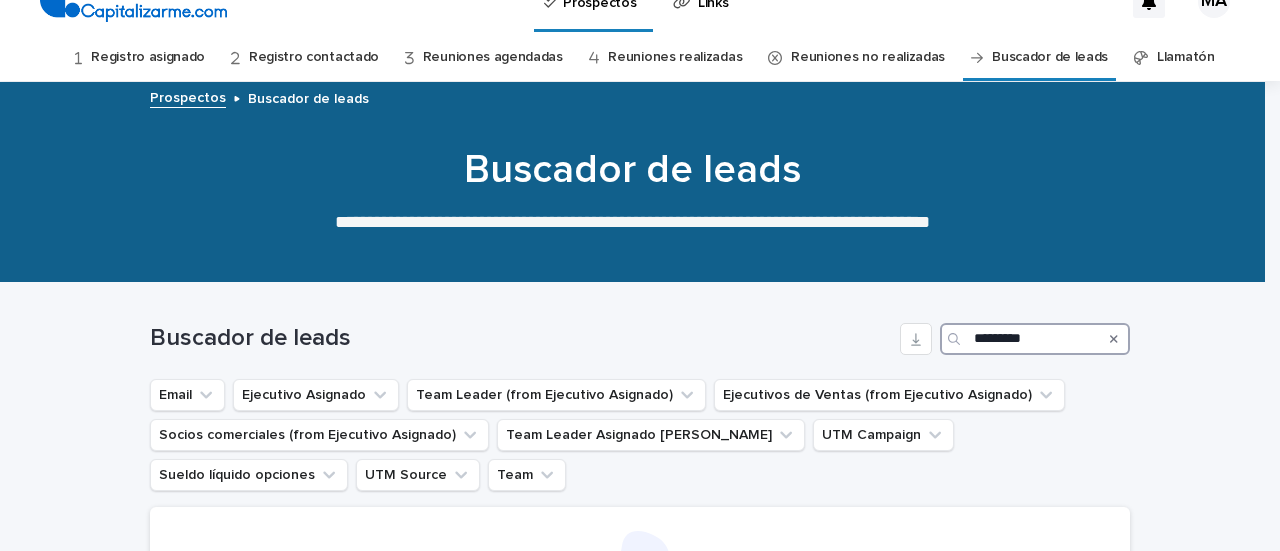 scroll, scrollTop: 0, scrollLeft: 0, axis: both 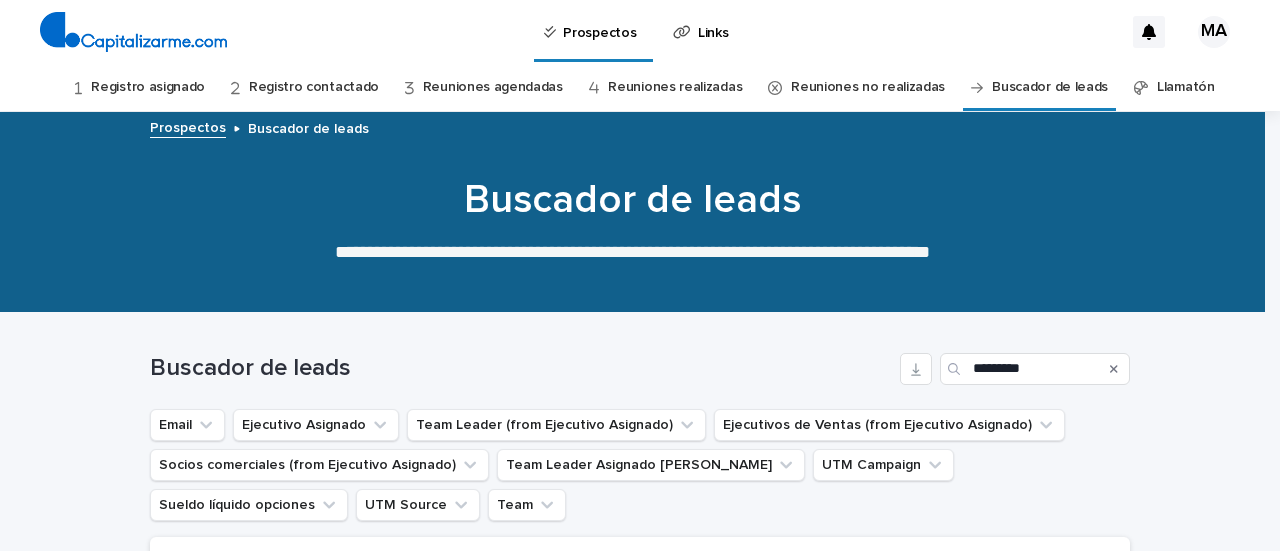 click on "Reuniones realizadas" at bounding box center (675, 87) 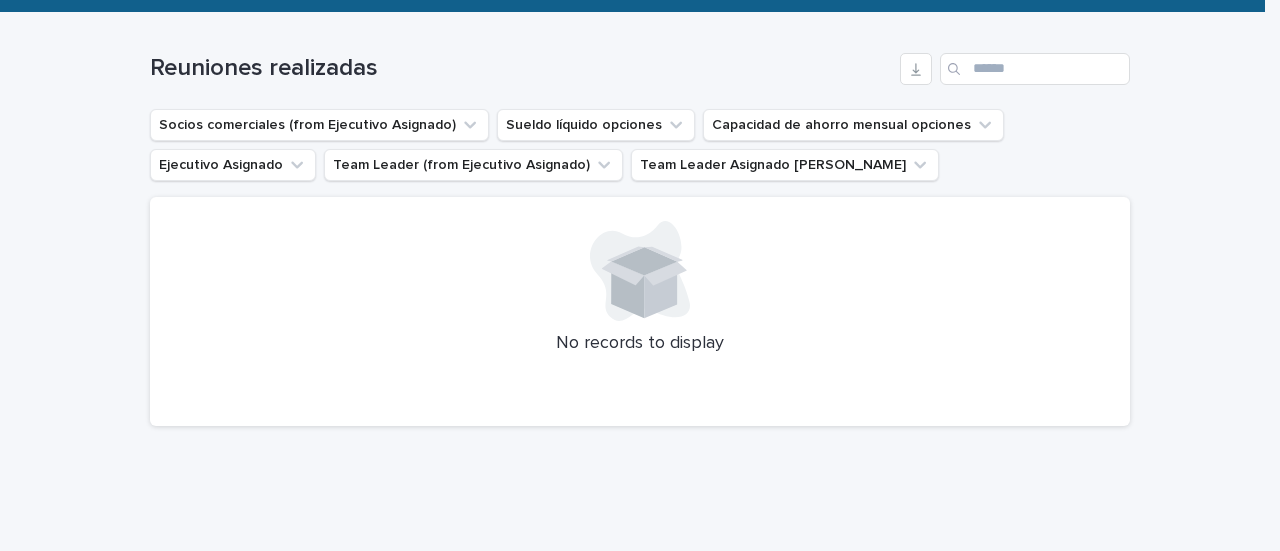 scroll, scrollTop: 0, scrollLeft: 0, axis: both 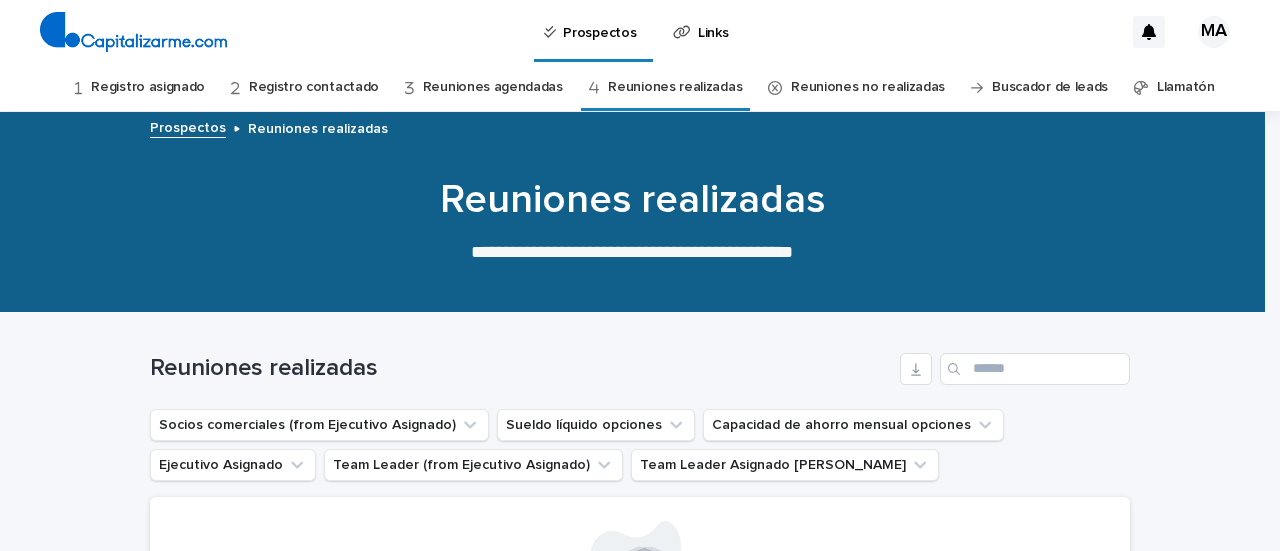 click on "Reuniones agendadas" at bounding box center [493, 87] 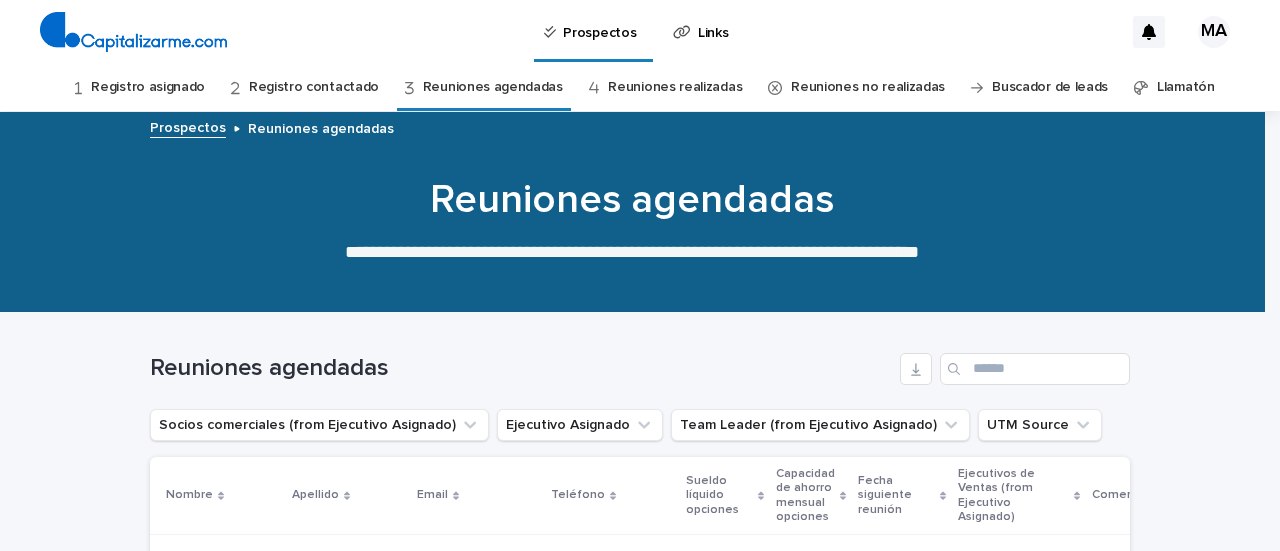 click on "Registro contactado" at bounding box center (314, 87) 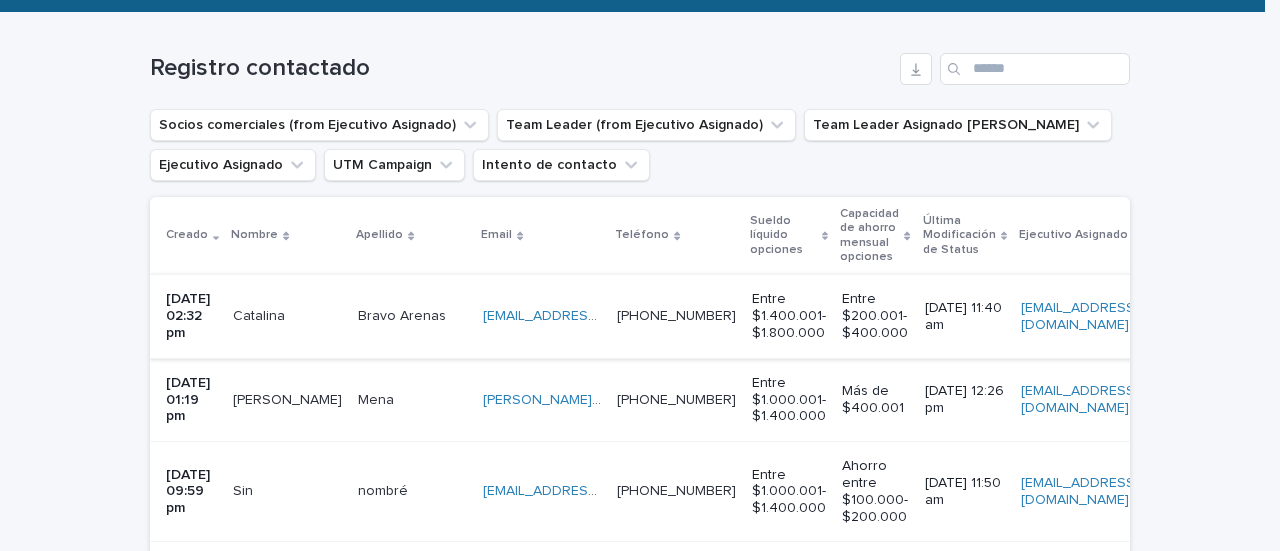 scroll, scrollTop: 0, scrollLeft: 0, axis: both 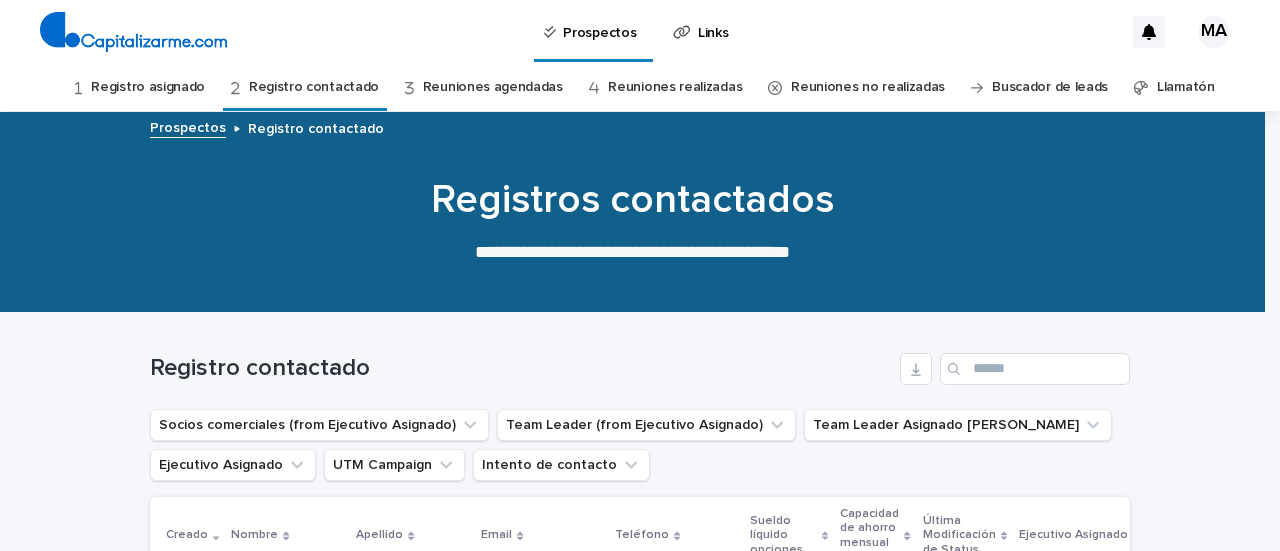 click on "Registro asignado" at bounding box center [148, 87] 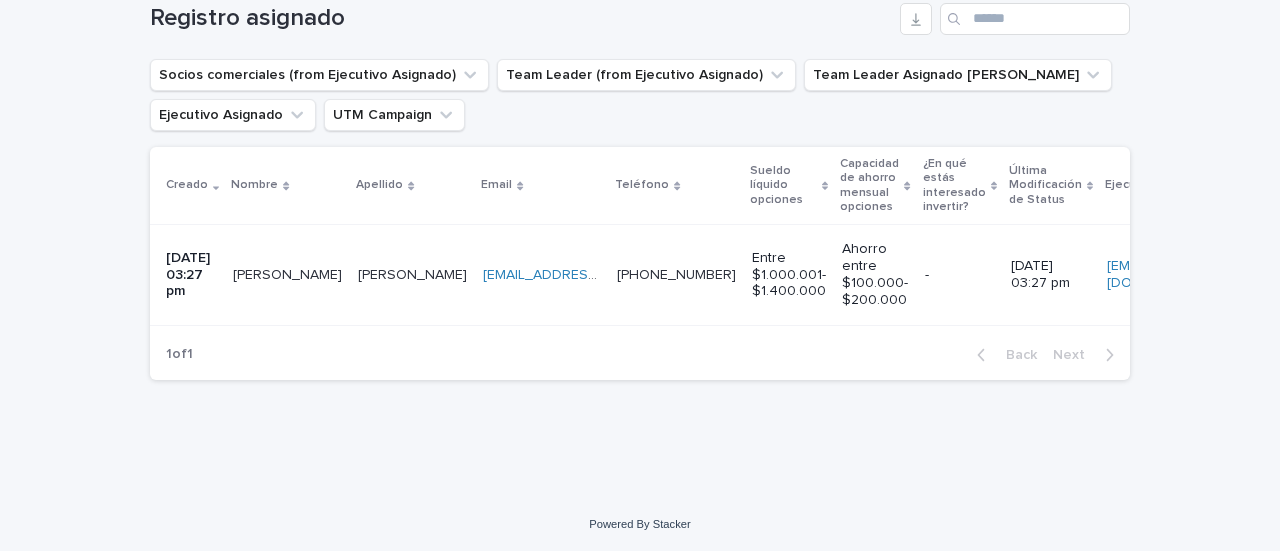scroll 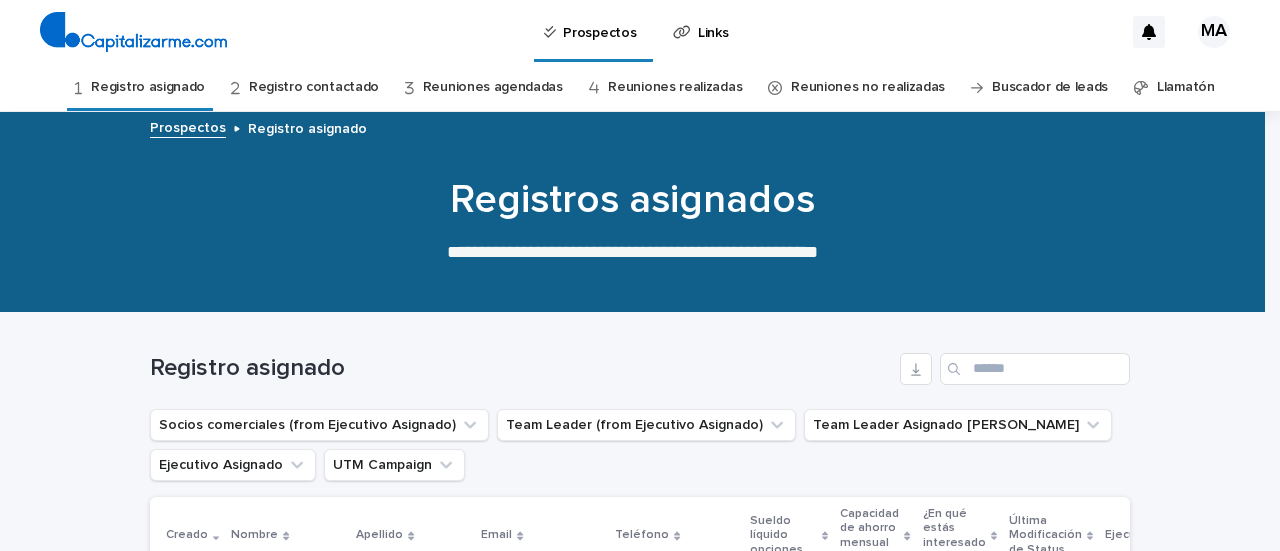 click on "Reuniones agendadas" at bounding box center (493, 87) 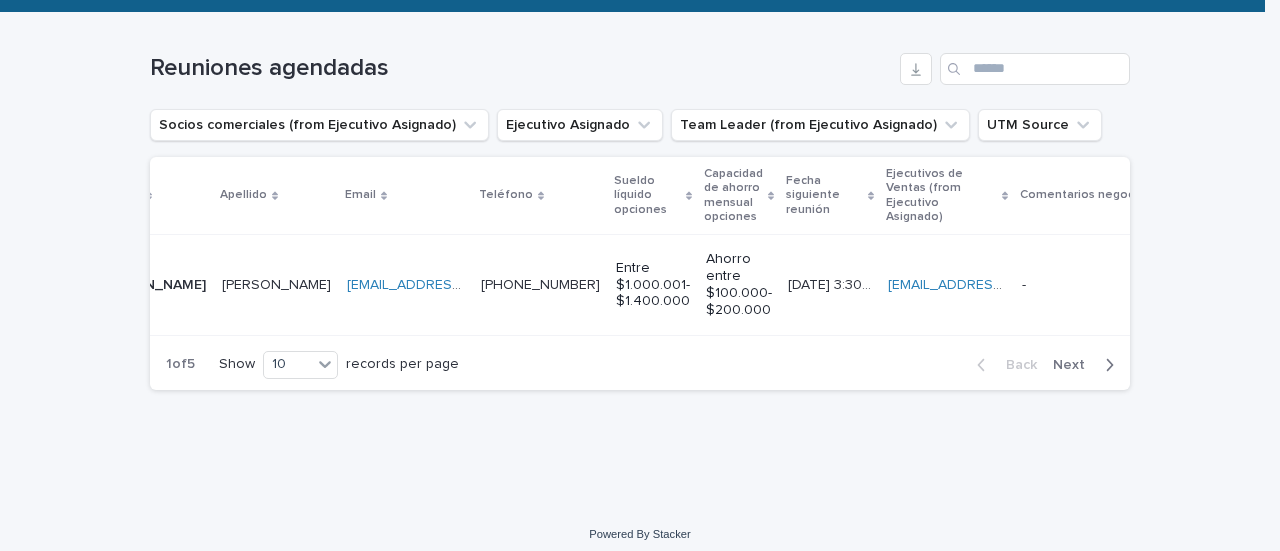 scroll, scrollTop: 0, scrollLeft: 61, axis: horizontal 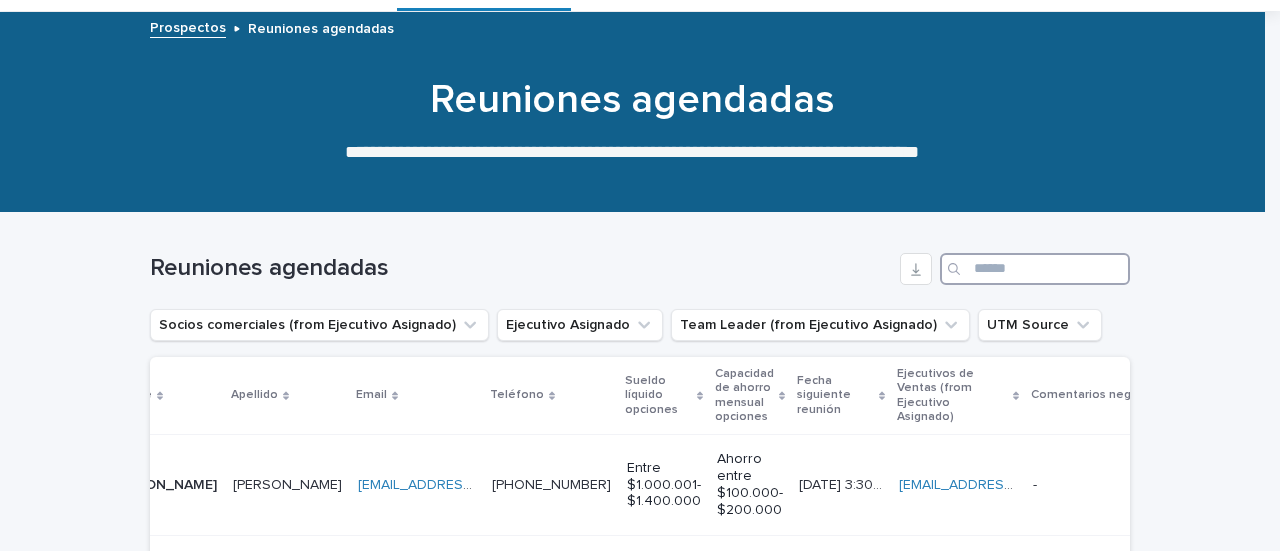 click at bounding box center [1035, 269] 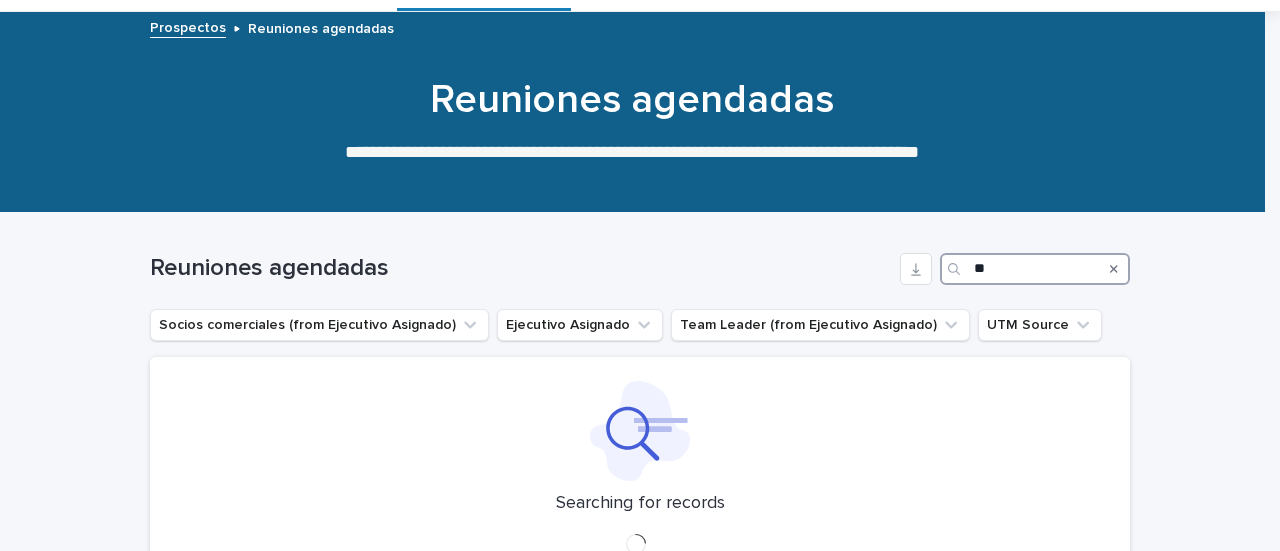 type on "*" 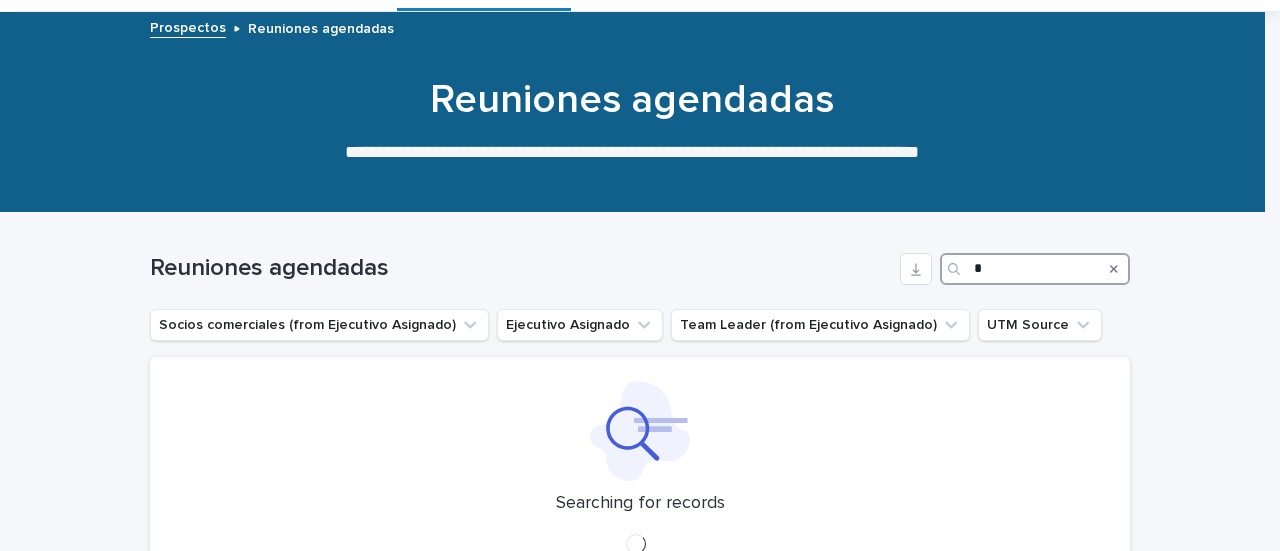 type 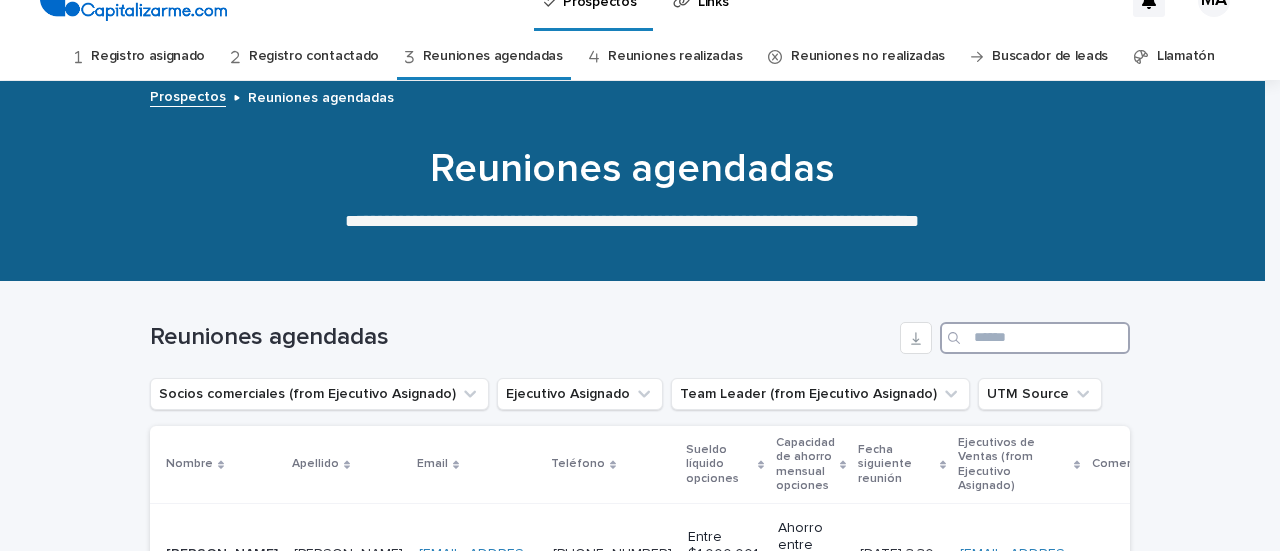 scroll, scrollTop: 0, scrollLeft: 0, axis: both 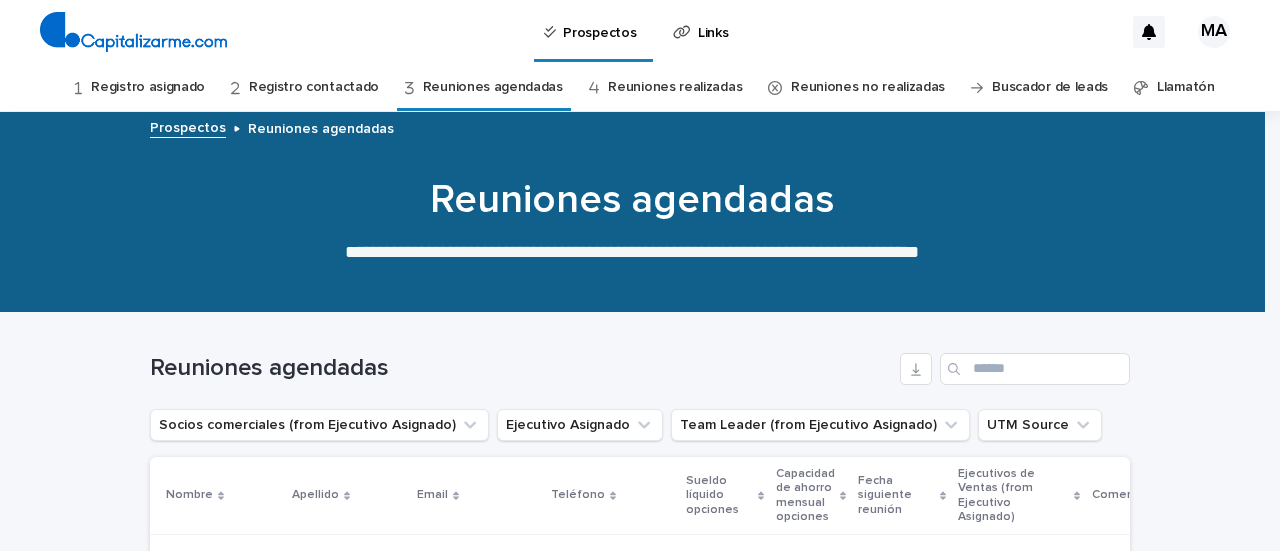 click on "Reuniones realizadas" at bounding box center (675, 87) 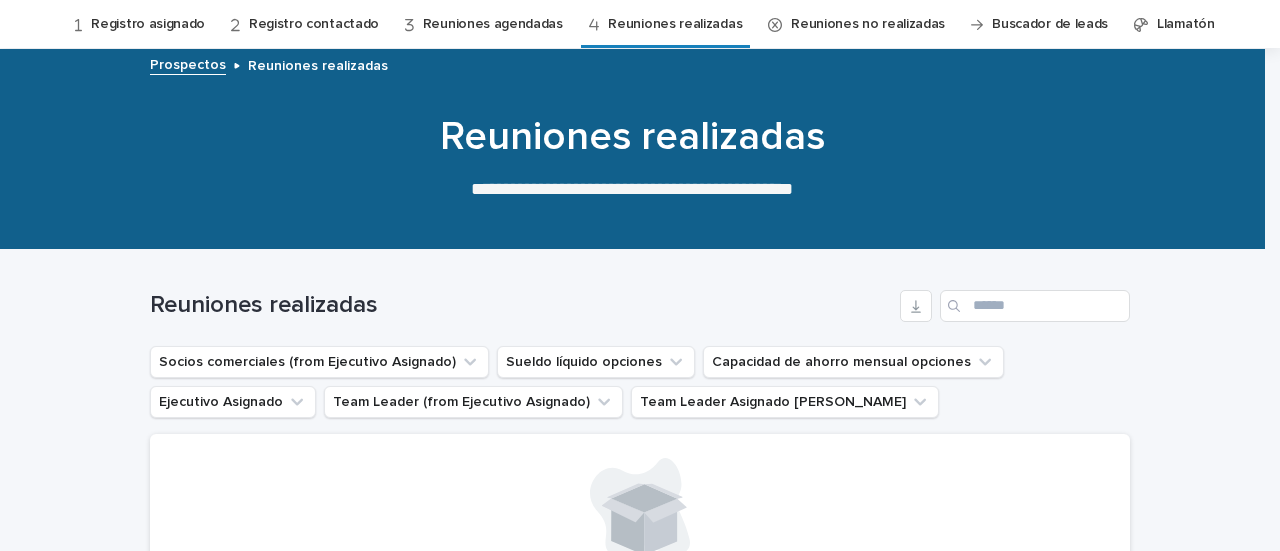 scroll, scrollTop: 0, scrollLeft: 0, axis: both 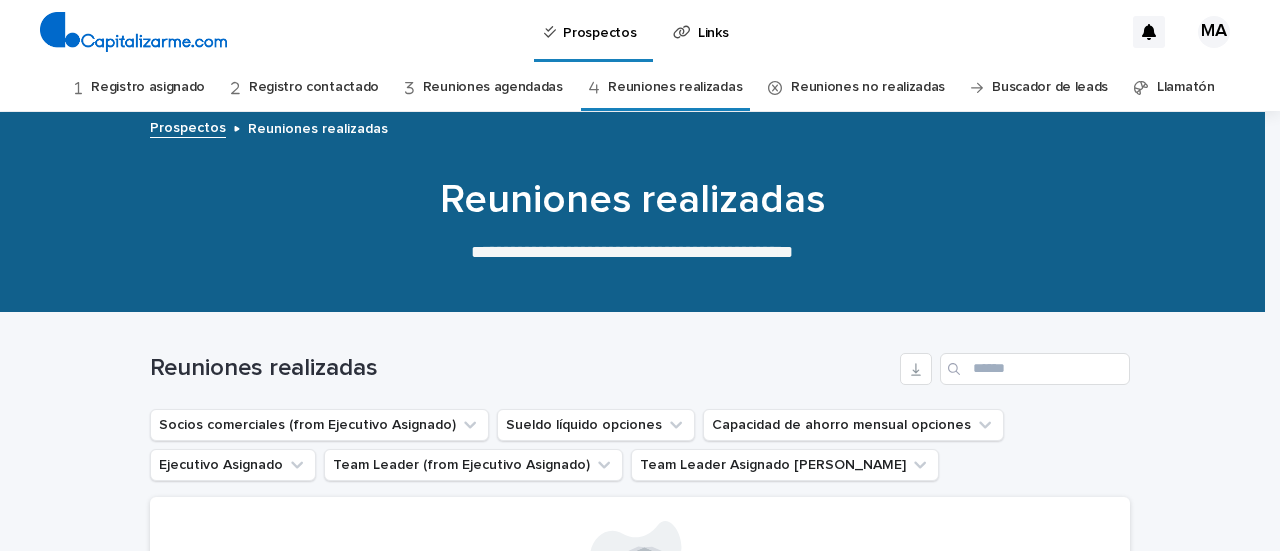 click on "Reuniones no realizadas" at bounding box center (868, 87) 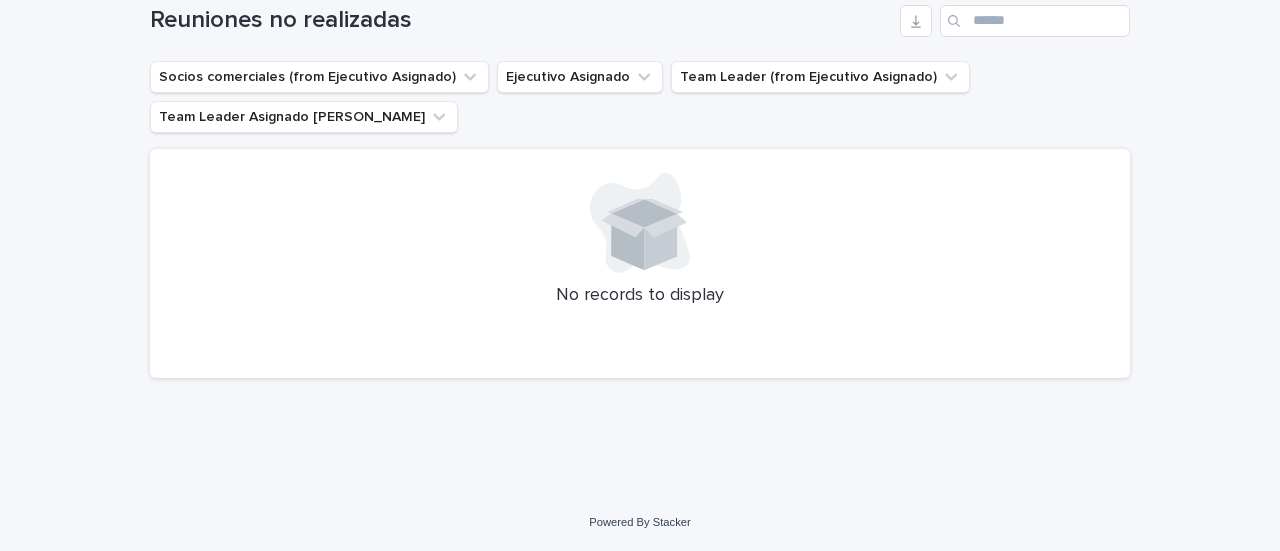 scroll, scrollTop: 0, scrollLeft: 0, axis: both 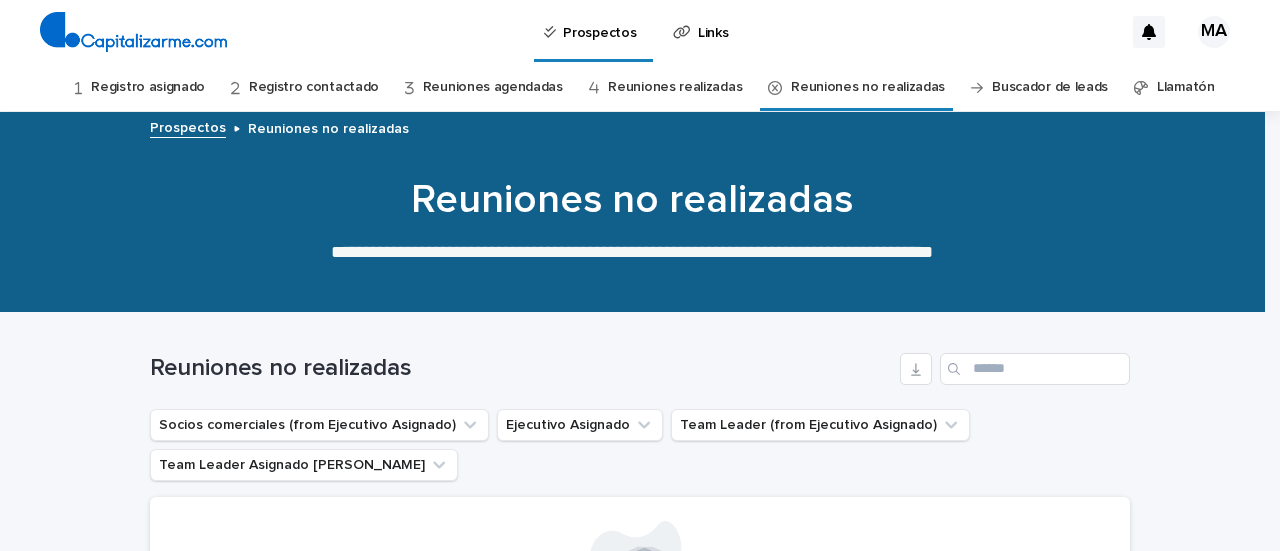 click on "Buscador de leads" at bounding box center (1050, 87) 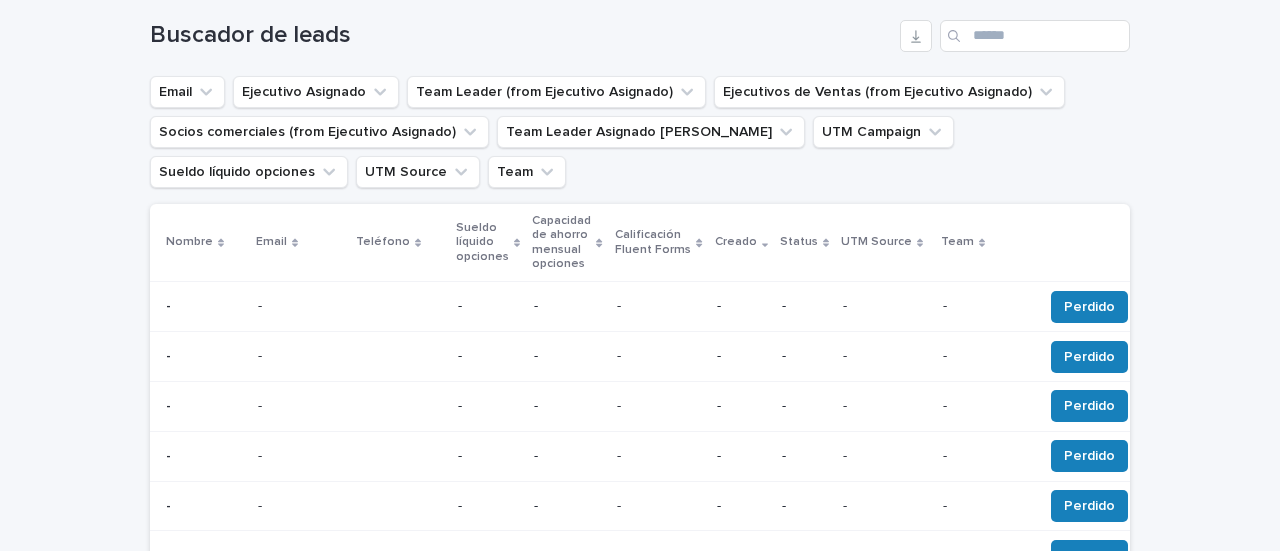 scroll, scrollTop: 400, scrollLeft: 0, axis: vertical 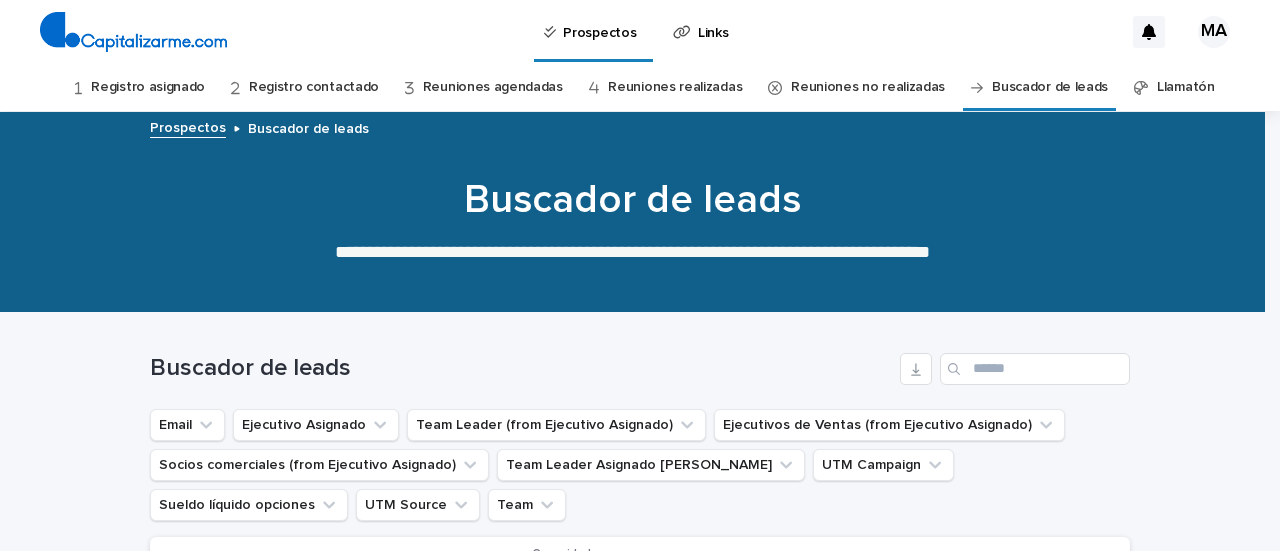 click on "Reuniones agendadas" at bounding box center (493, 87) 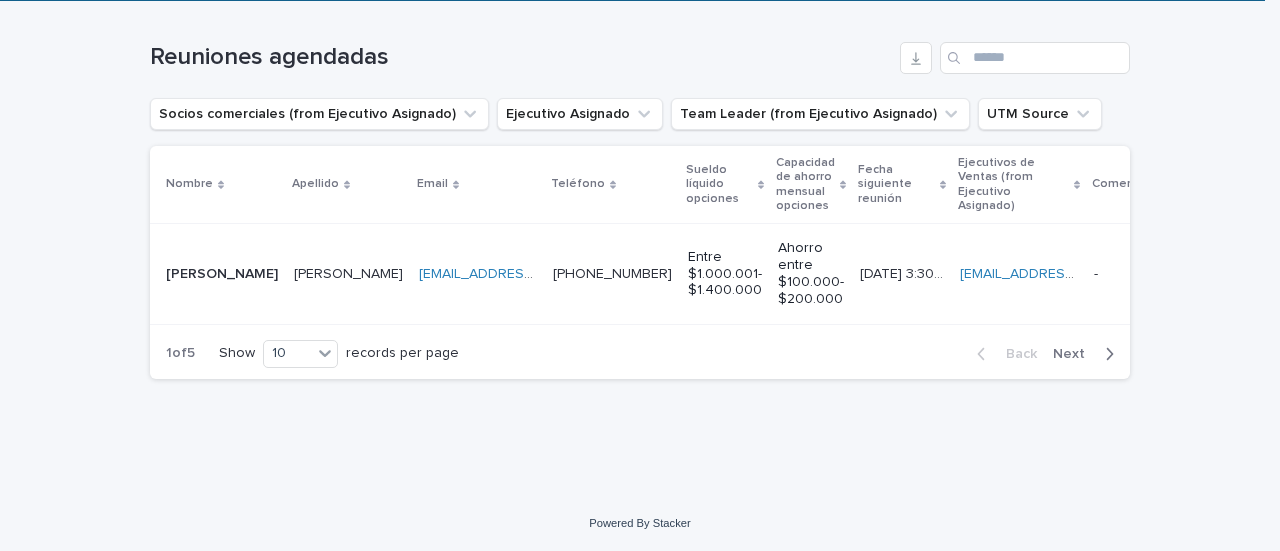 scroll, scrollTop: 133, scrollLeft: 0, axis: vertical 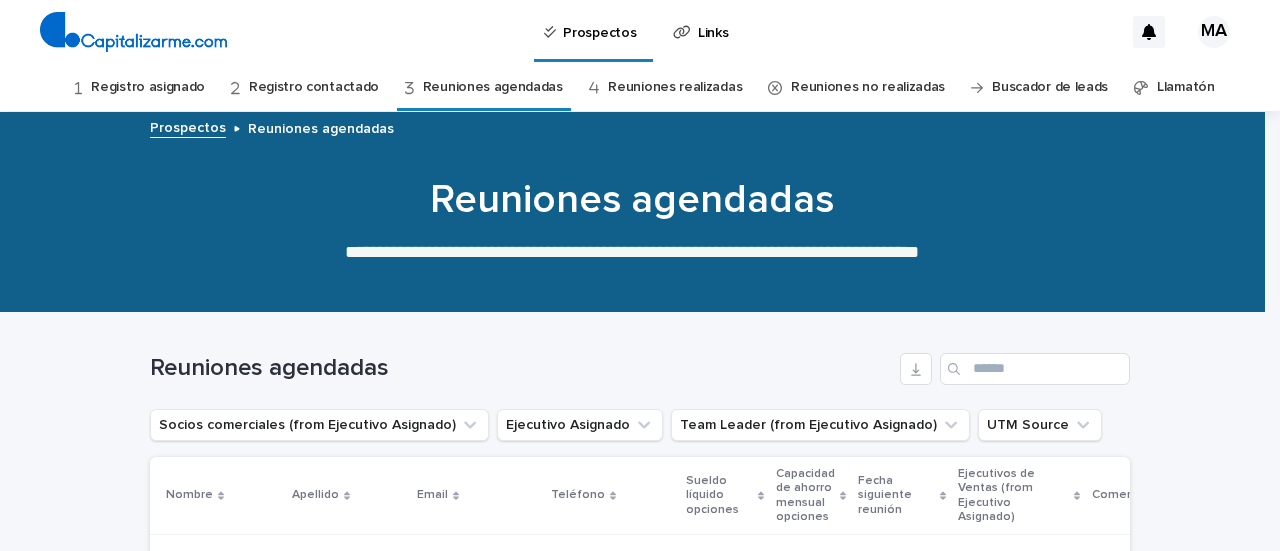 click on "Registro contactado" at bounding box center [314, 87] 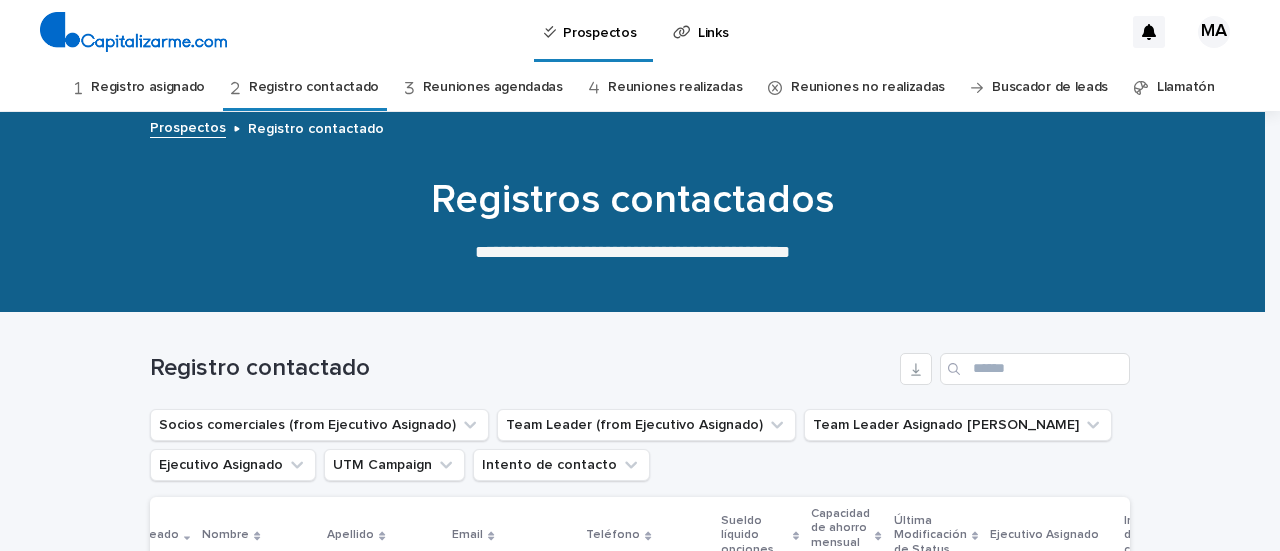 click on "Registro asignado" at bounding box center (148, 87) 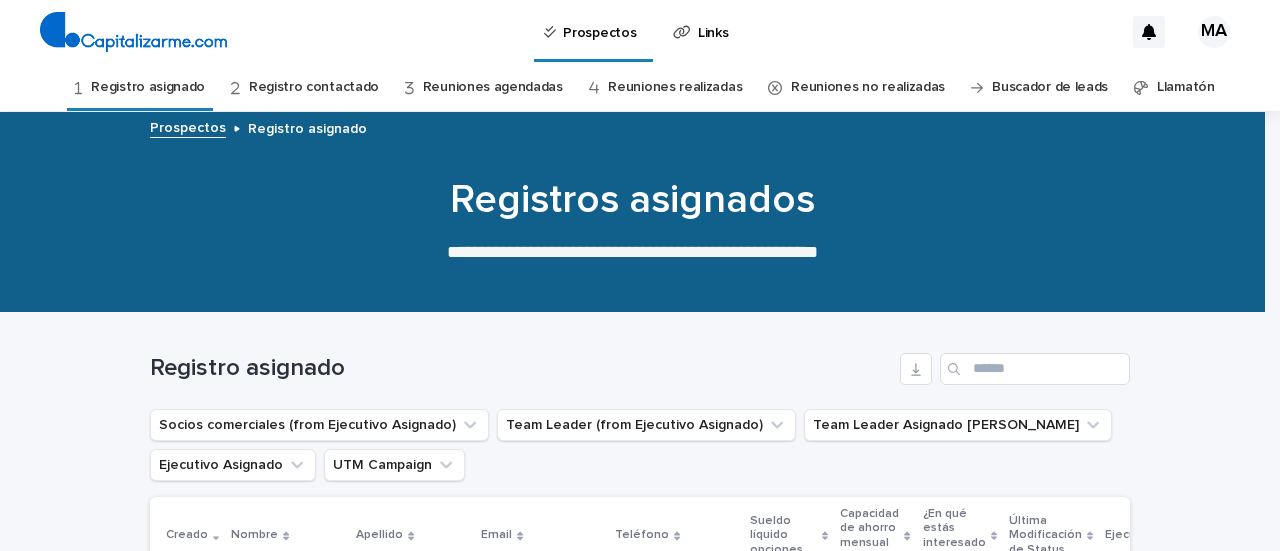 click on "Buscador de leads" at bounding box center (1050, 87) 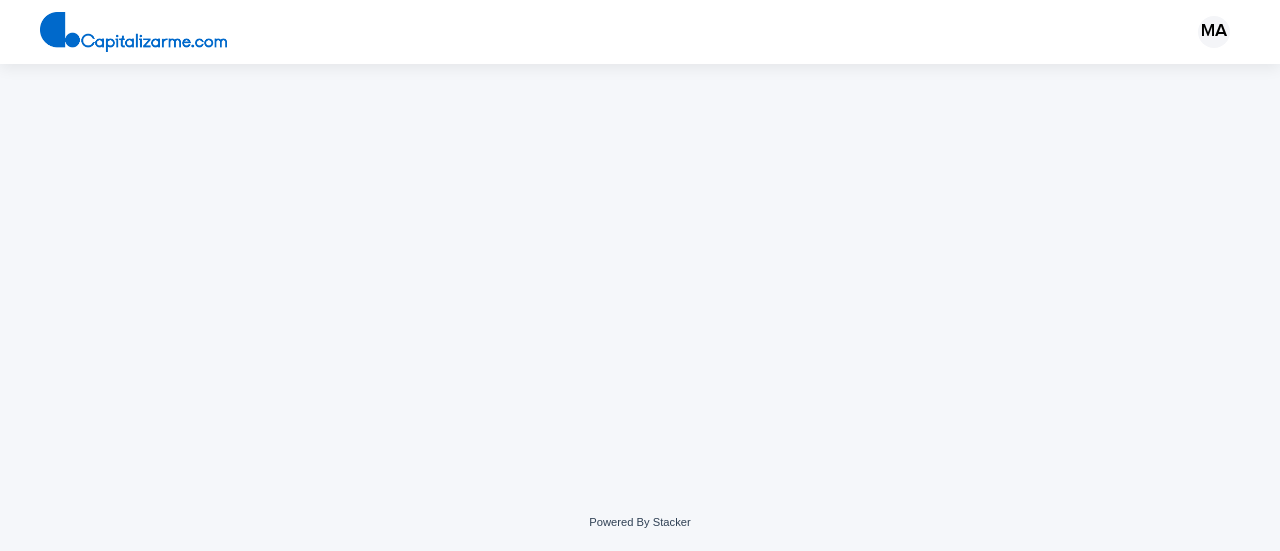scroll, scrollTop: 0, scrollLeft: 0, axis: both 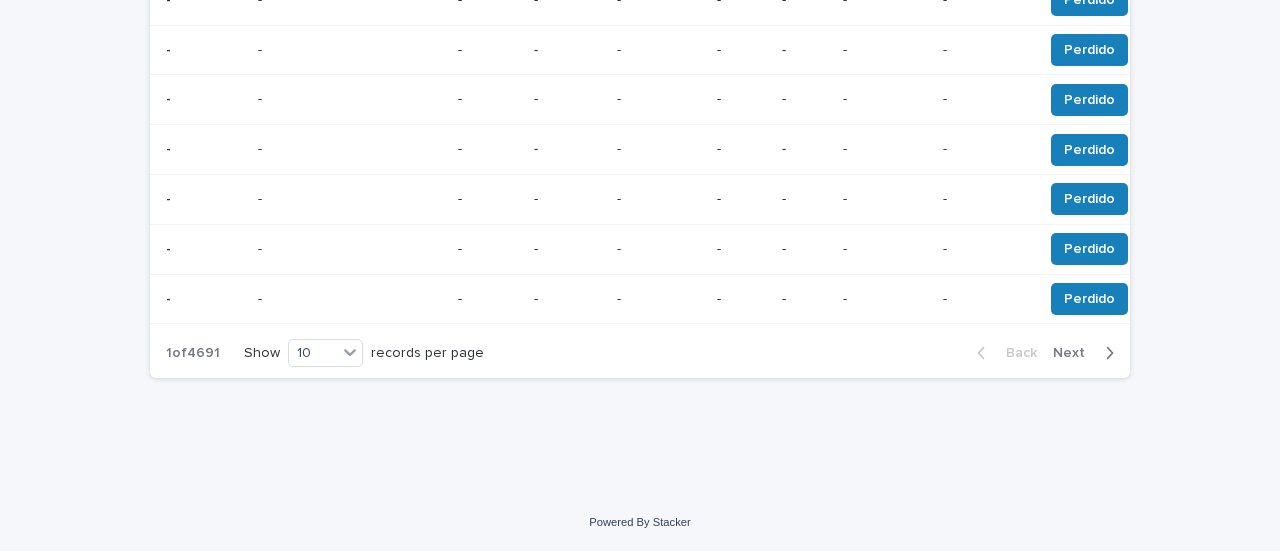 click 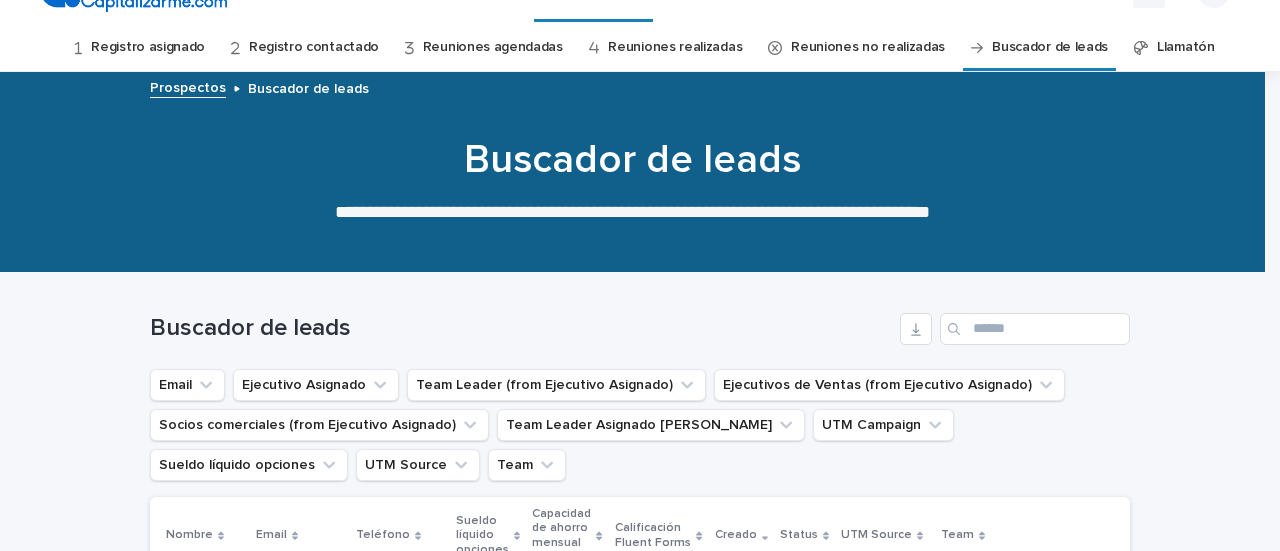 scroll, scrollTop: 0, scrollLeft: 0, axis: both 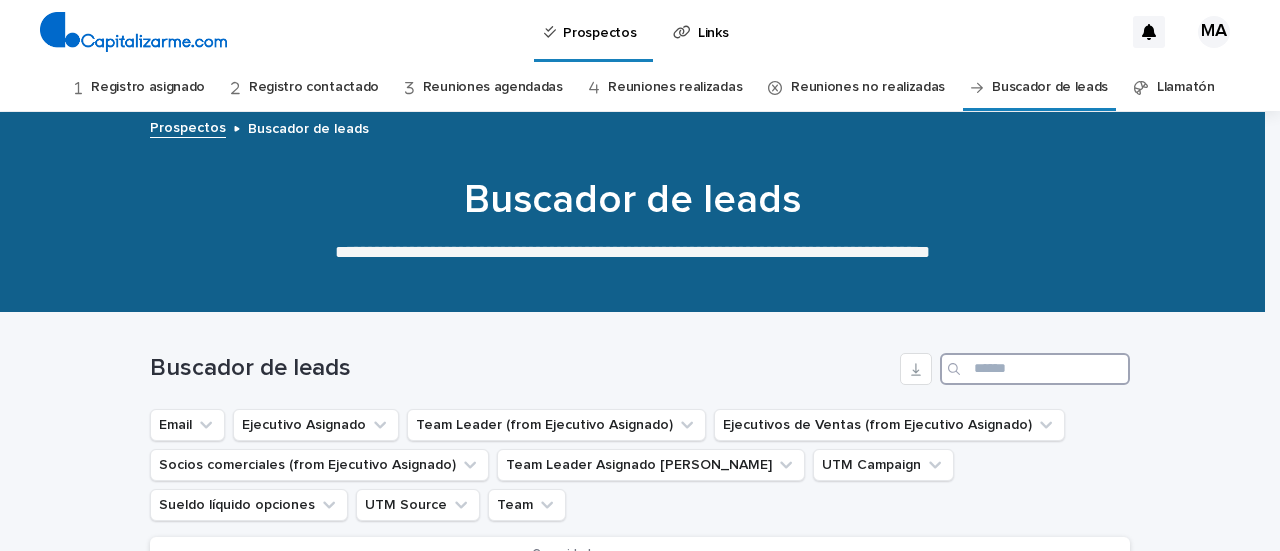 click at bounding box center (1035, 369) 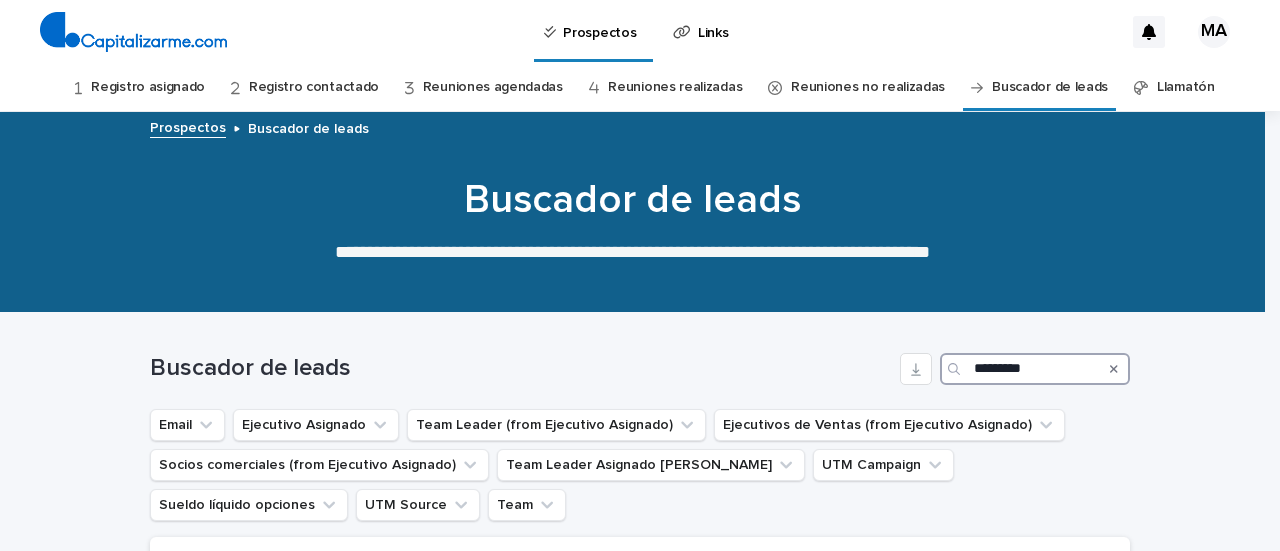 type on "*********" 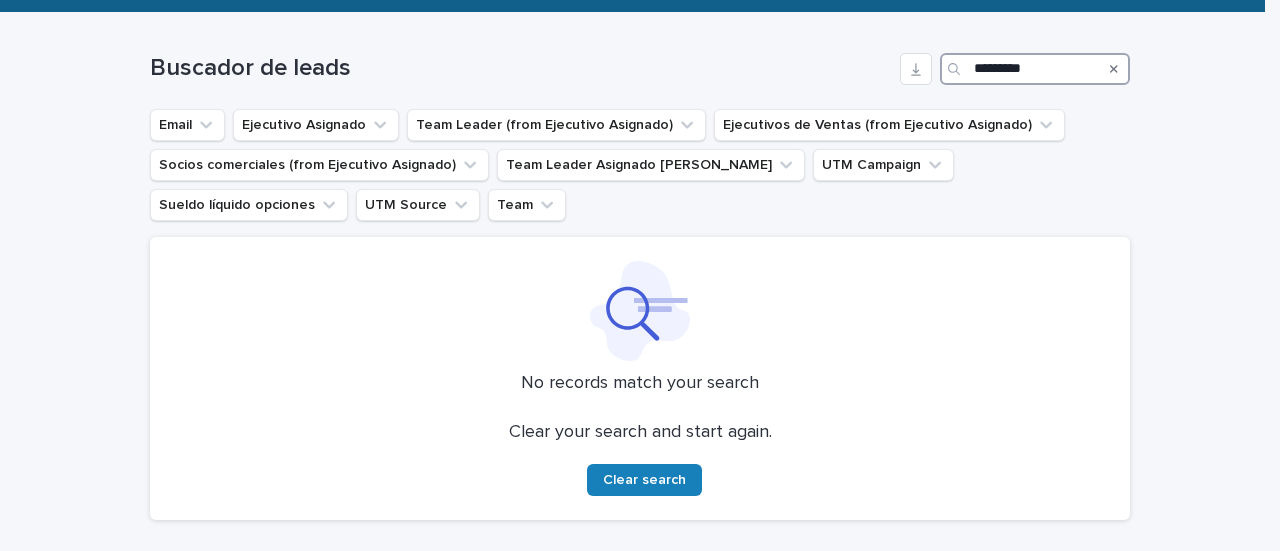 scroll, scrollTop: 0, scrollLeft: 0, axis: both 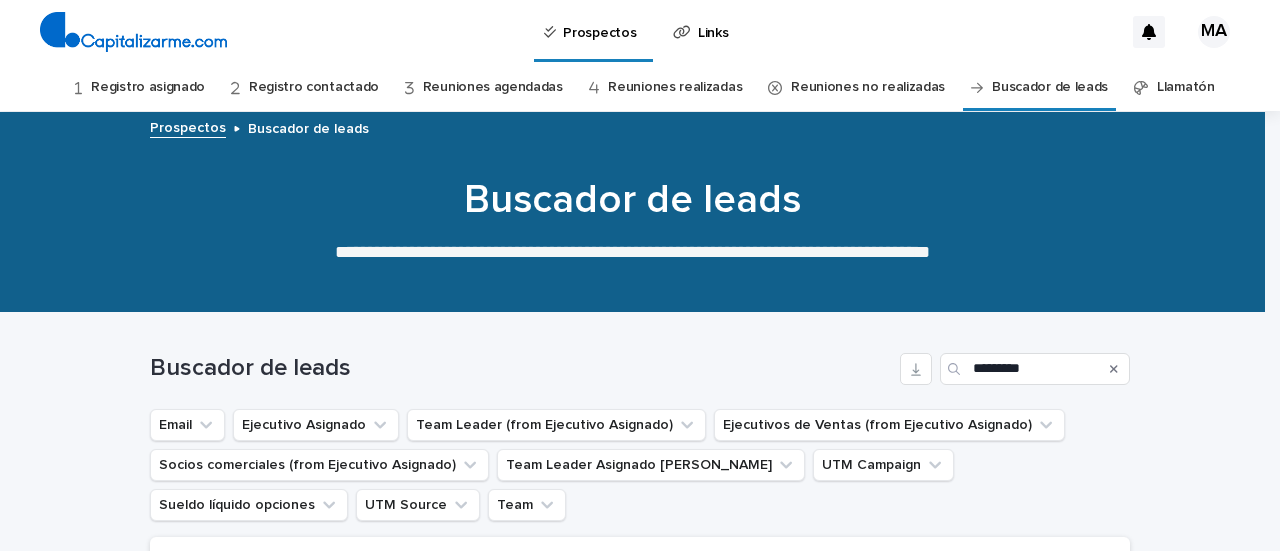 click on "Reuniones agendadas" at bounding box center [493, 87] 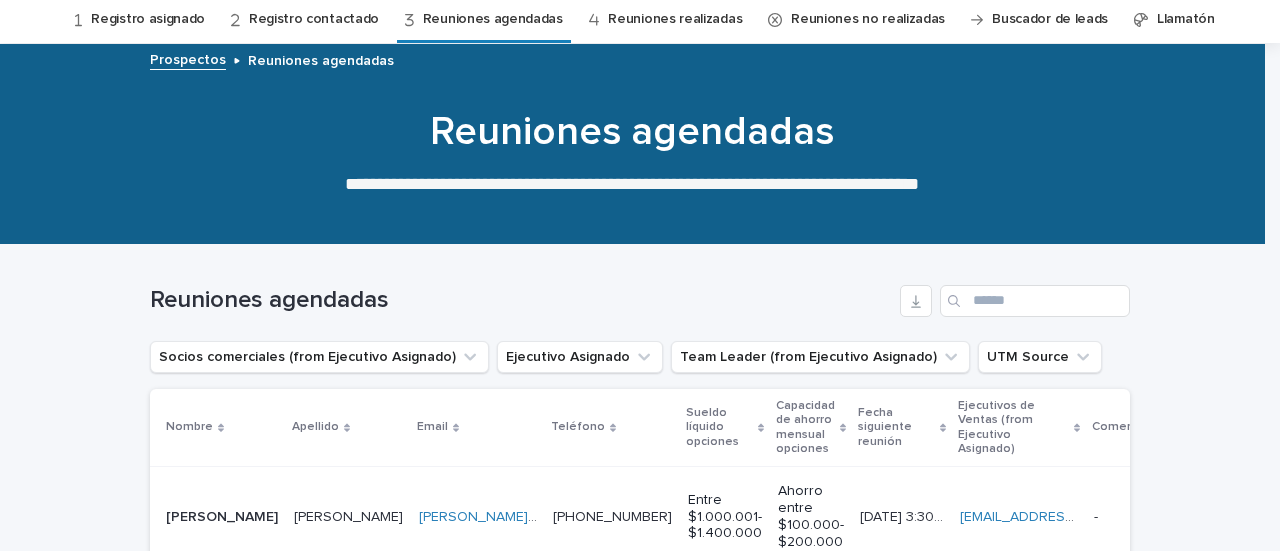 scroll, scrollTop: 0, scrollLeft: 0, axis: both 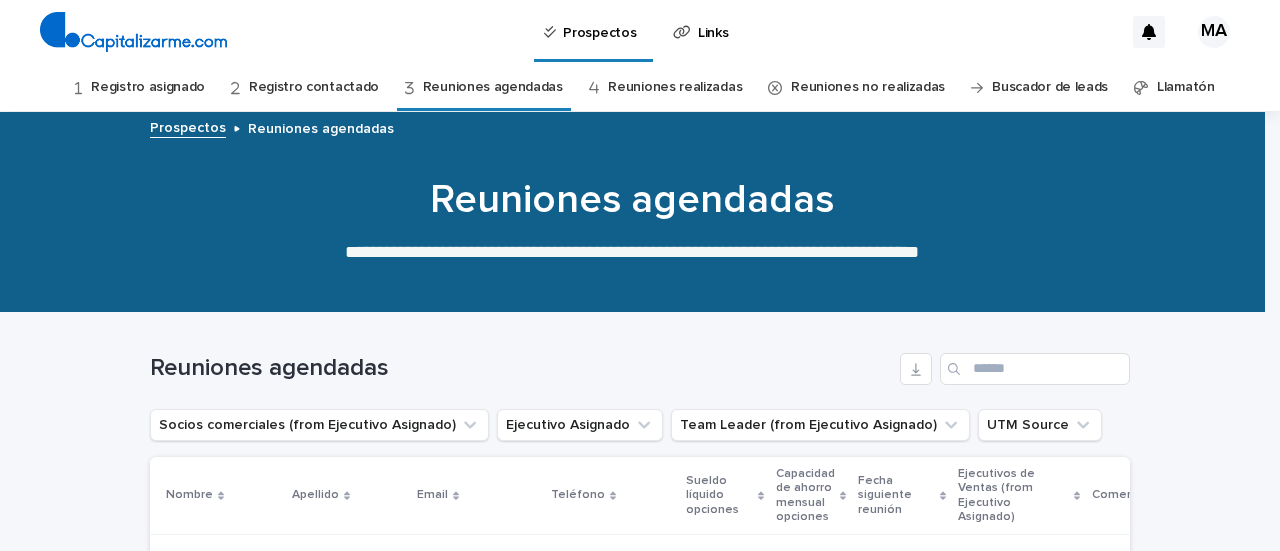 click on "Registro contactado" at bounding box center [314, 87] 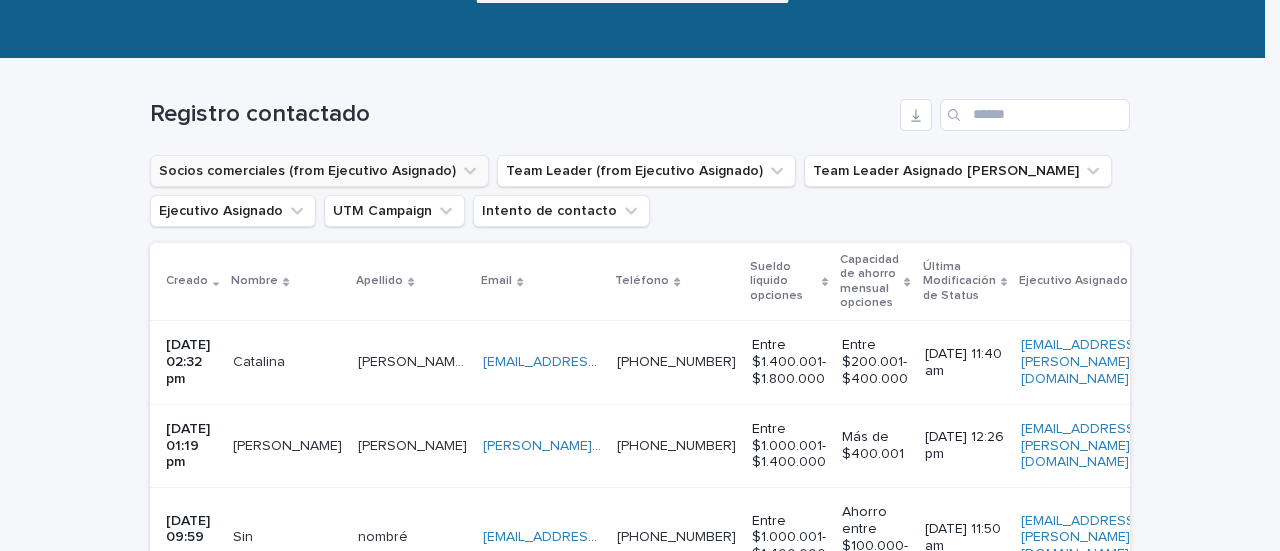 scroll, scrollTop: 342, scrollLeft: 0, axis: vertical 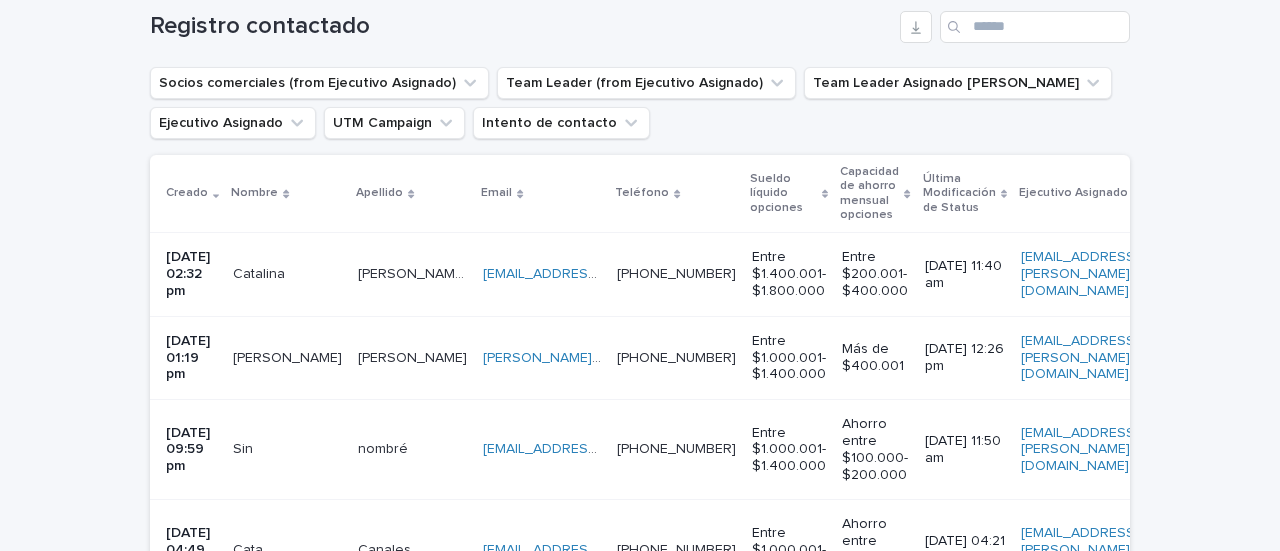 drag, startPoint x: 238, startPoint y: 302, endPoint x: 0, endPoint y: 394, distance: 255.16269 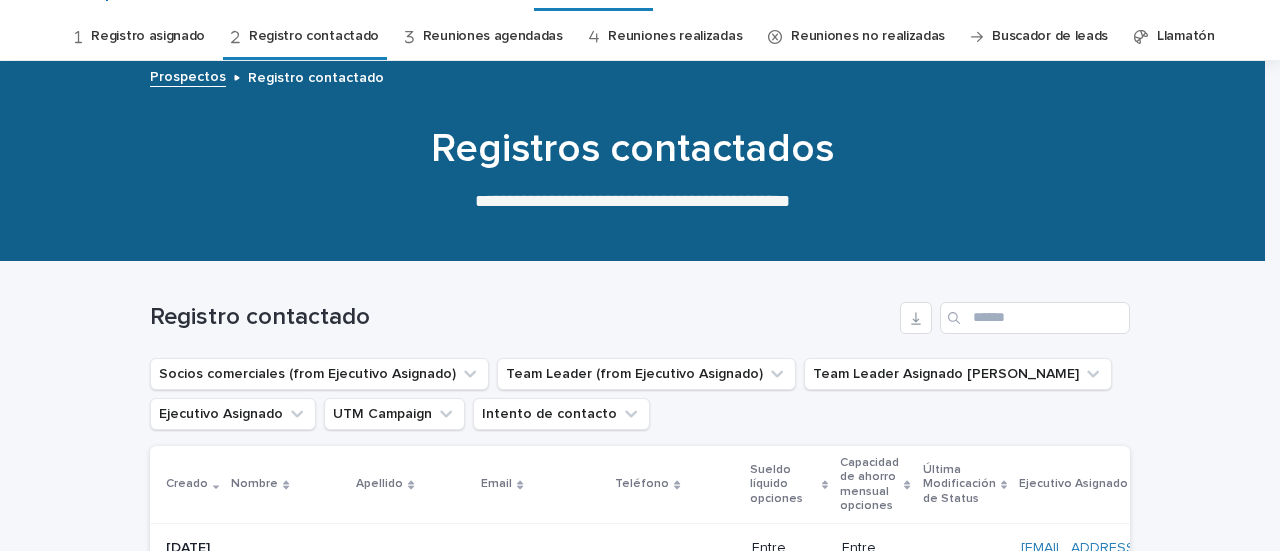 scroll, scrollTop: 0, scrollLeft: 0, axis: both 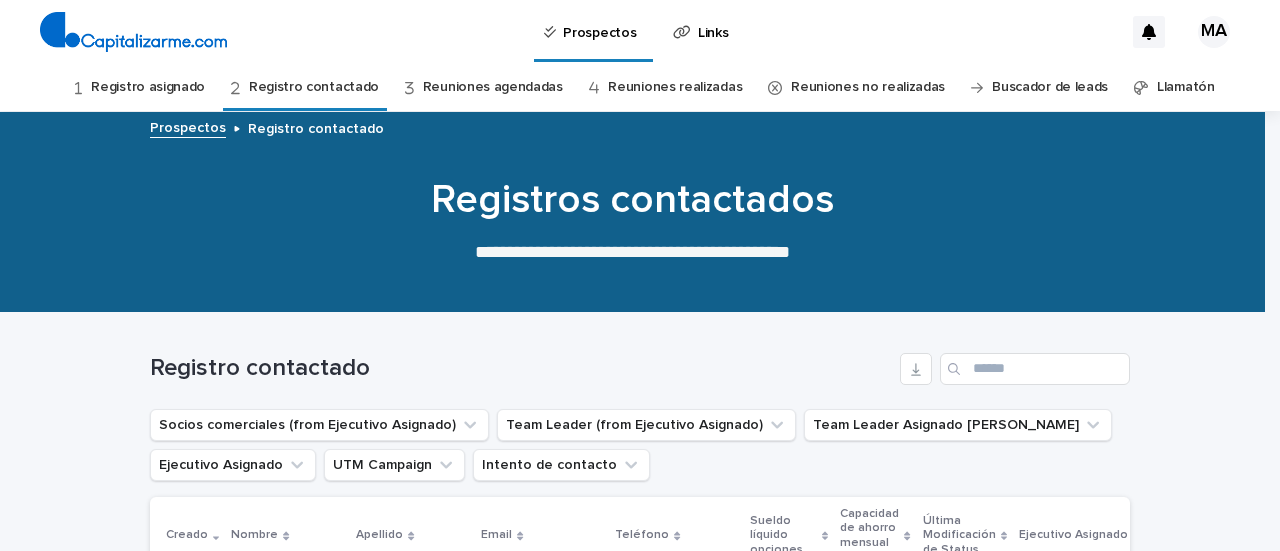 click on "Reuniones no realizadas" at bounding box center (868, 87) 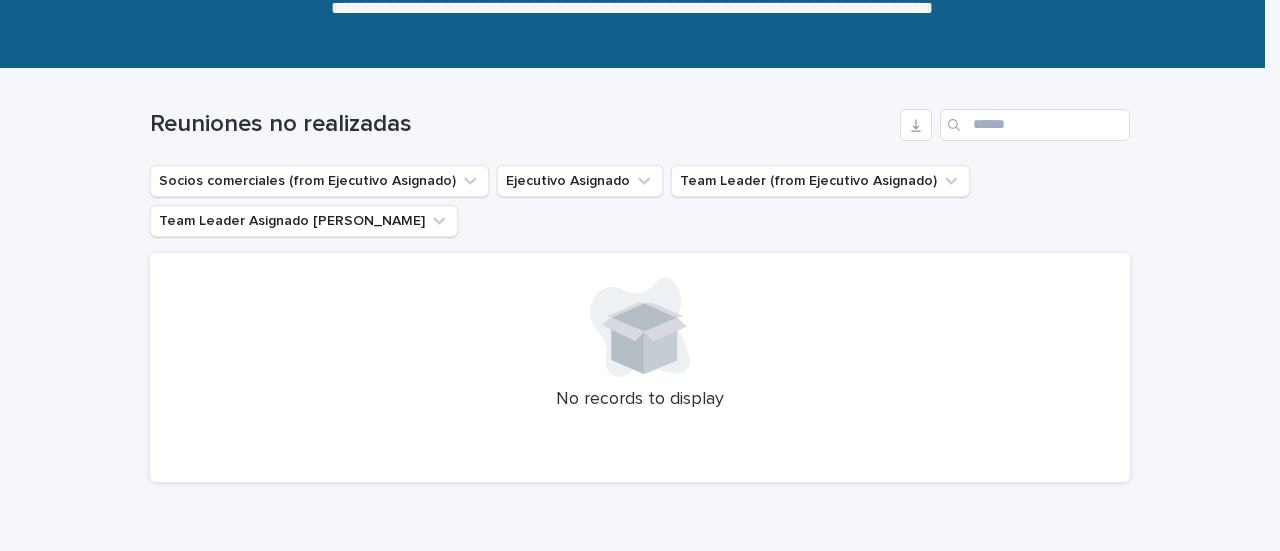 scroll, scrollTop: 300, scrollLeft: 0, axis: vertical 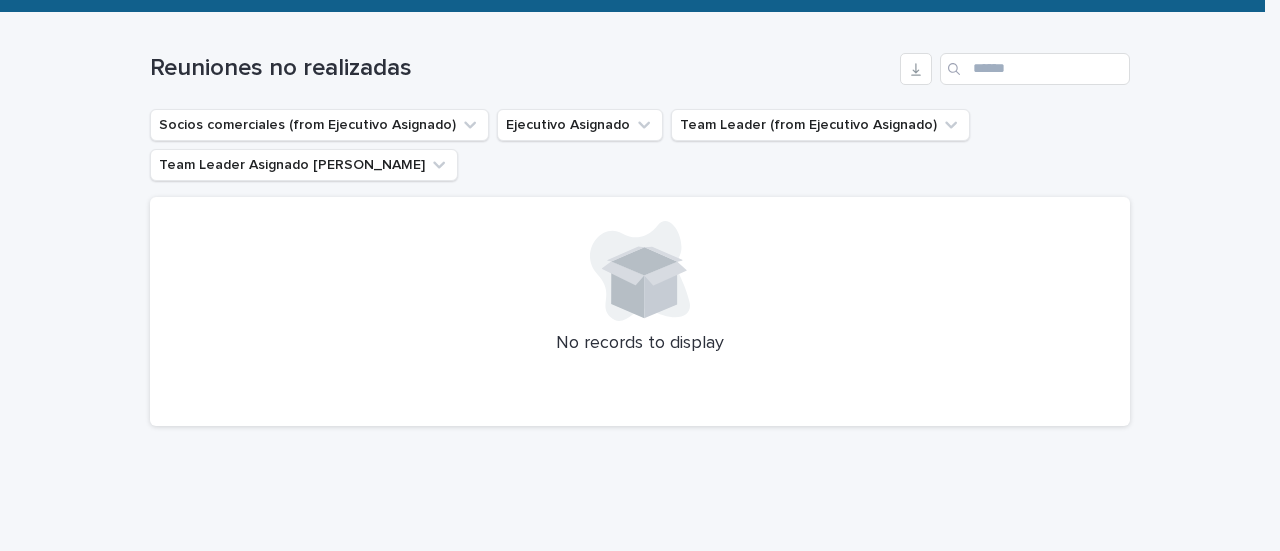 click at bounding box center [956, 69] 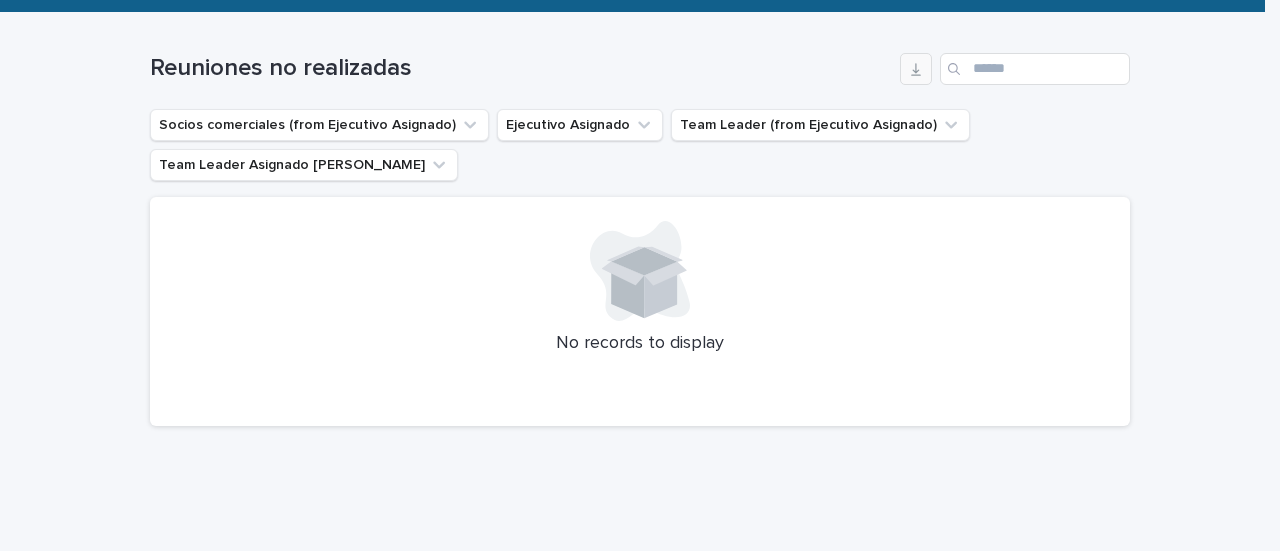 click at bounding box center [916, 69] 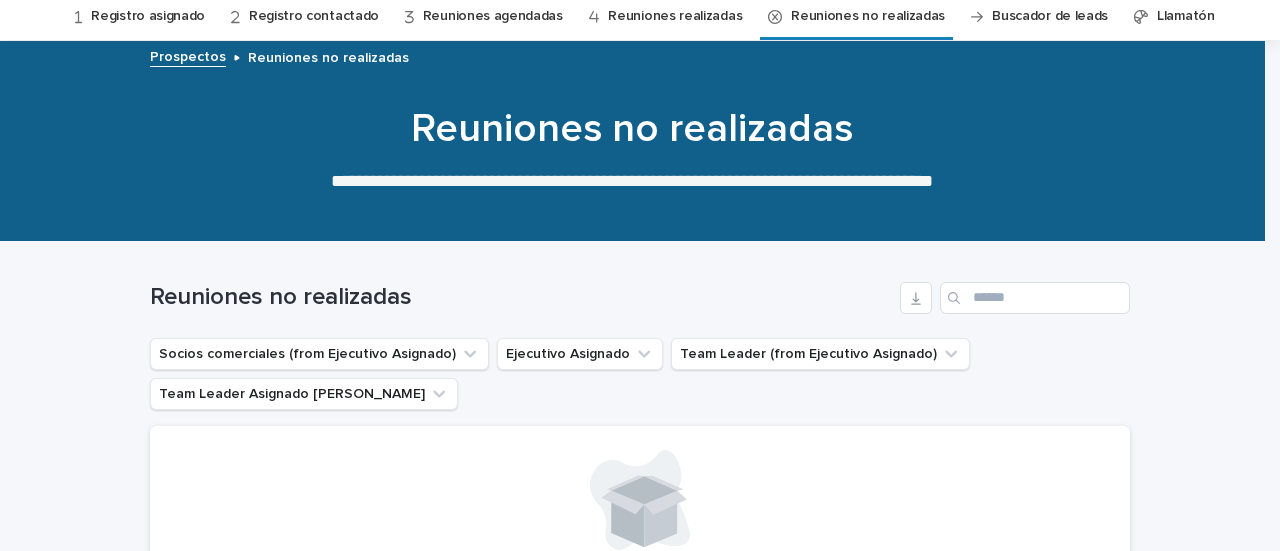 scroll, scrollTop: 0, scrollLeft: 0, axis: both 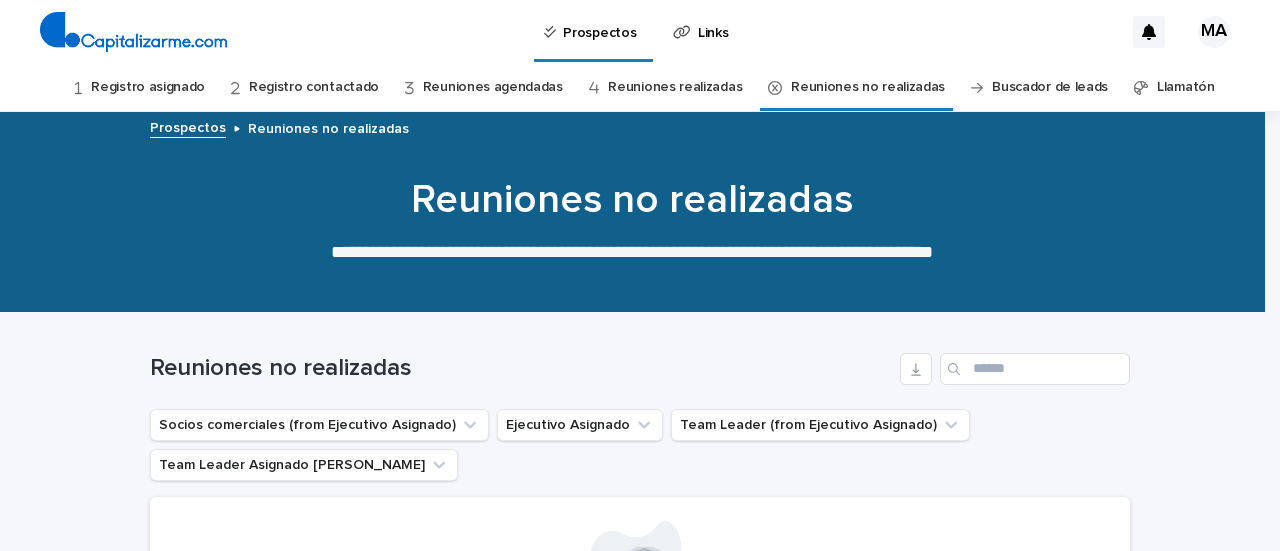 click on "Registro contactado" at bounding box center [314, 87] 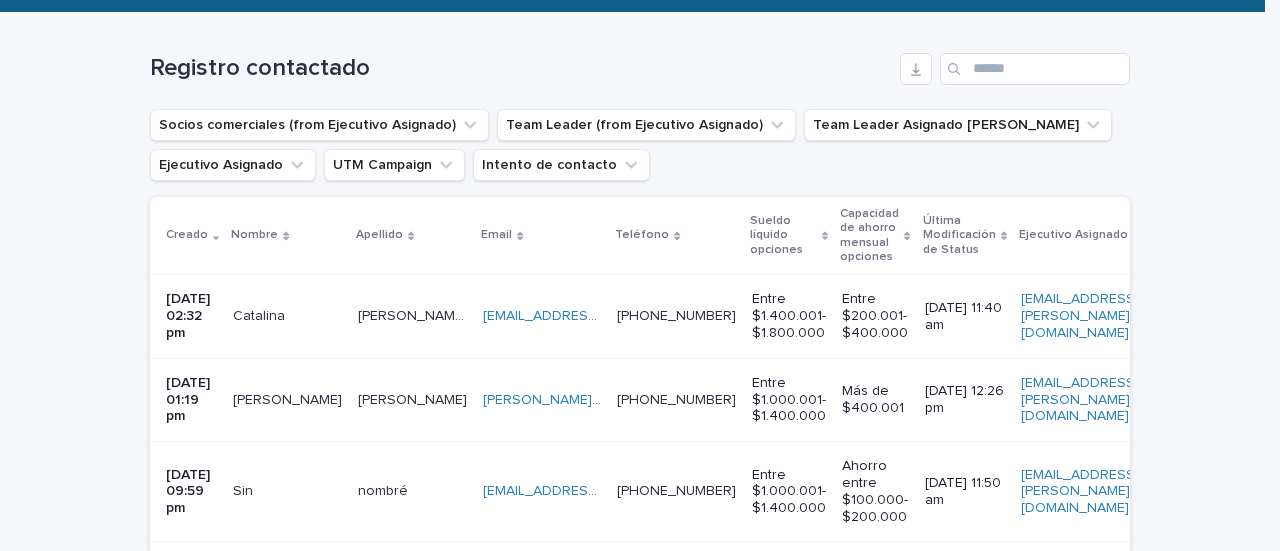 scroll, scrollTop: 0, scrollLeft: 0, axis: both 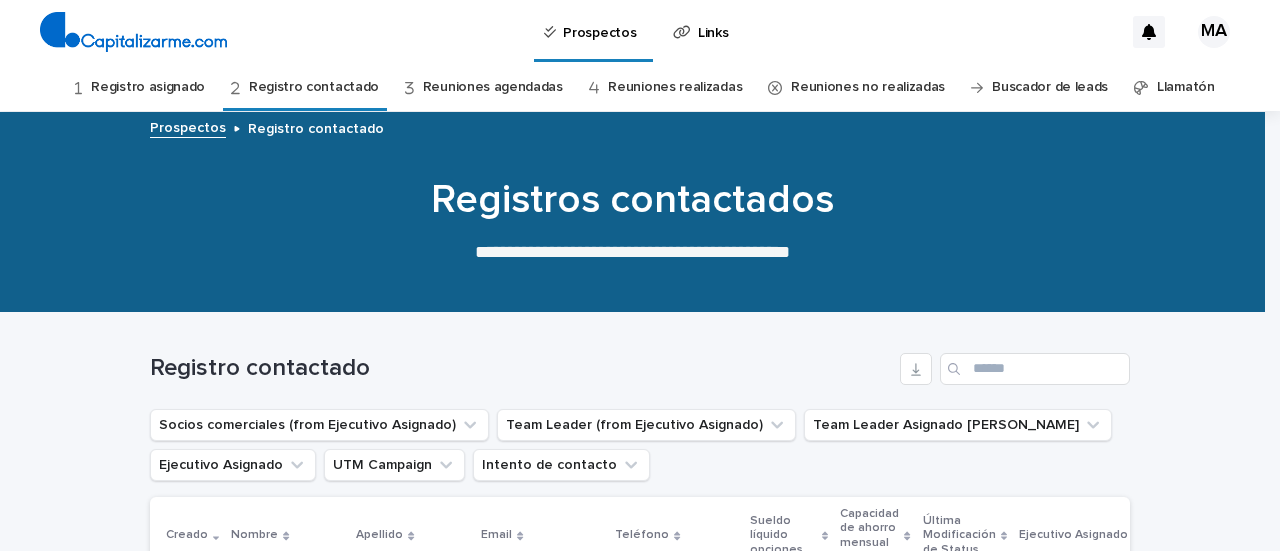 click on "Prospectos" at bounding box center [188, 126] 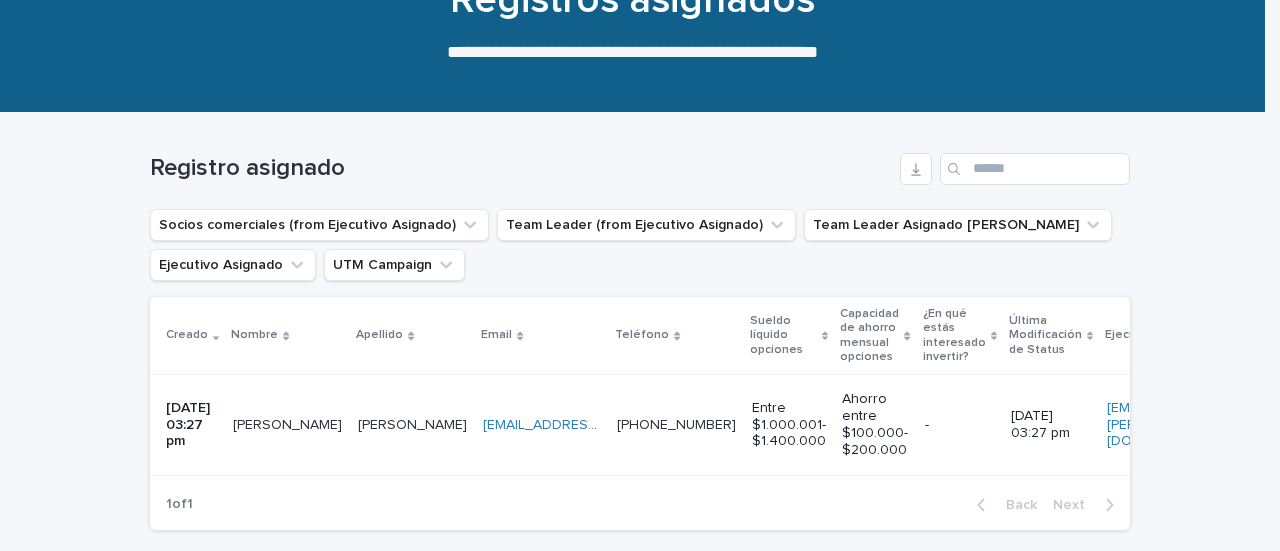scroll, scrollTop: 0, scrollLeft: 0, axis: both 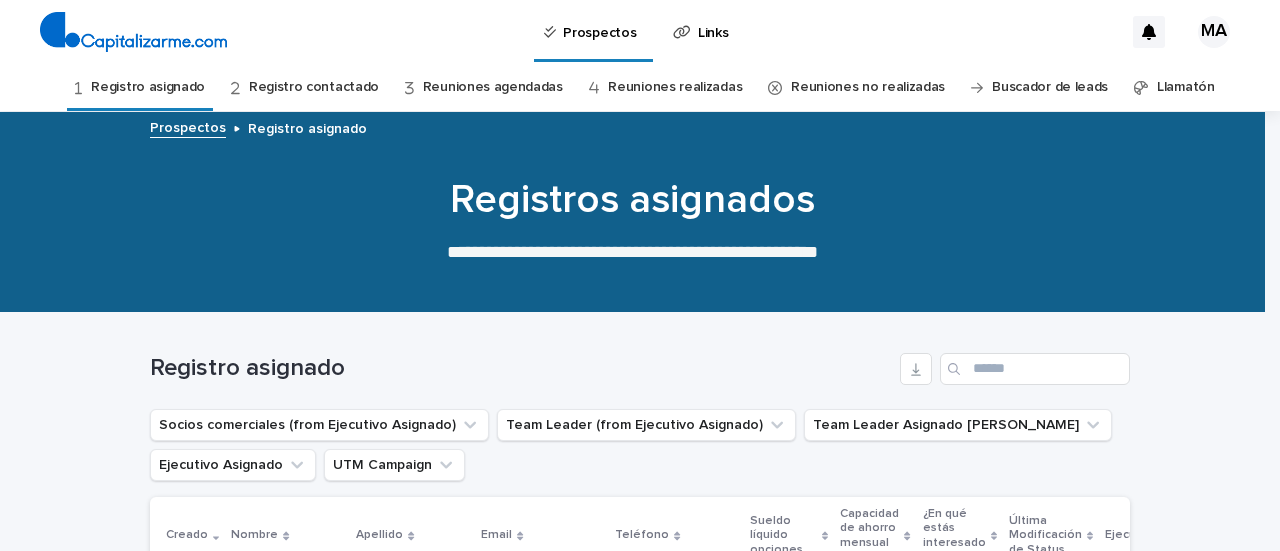 click on "Registro asignado" at bounding box center (148, 87) 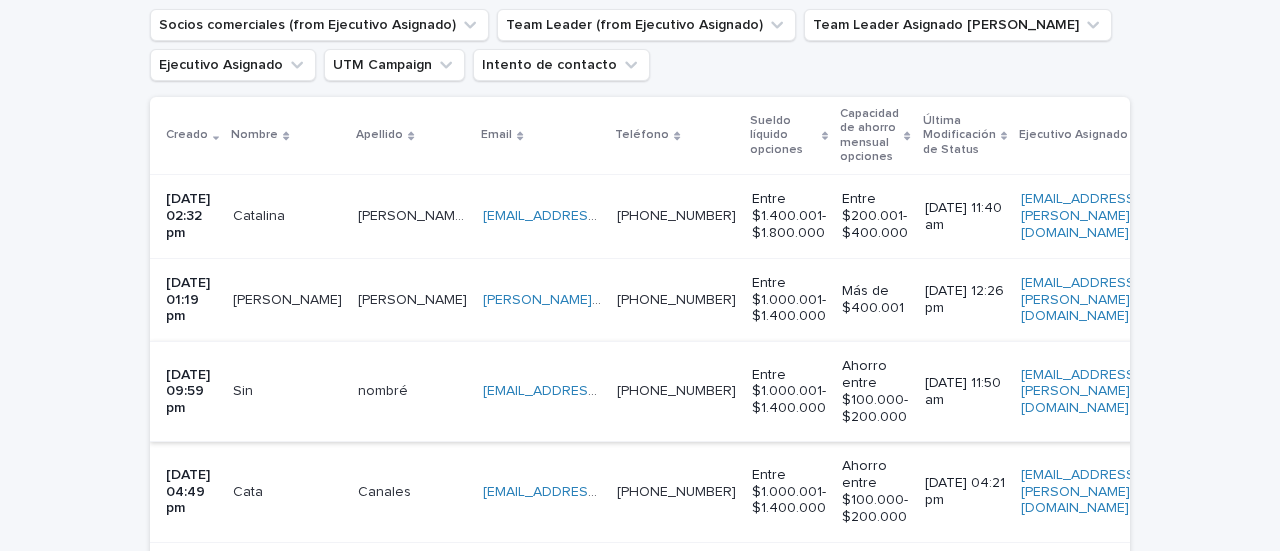 scroll, scrollTop: 0, scrollLeft: 0, axis: both 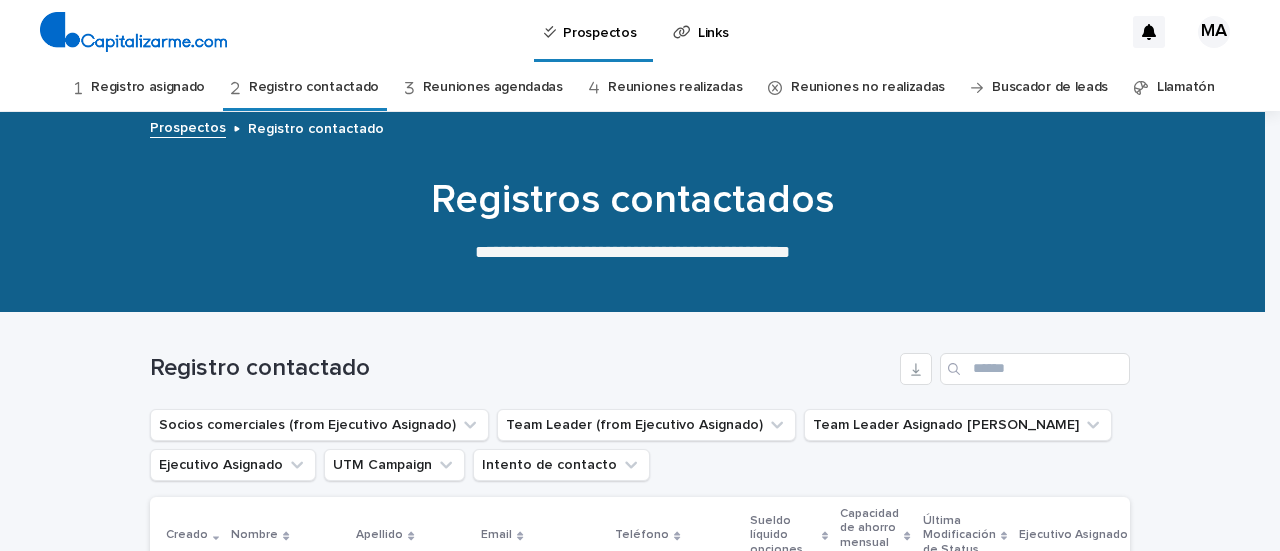 click on "Reuniones no realizadas" at bounding box center (868, 87) 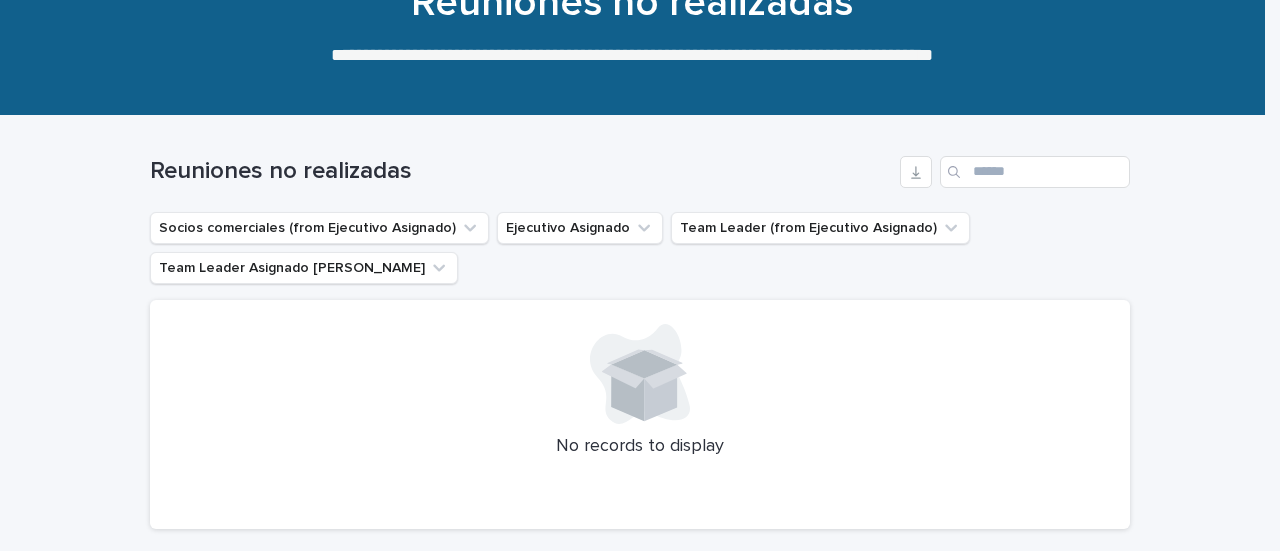 scroll, scrollTop: 300, scrollLeft: 0, axis: vertical 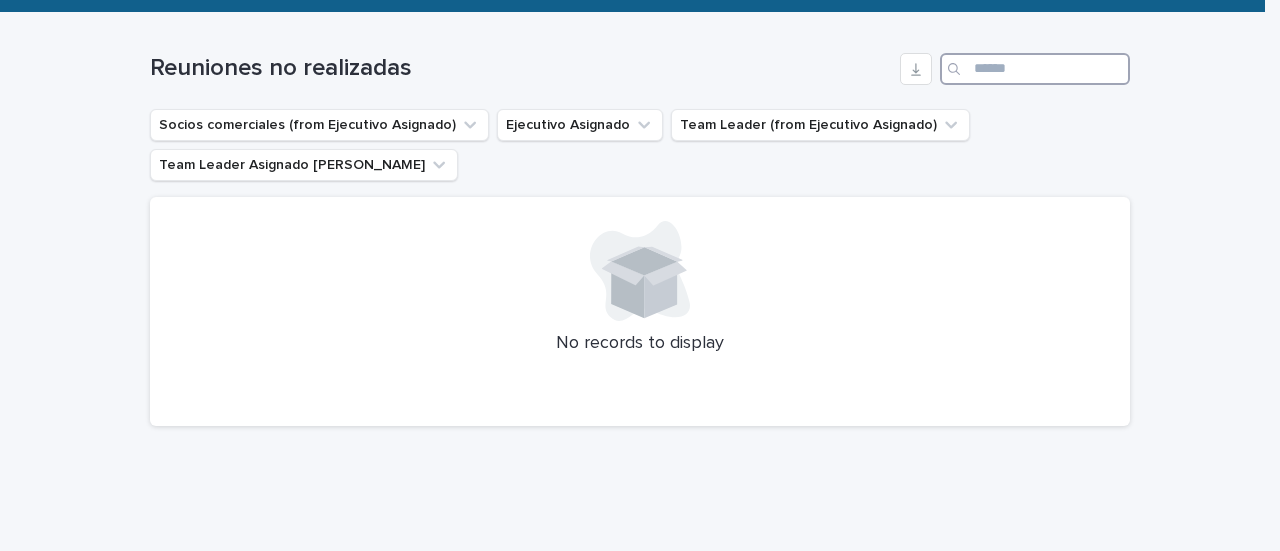 click at bounding box center [1035, 69] 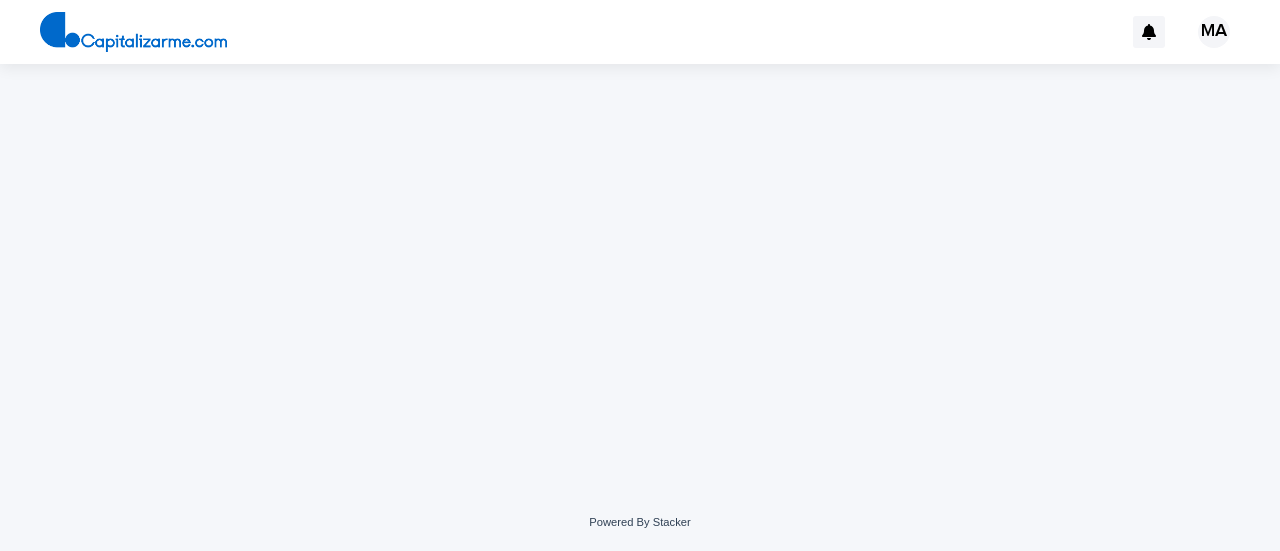scroll, scrollTop: 0, scrollLeft: 0, axis: both 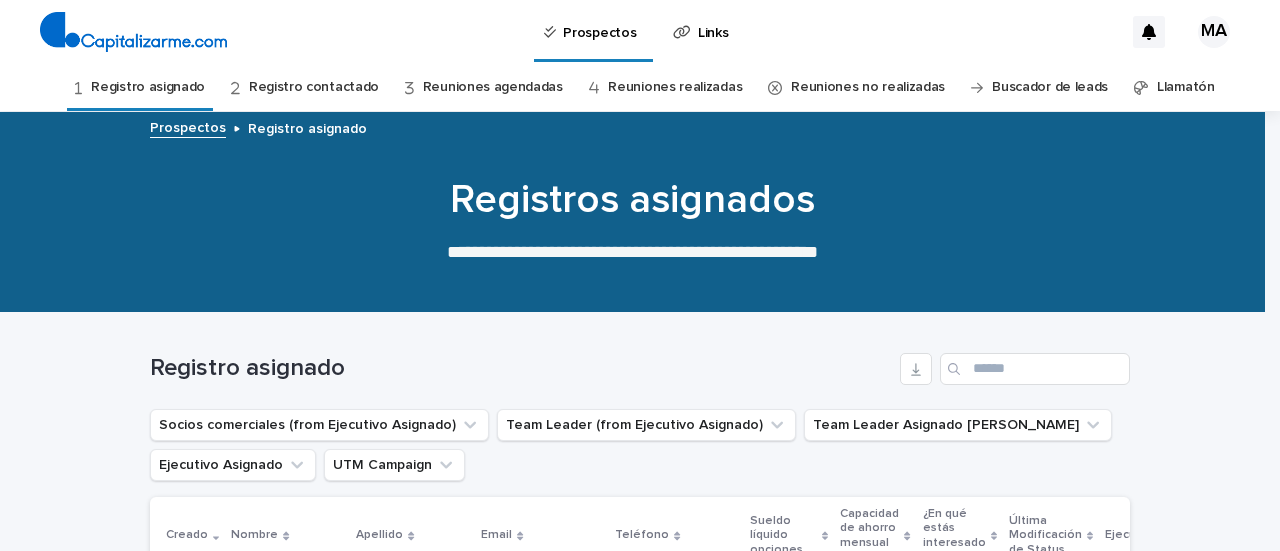 click on "Buscador de leads" at bounding box center (1050, 87) 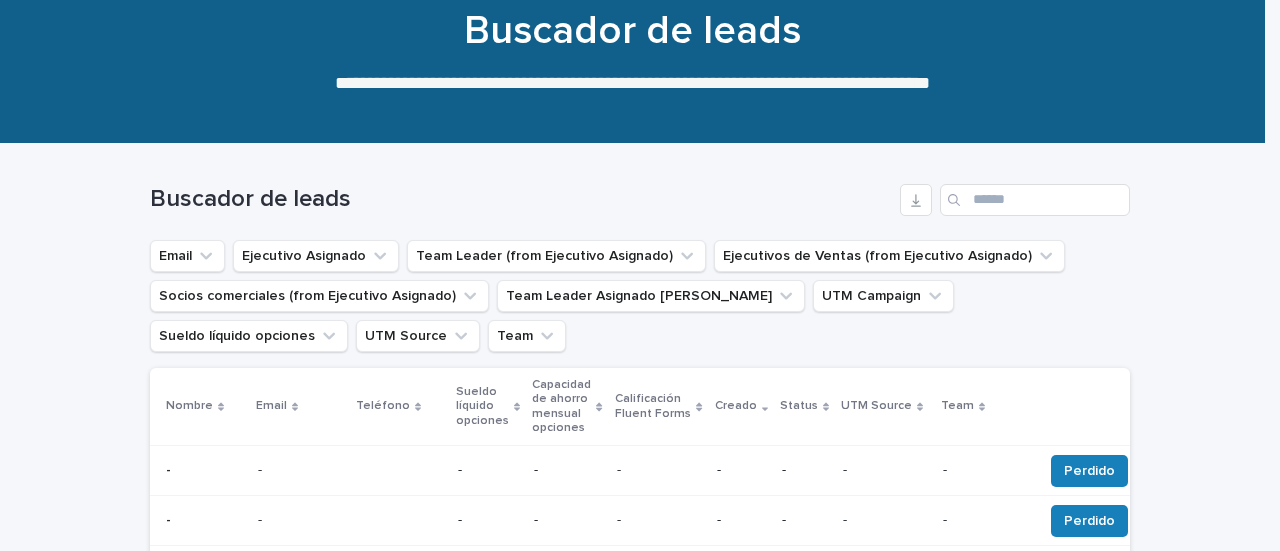 scroll, scrollTop: 200, scrollLeft: 0, axis: vertical 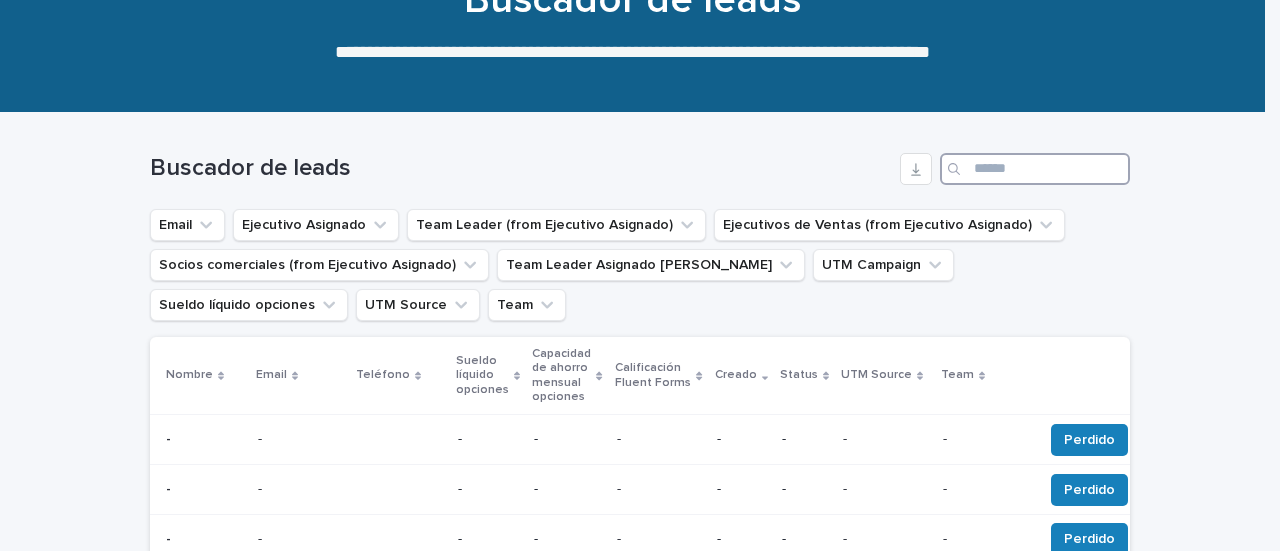click at bounding box center (1035, 169) 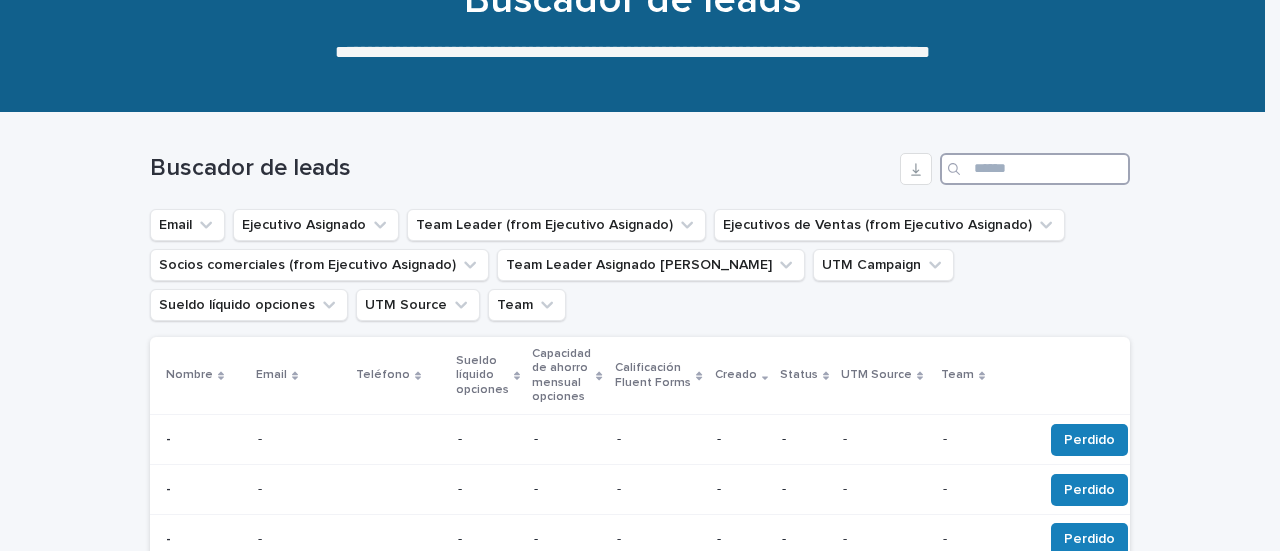 paste on "**********" 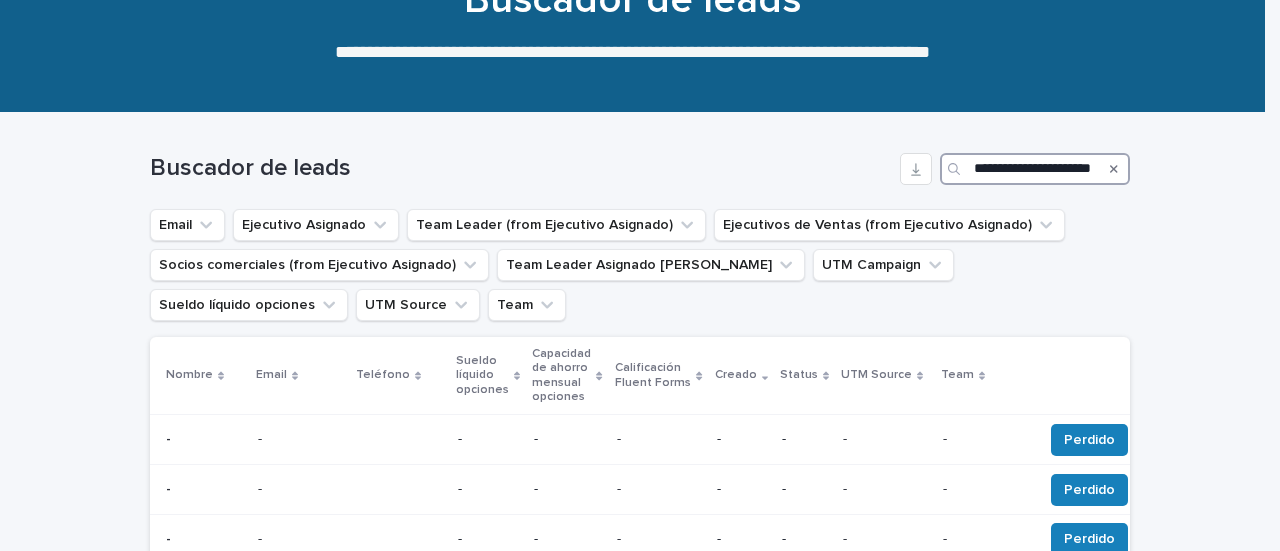 scroll, scrollTop: 0, scrollLeft: 30, axis: horizontal 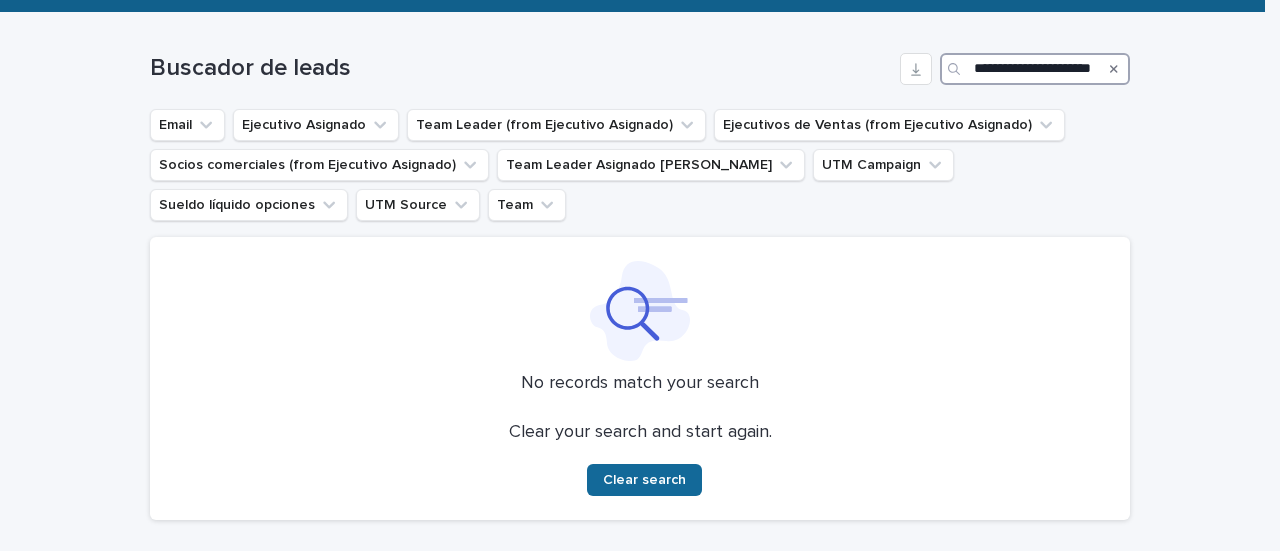 type on "**********" 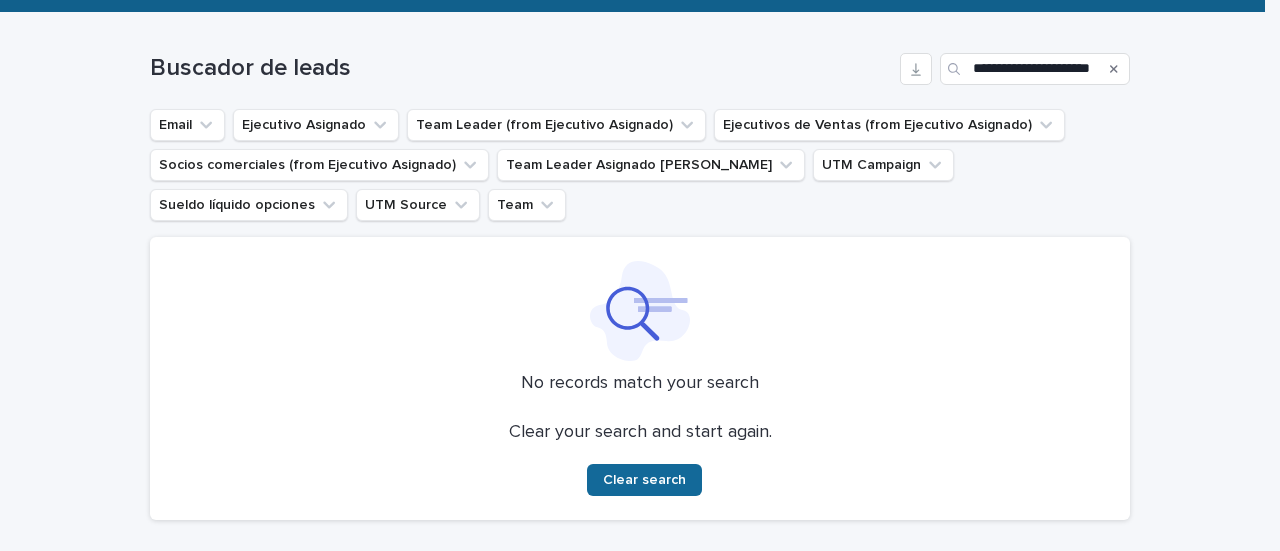 scroll, scrollTop: 0, scrollLeft: 0, axis: both 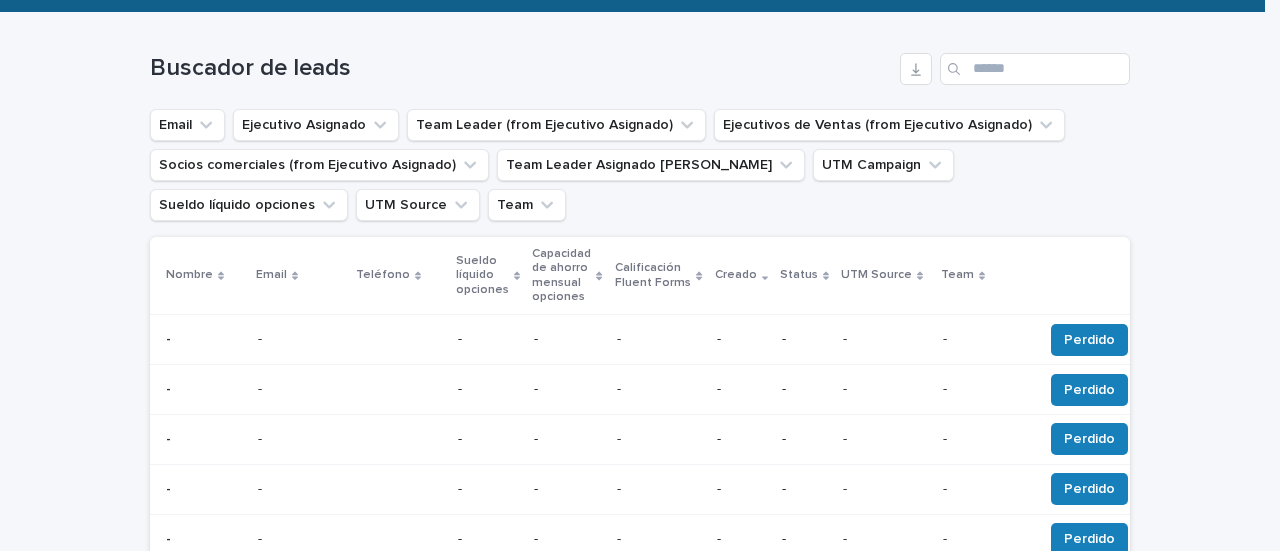 click on "- -" at bounding box center [659, 489] 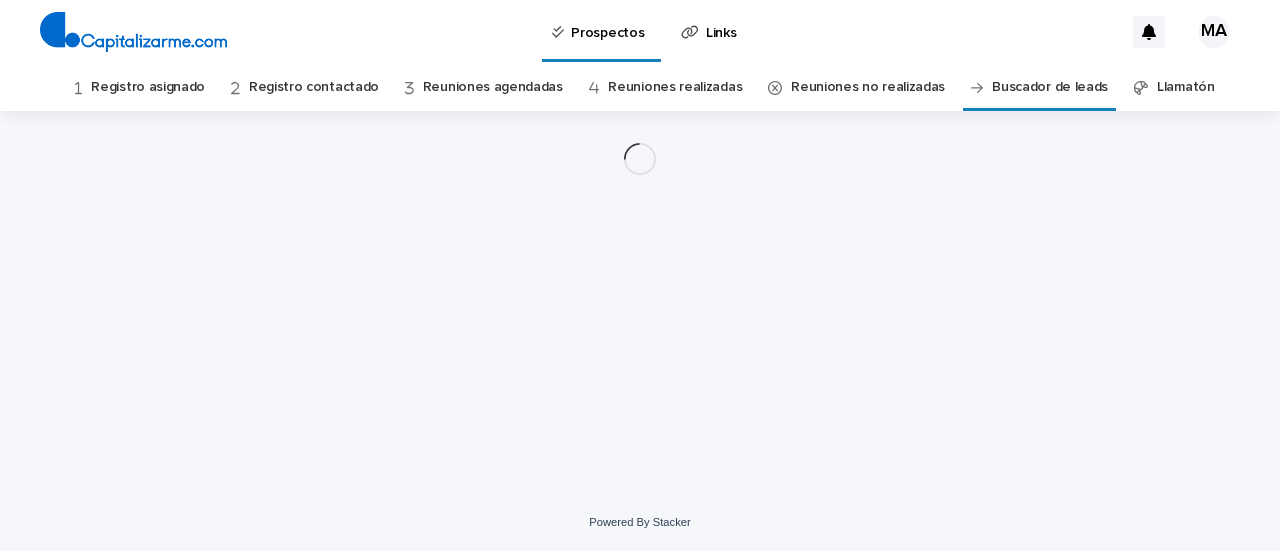 scroll, scrollTop: 0, scrollLeft: 0, axis: both 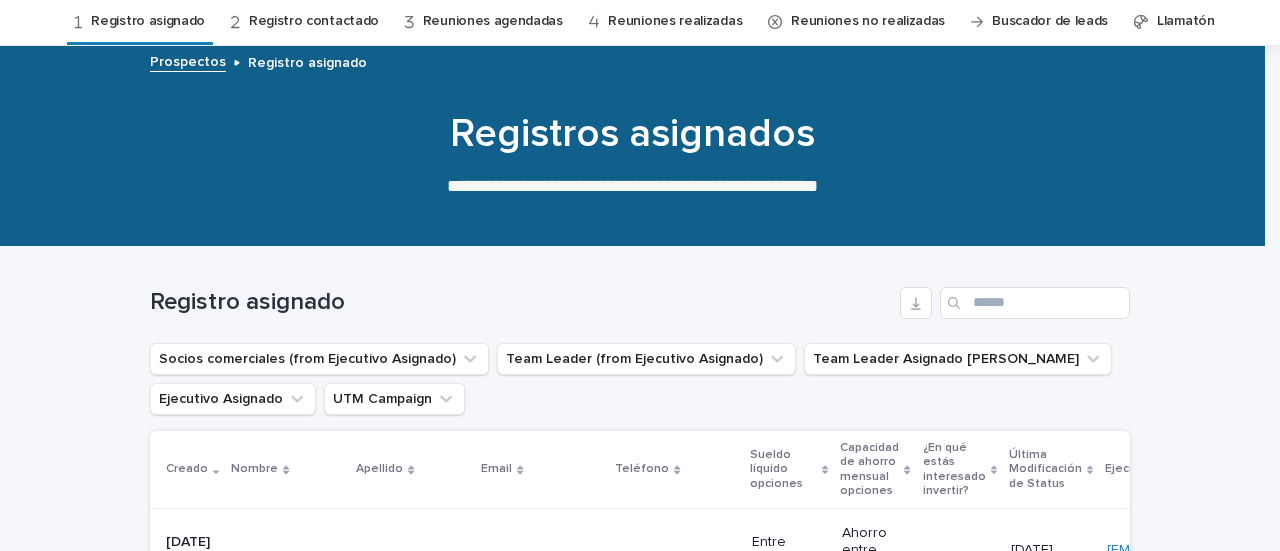 click on "Registro contactado" at bounding box center [314, 21] 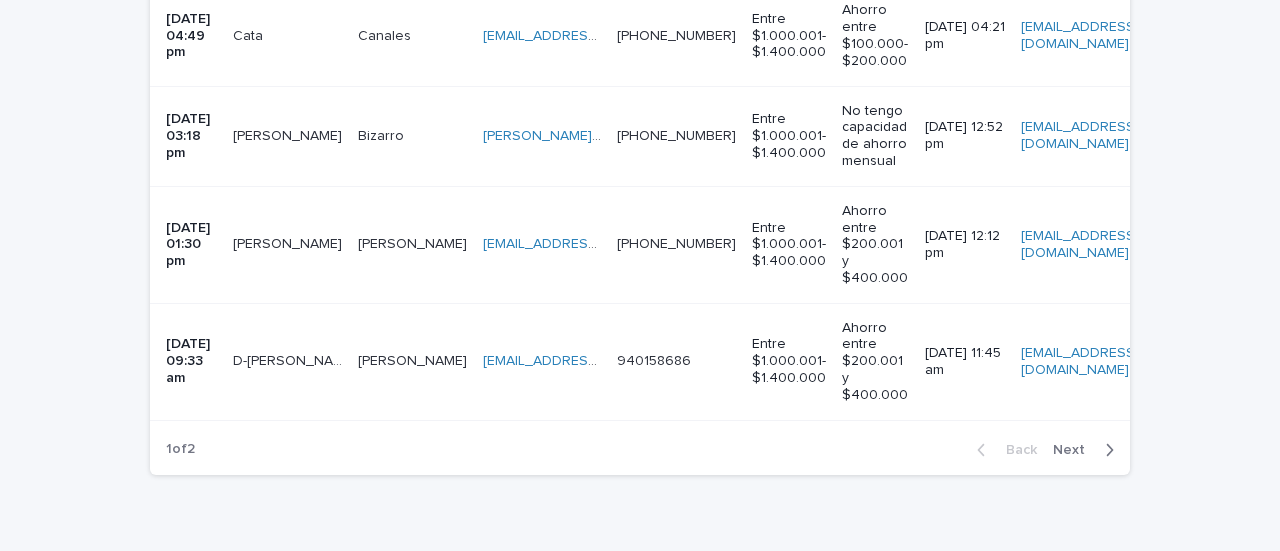 scroll, scrollTop: 900, scrollLeft: 0, axis: vertical 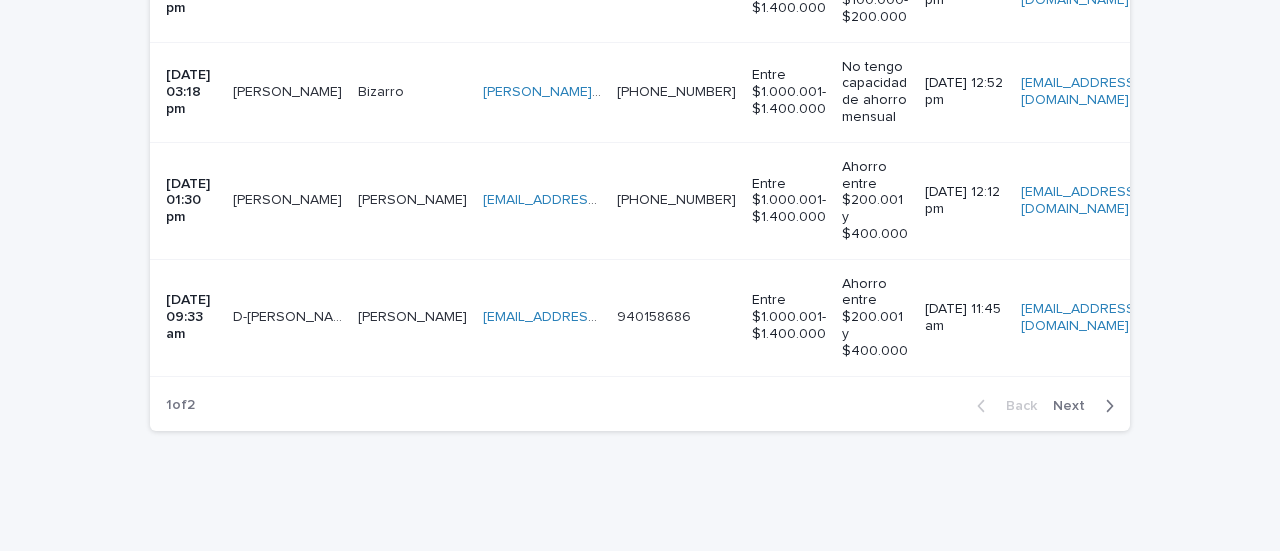click at bounding box center [1105, 406] 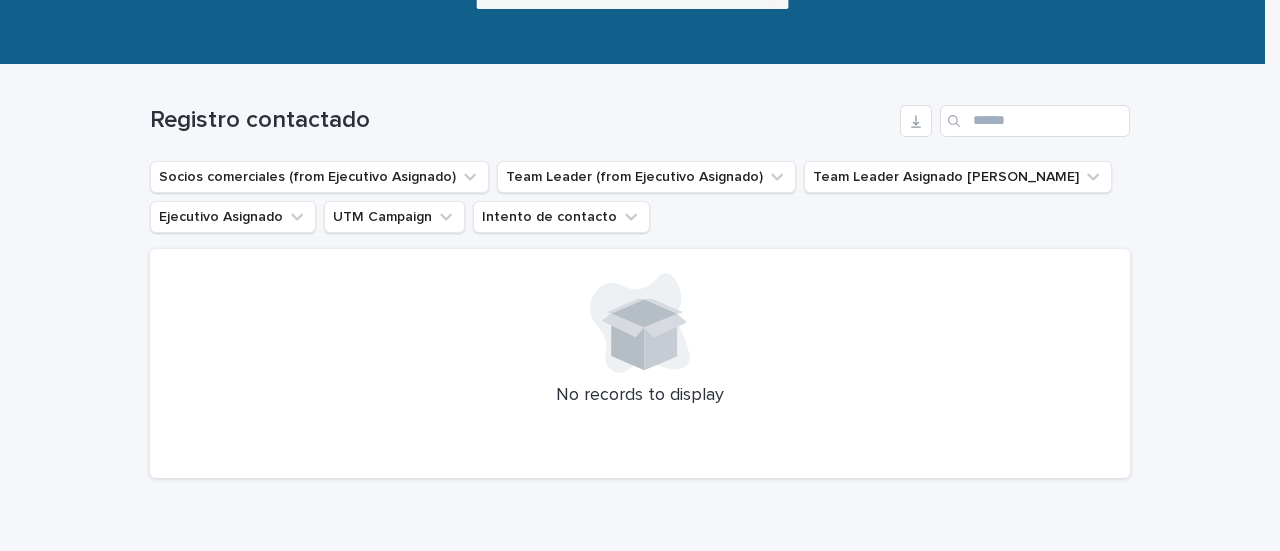 scroll, scrollTop: 0, scrollLeft: 0, axis: both 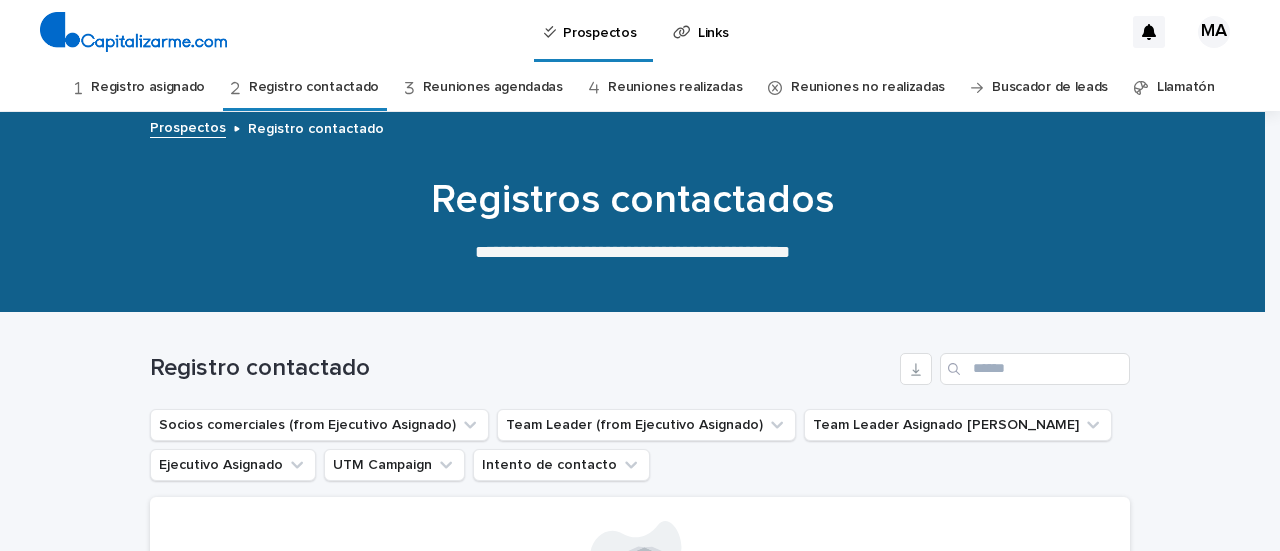 click on "Reuniones agendadas" at bounding box center (493, 87) 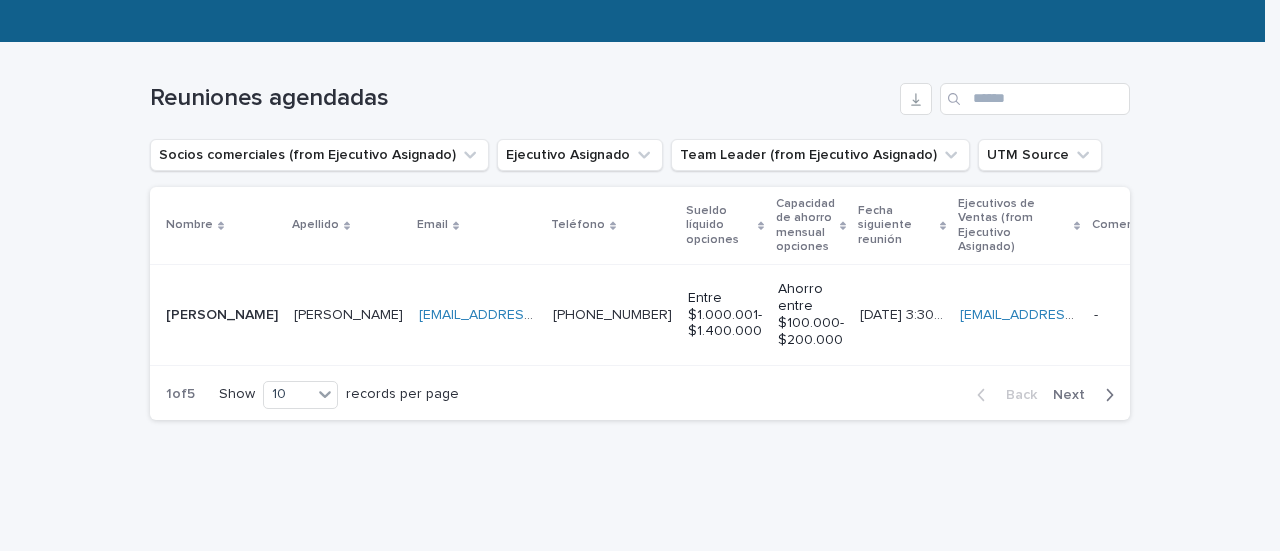 scroll, scrollTop: 300, scrollLeft: 0, axis: vertical 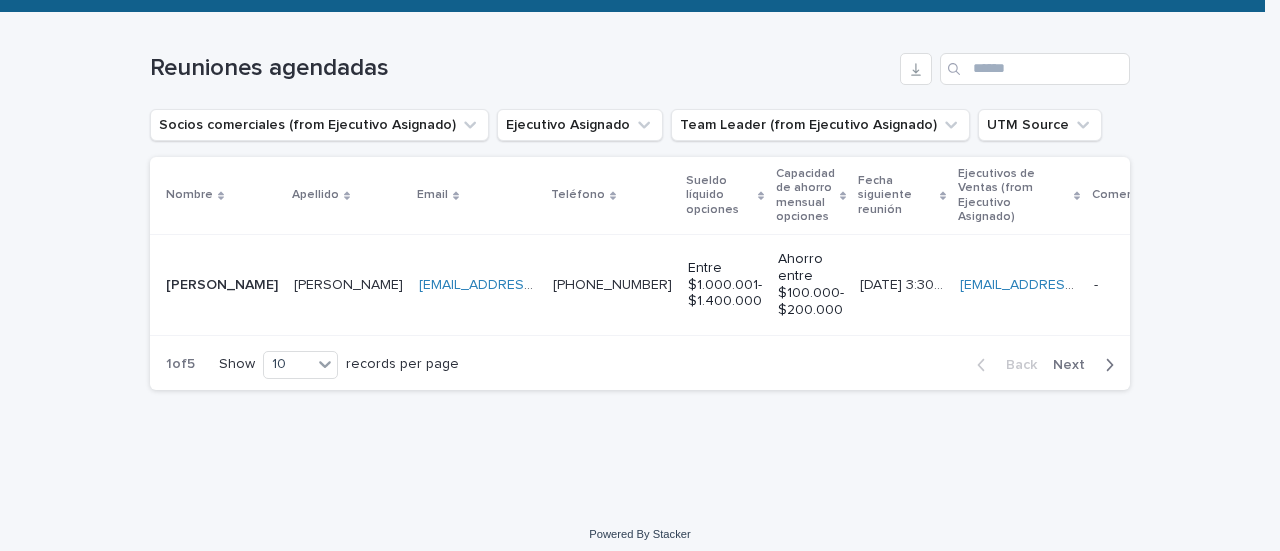 click 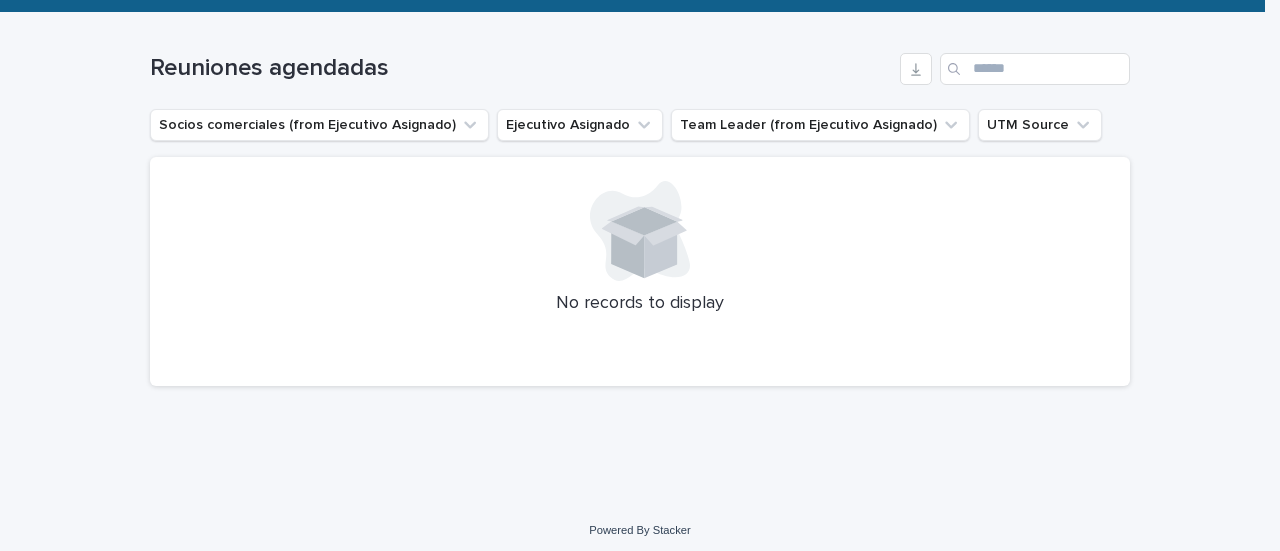 scroll, scrollTop: 0, scrollLeft: 0, axis: both 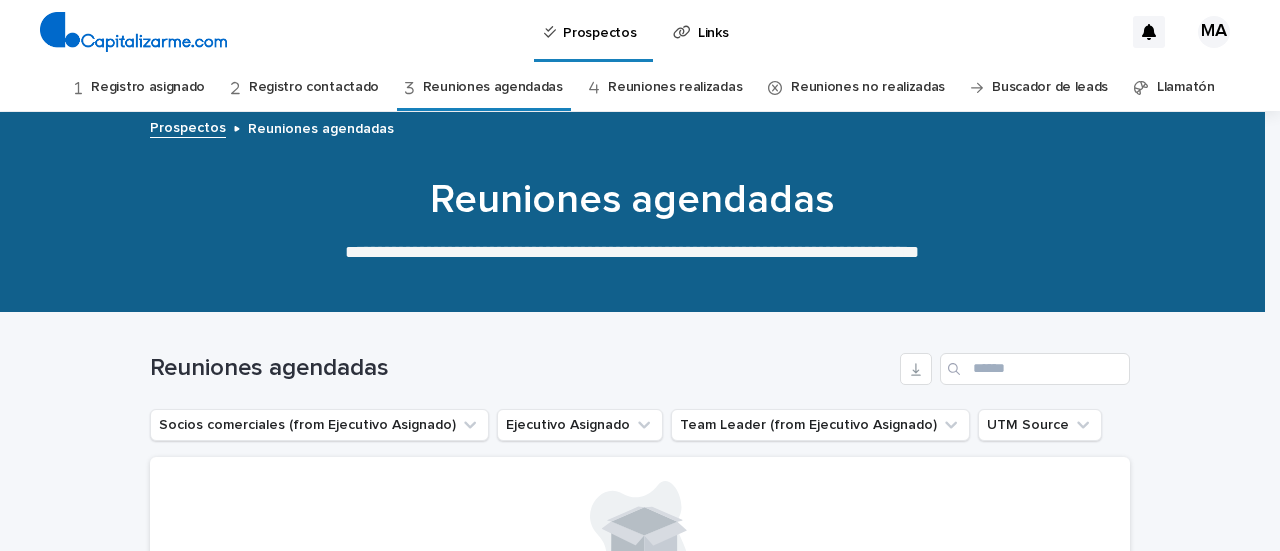 click on "Reuniones realizadas" at bounding box center (675, 87) 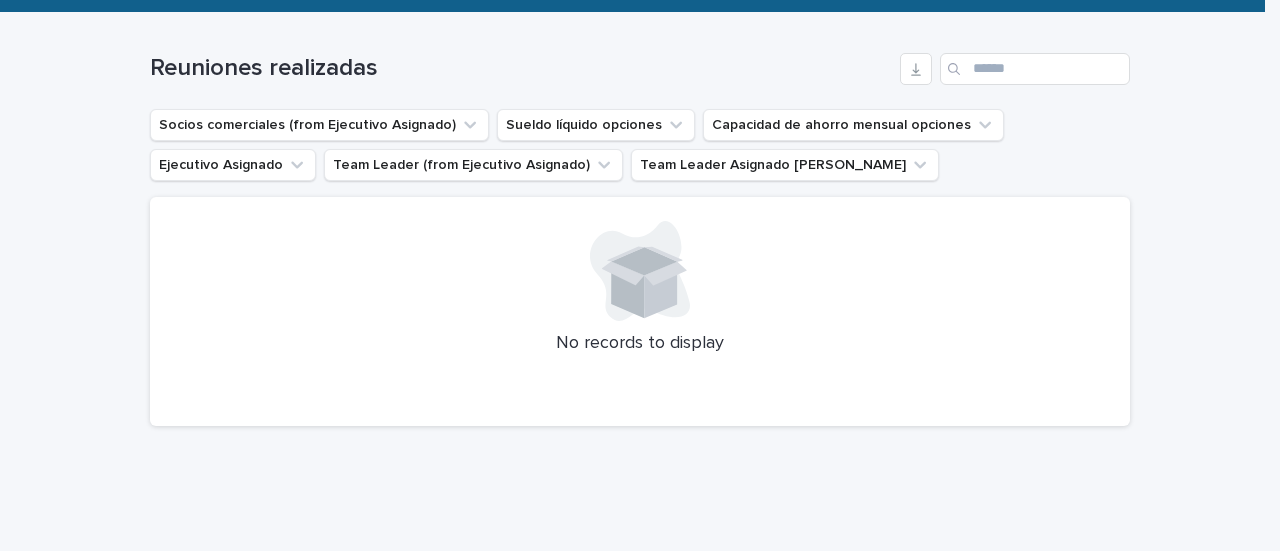 scroll, scrollTop: 0, scrollLeft: 0, axis: both 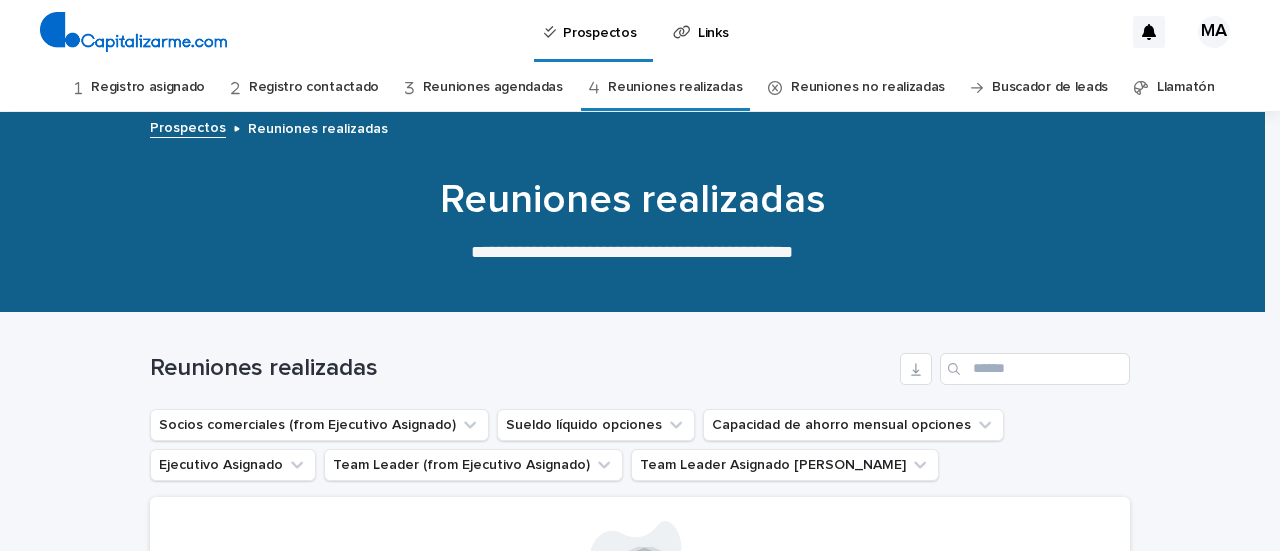 click on "Reuniones no realizadas" at bounding box center [868, 87] 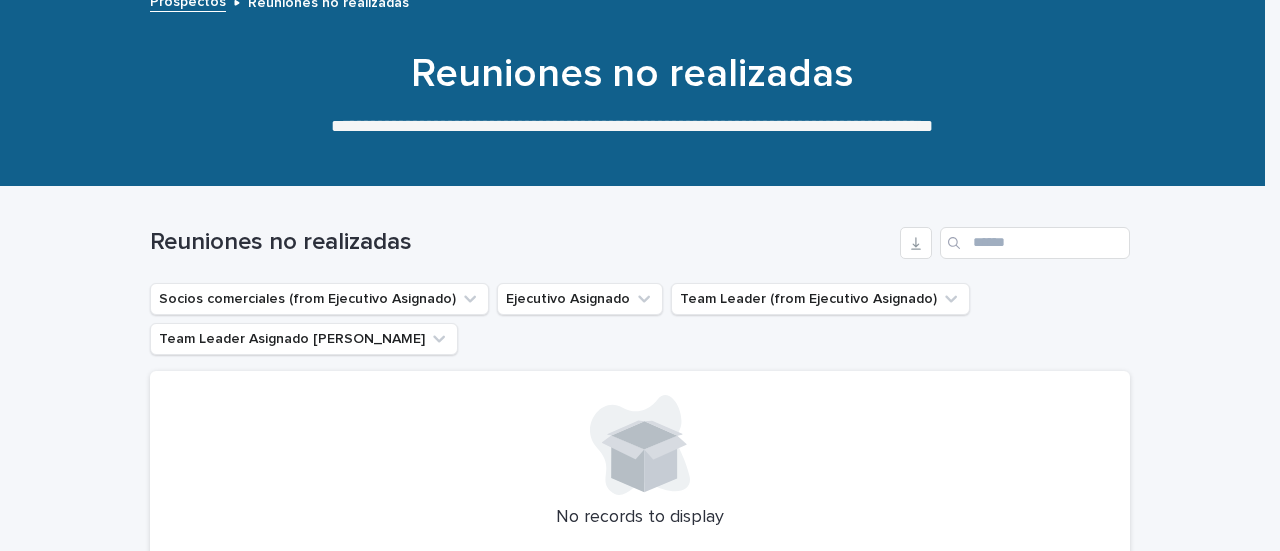 scroll, scrollTop: 0, scrollLeft: 0, axis: both 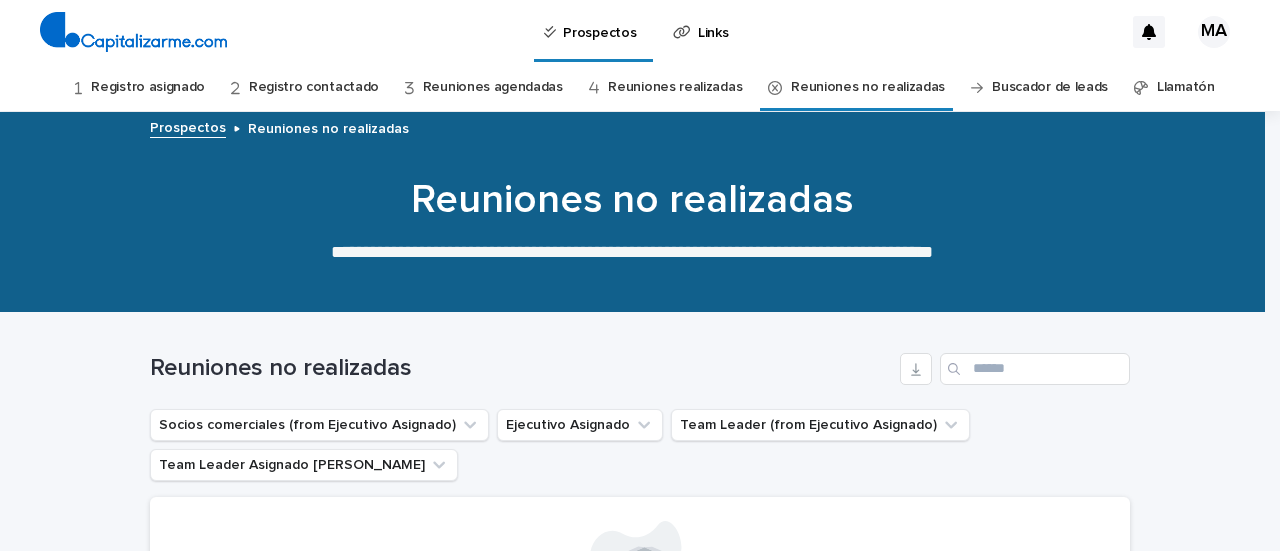 click on "Buscador de leads" at bounding box center (1050, 87) 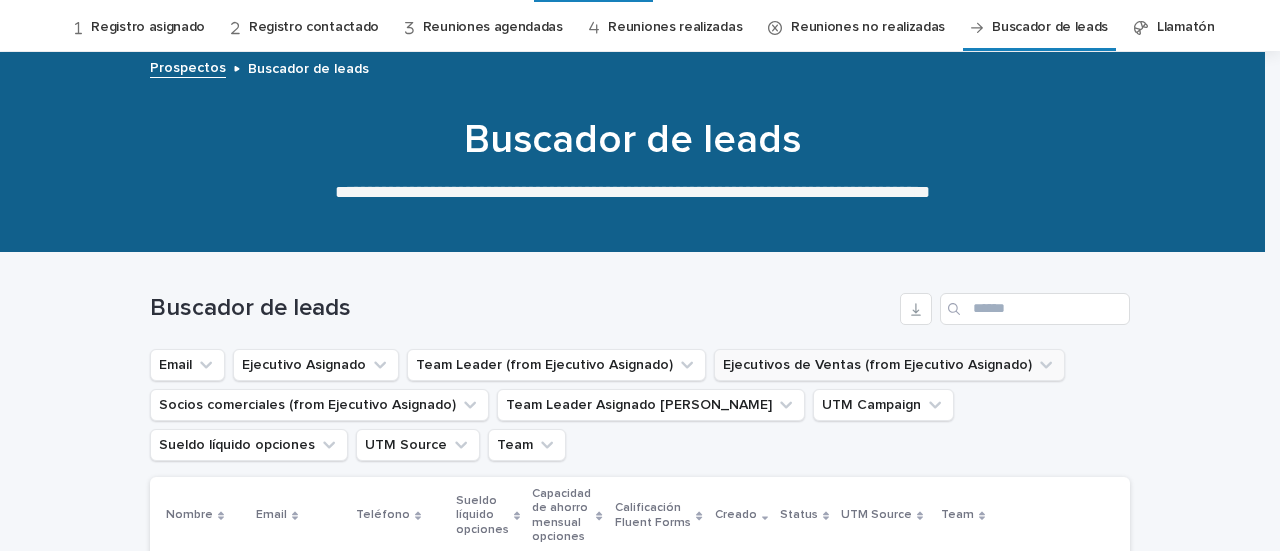 scroll, scrollTop: 300, scrollLeft: 0, axis: vertical 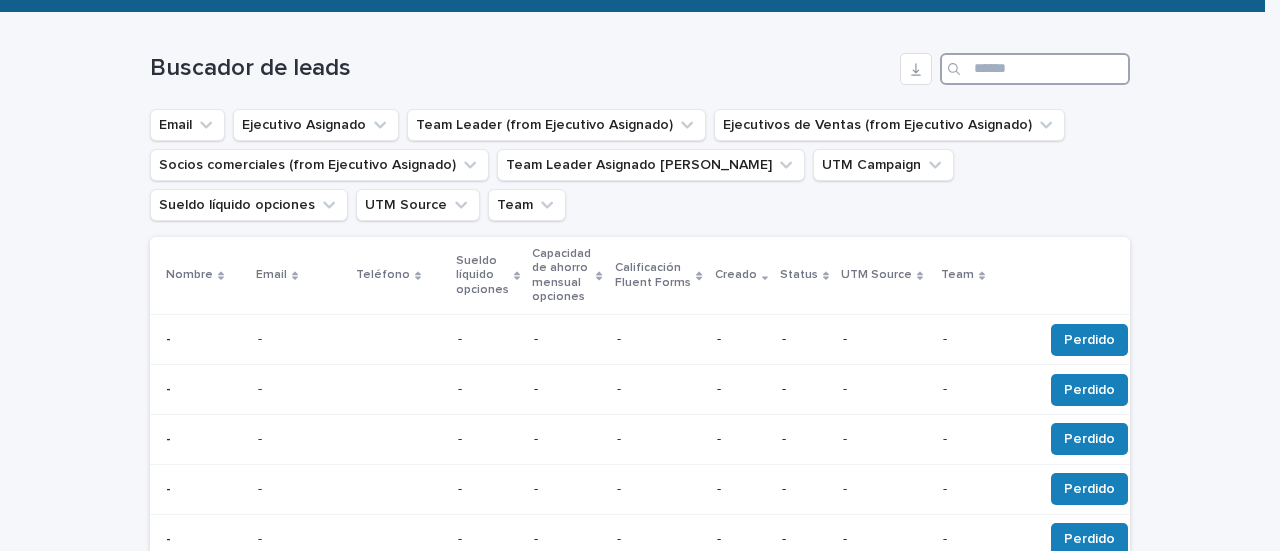 click at bounding box center (1035, 69) 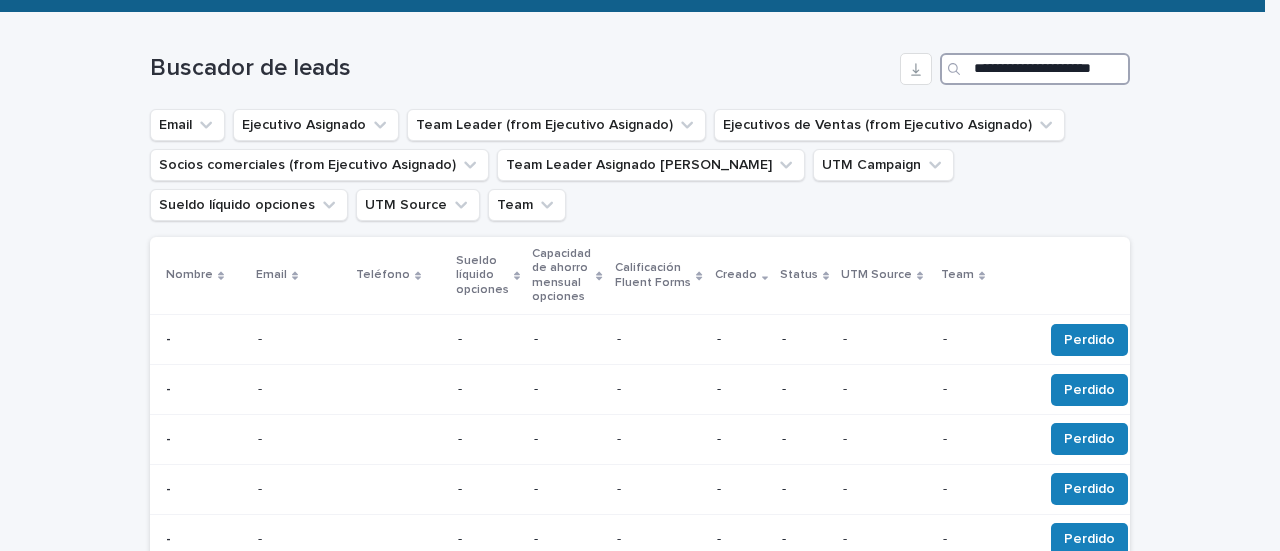 scroll, scrollTop: 0, scrollLeft: 30, axis: horizontal 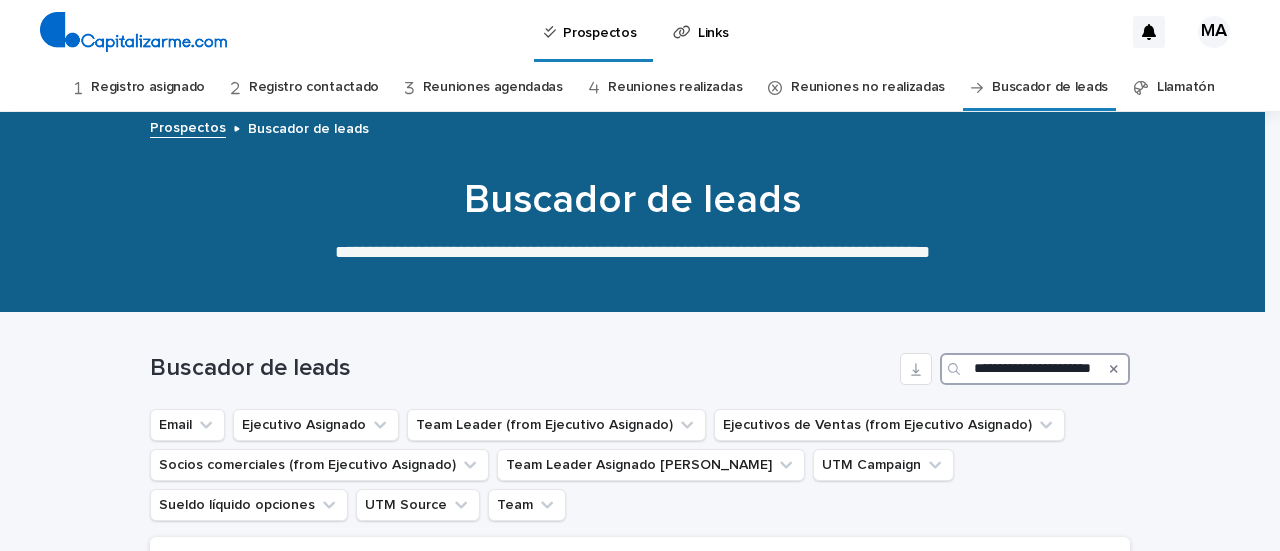 type on "**********" 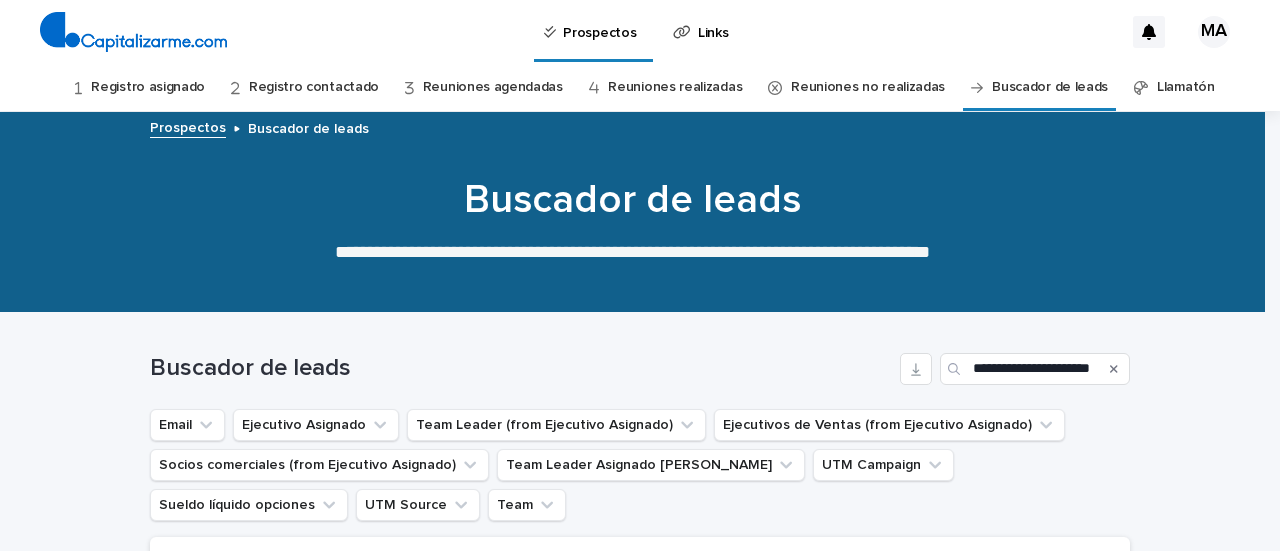 scroll, scrollTop: 0, scrollLeft: 0, axis: both 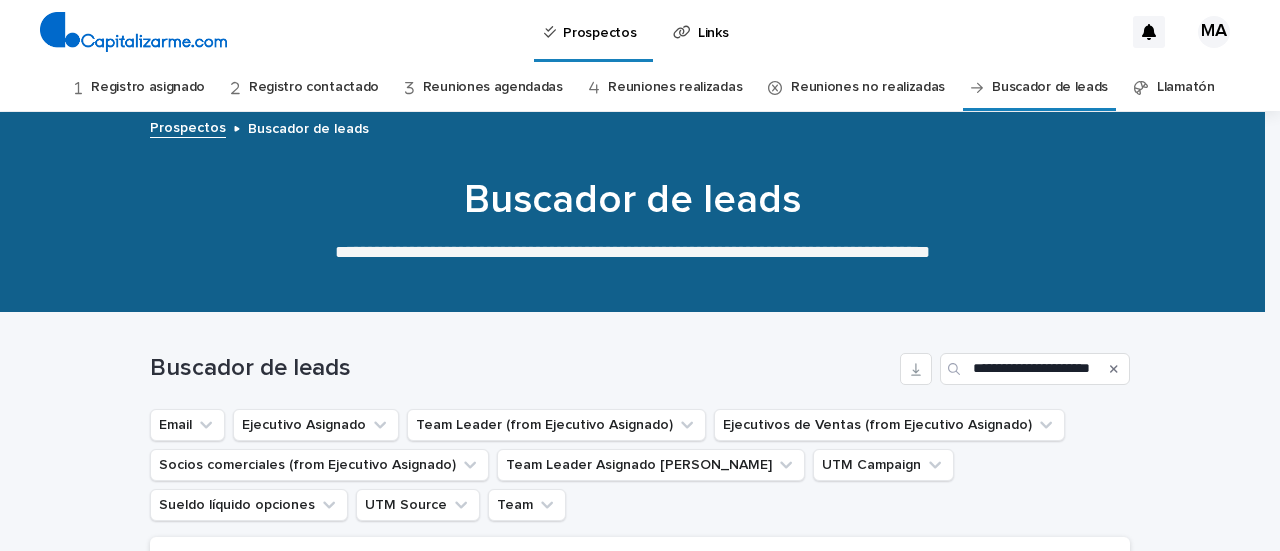 click on "Buscador de leads" at bounding box center (308, 127) 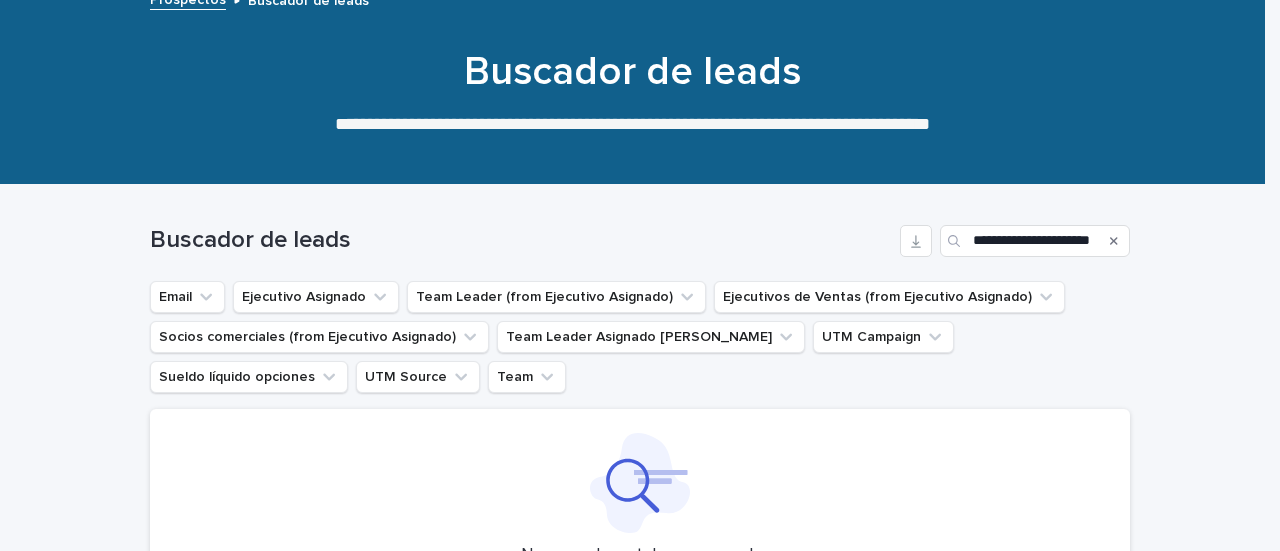 scroll, scrollTop: 200, scrollLeft: 0, axis: vertical 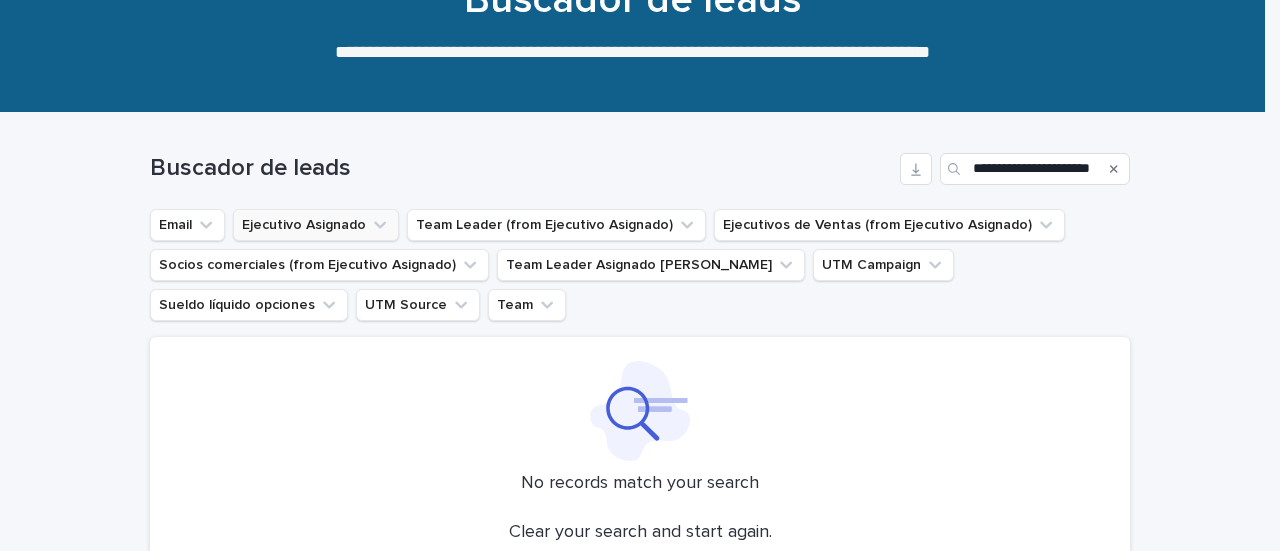 click 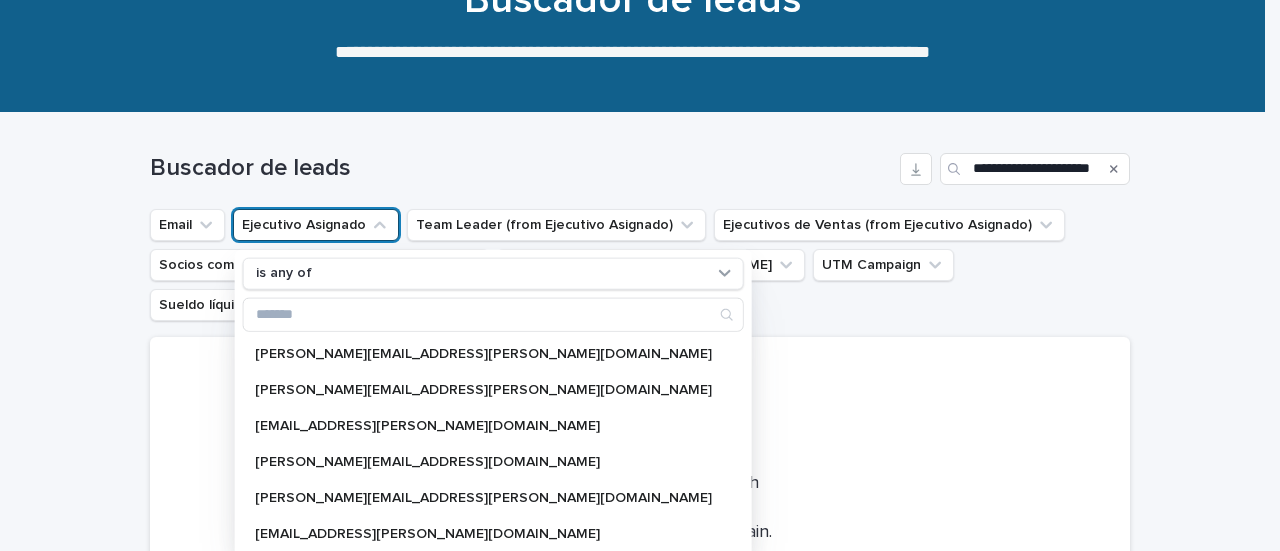 click 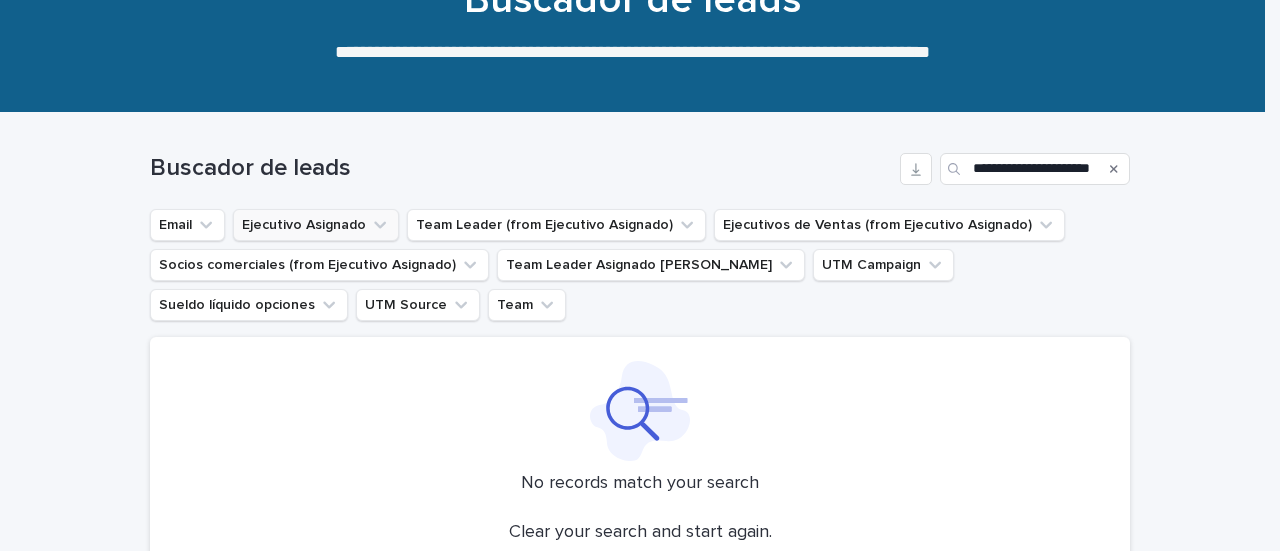 click 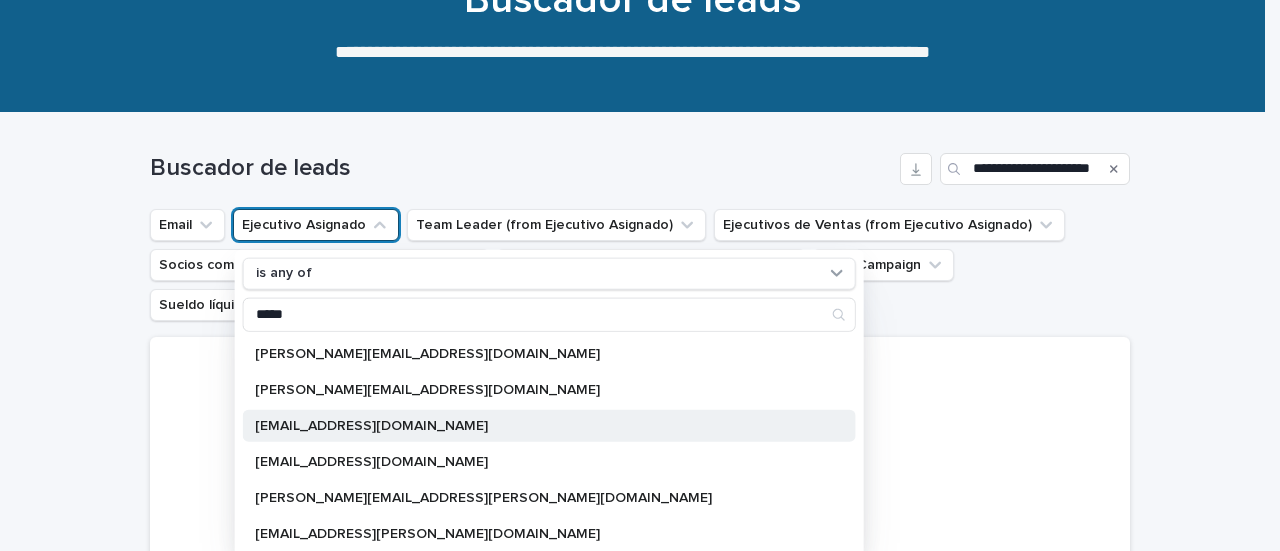type on "*****" 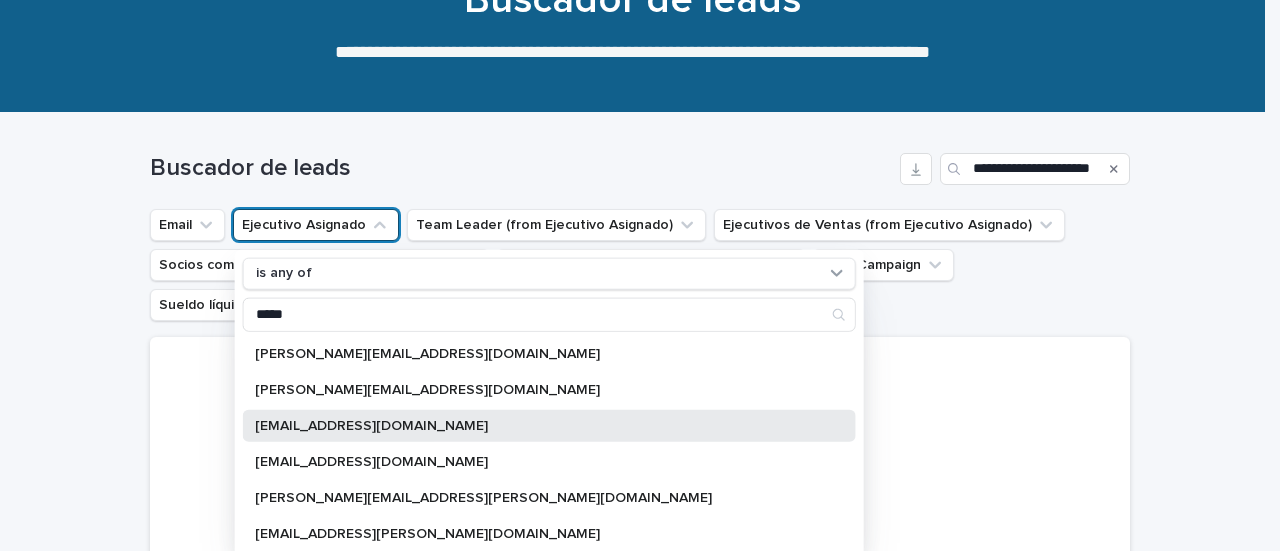 click on "[EMAIL_ADDRESS][PERSON_NAME][DOMAIN_NAME]" at bounding box center [539, 425] 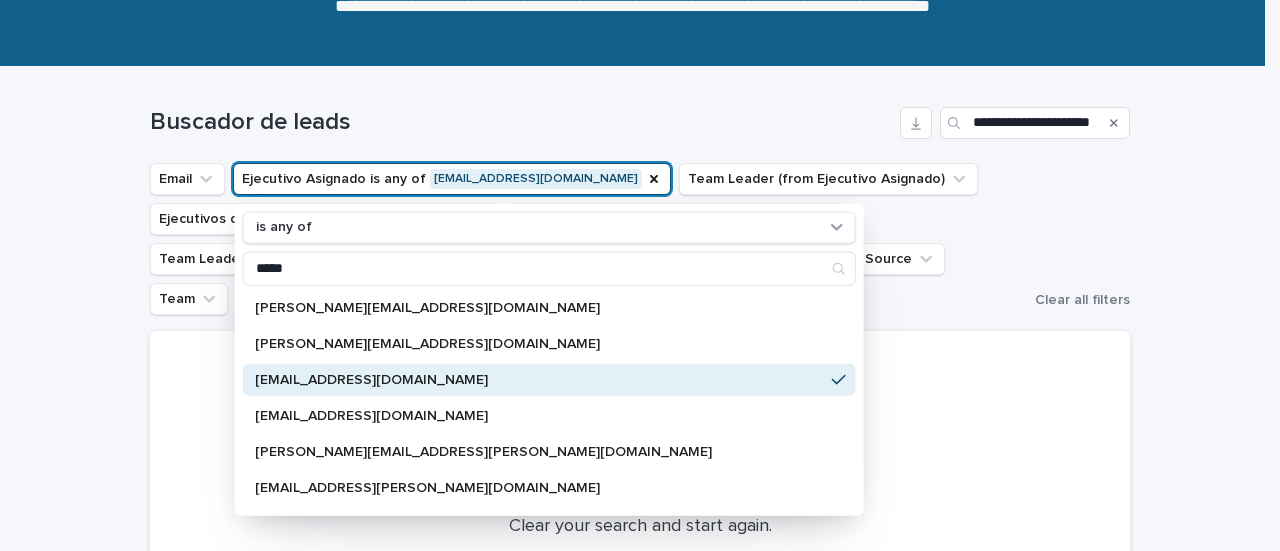 scroll, scrollTop: 300, scrollLeft: 0, axis: vertical 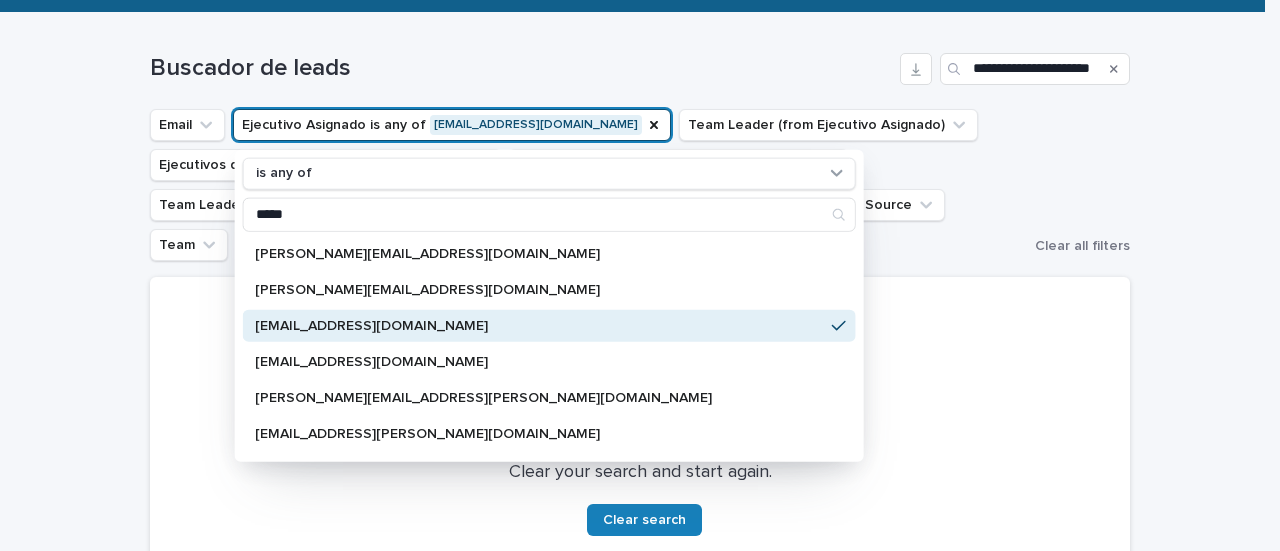 click at bounding box center (640, 351) 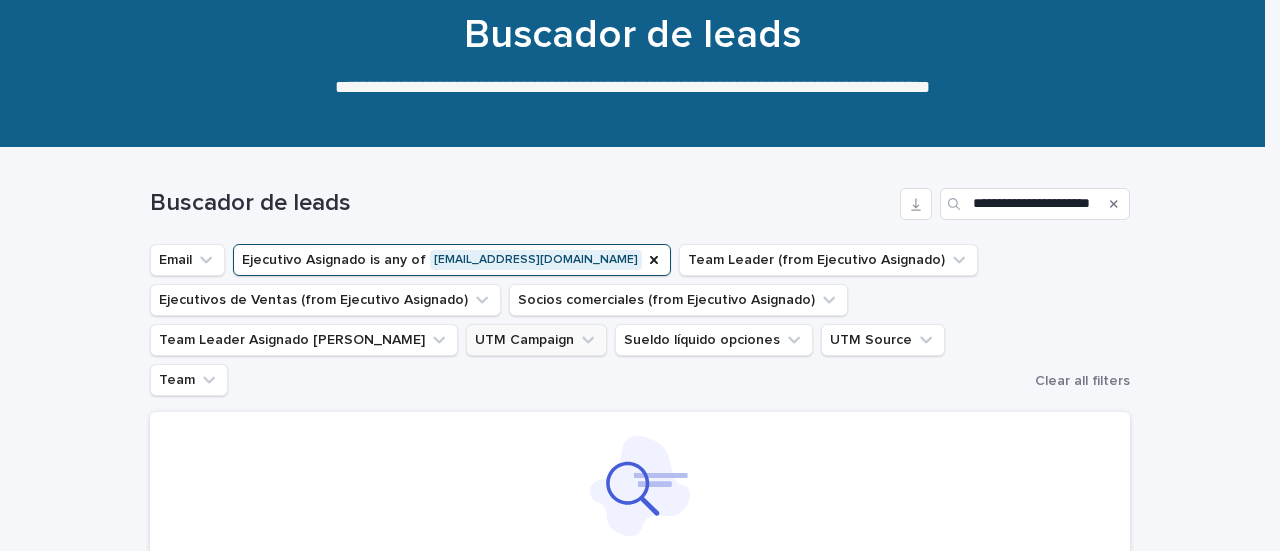 scroll, scrollTop: 300, scrollLeft: 0, axis: vertical 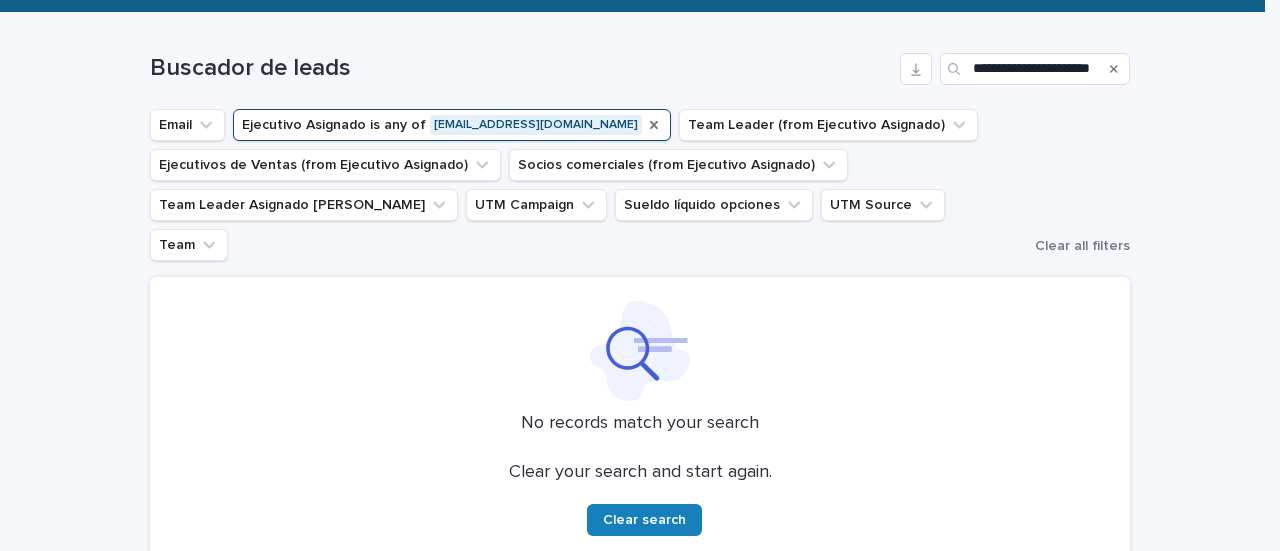 click 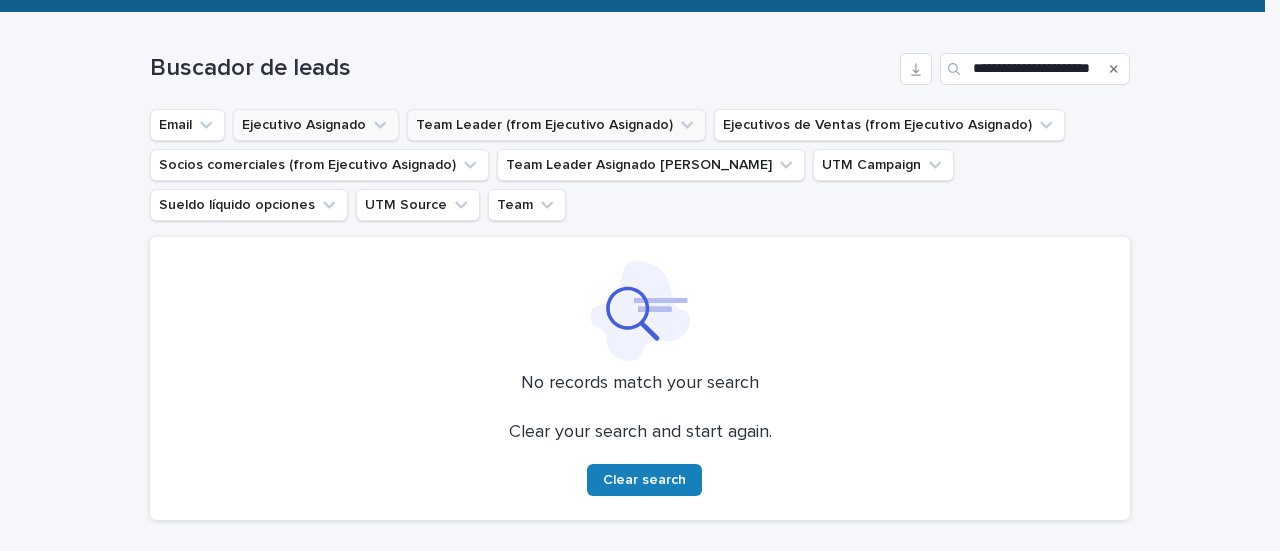 click 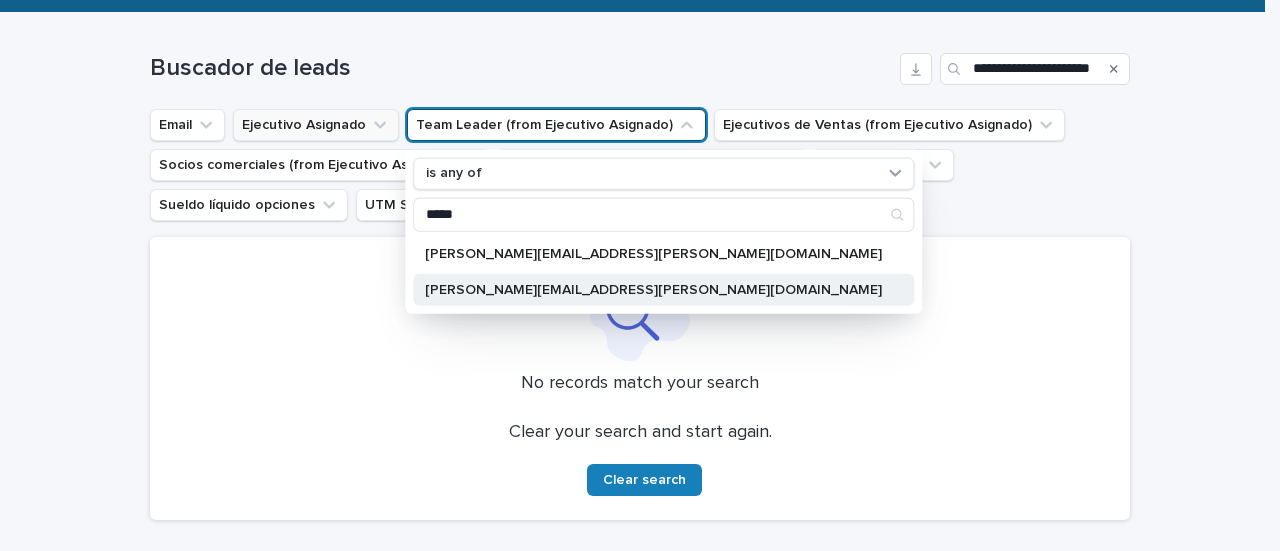 type on "*****" 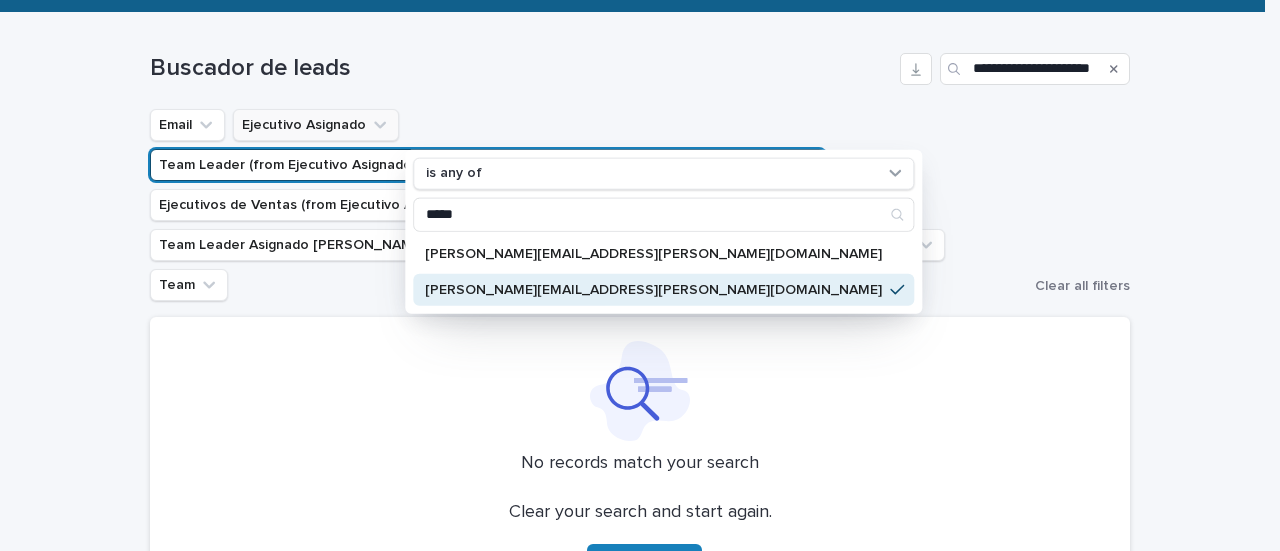 click on "Clear your search and start again. Clear search" at bounding box center (640, 539) 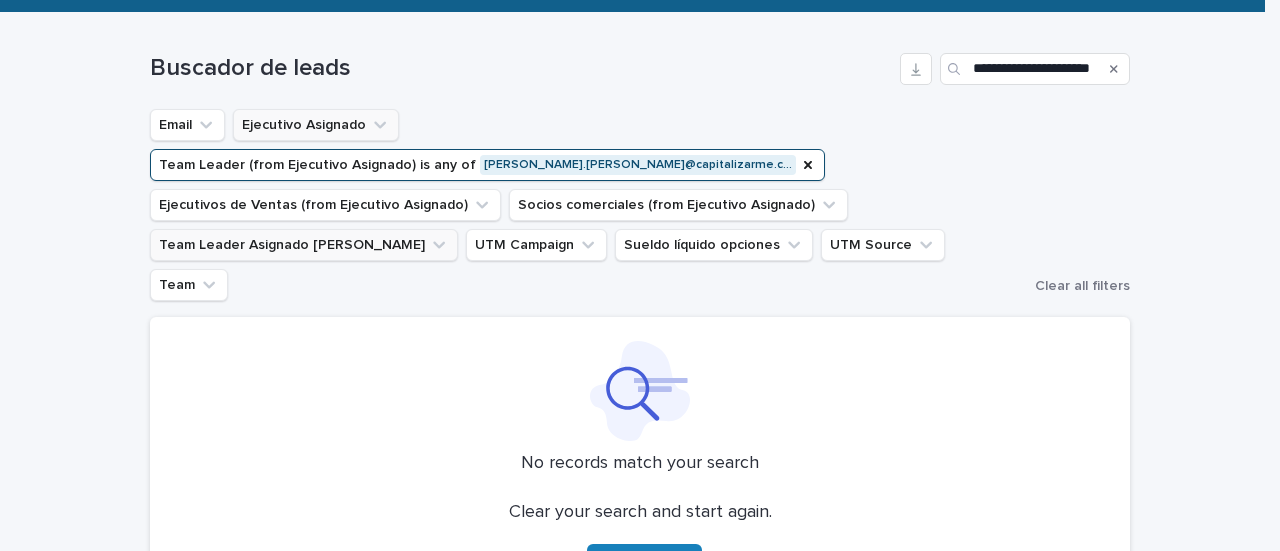 click 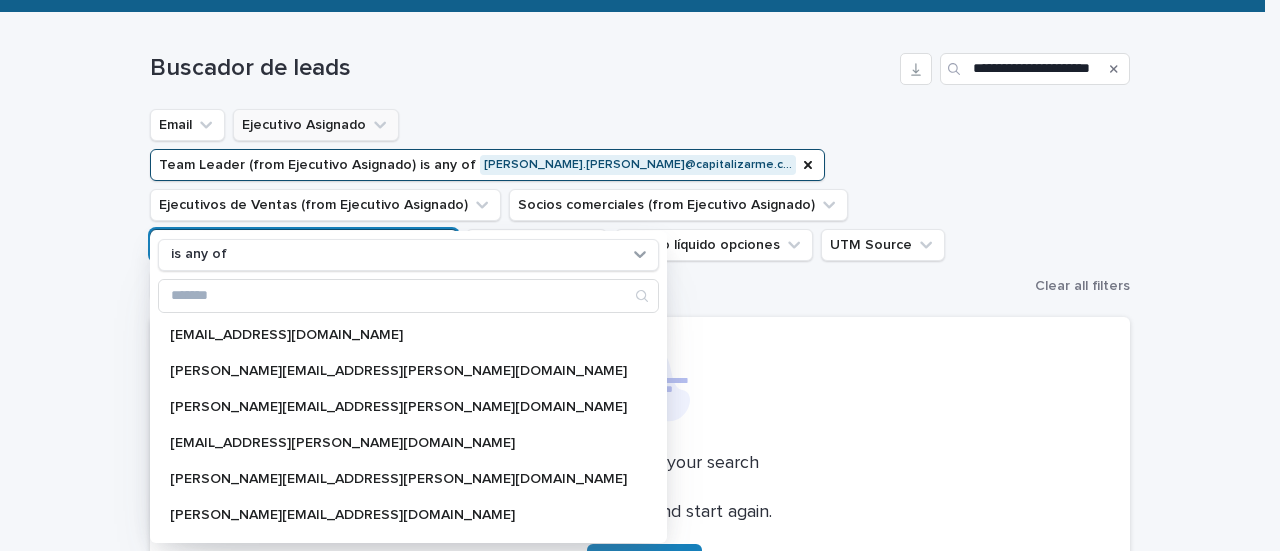 click 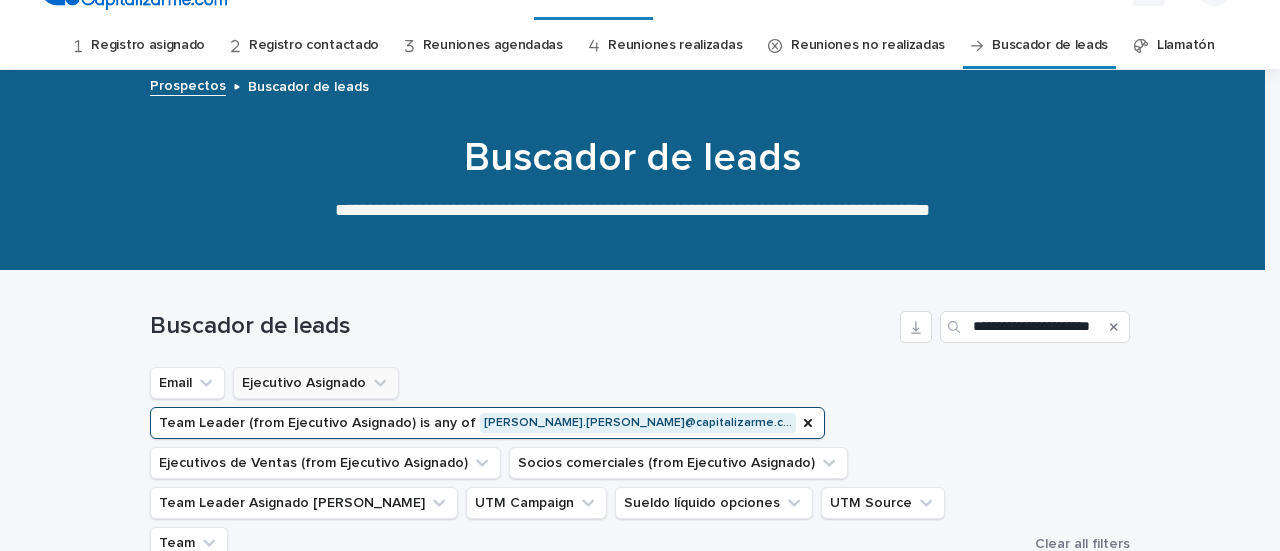 scroll, scrollTop: 0, scrollLeft: 0, axis: both 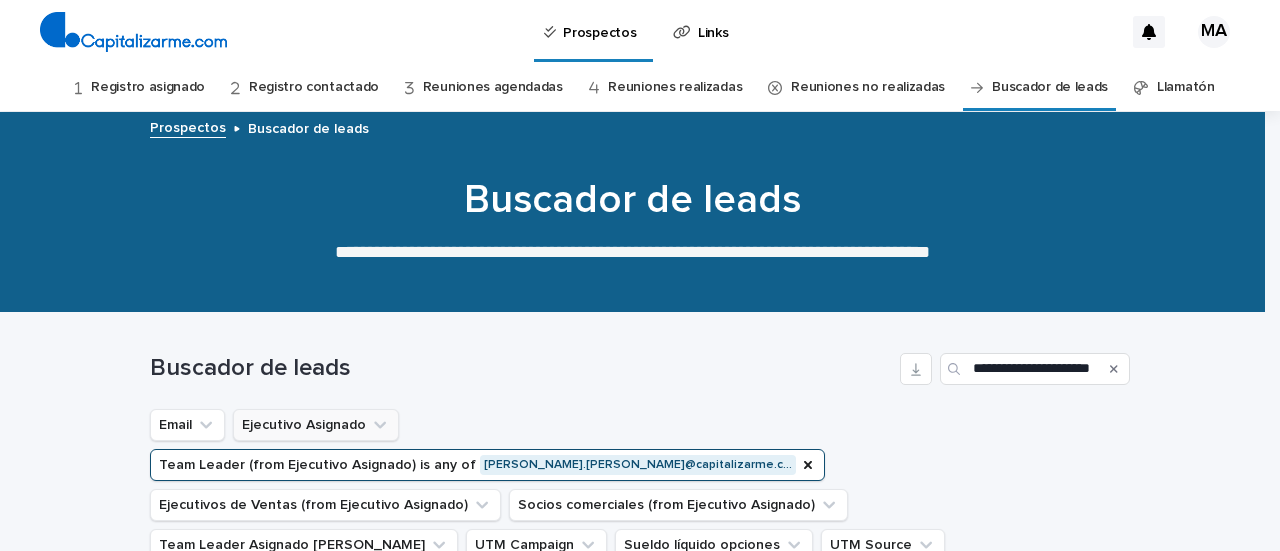 click on "Reuniones agendadas" at bounding box center (493, 87) 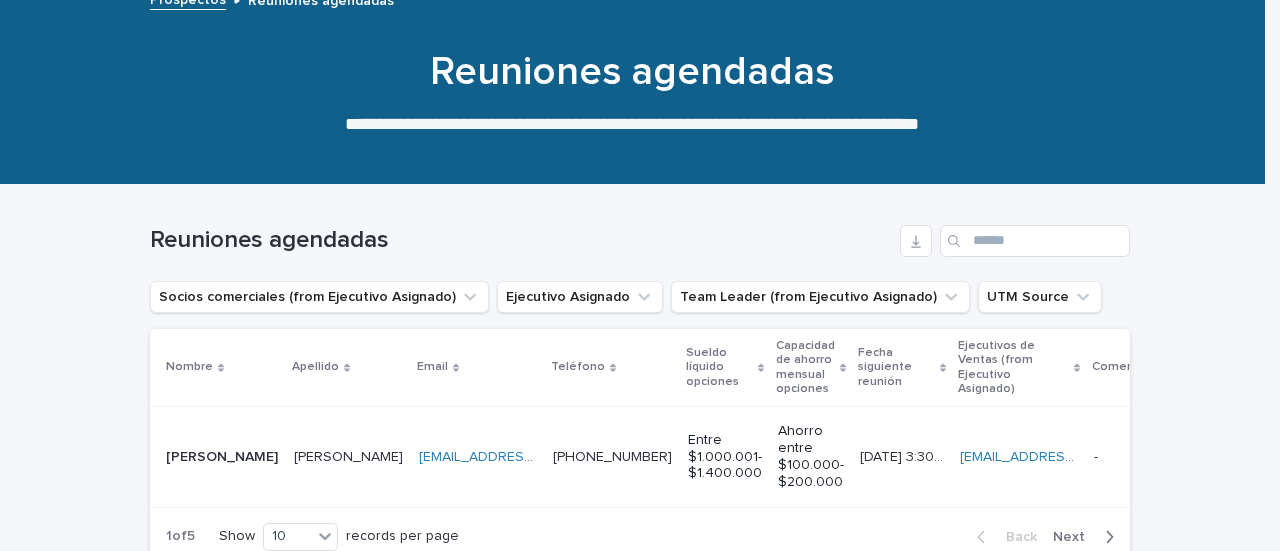 scroll, scrollTop: 200, scrollLeft: 0, axis: vertical 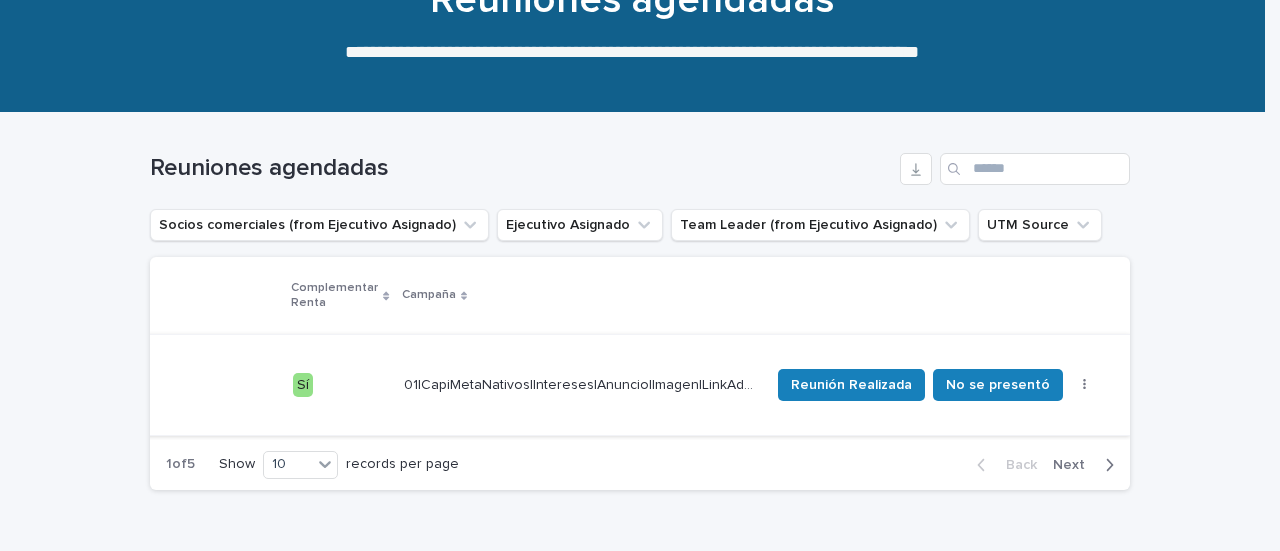 click 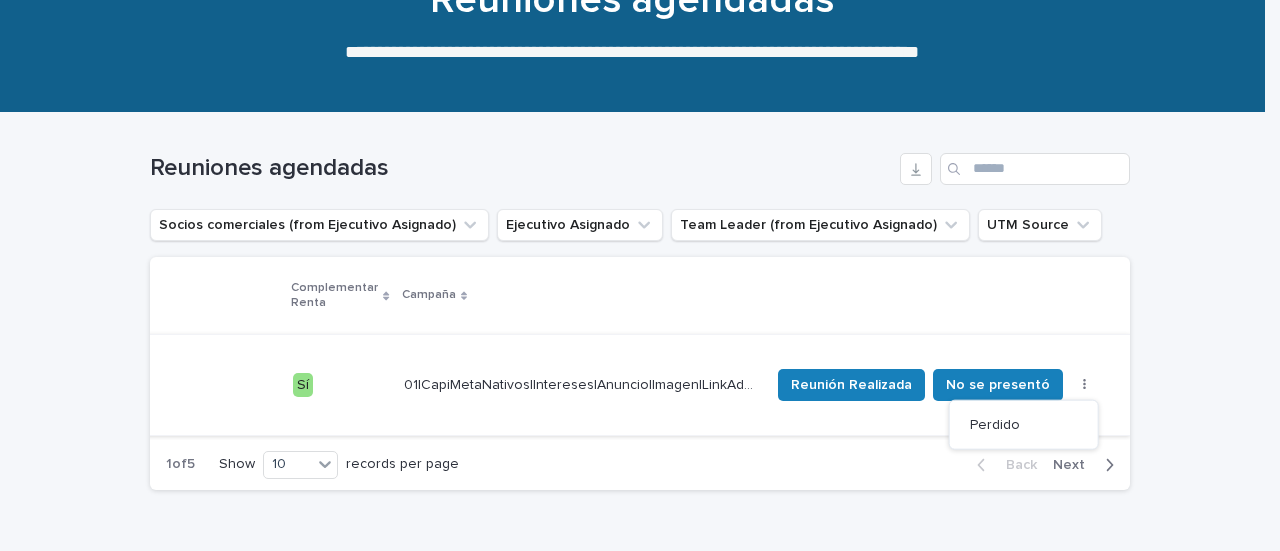 click 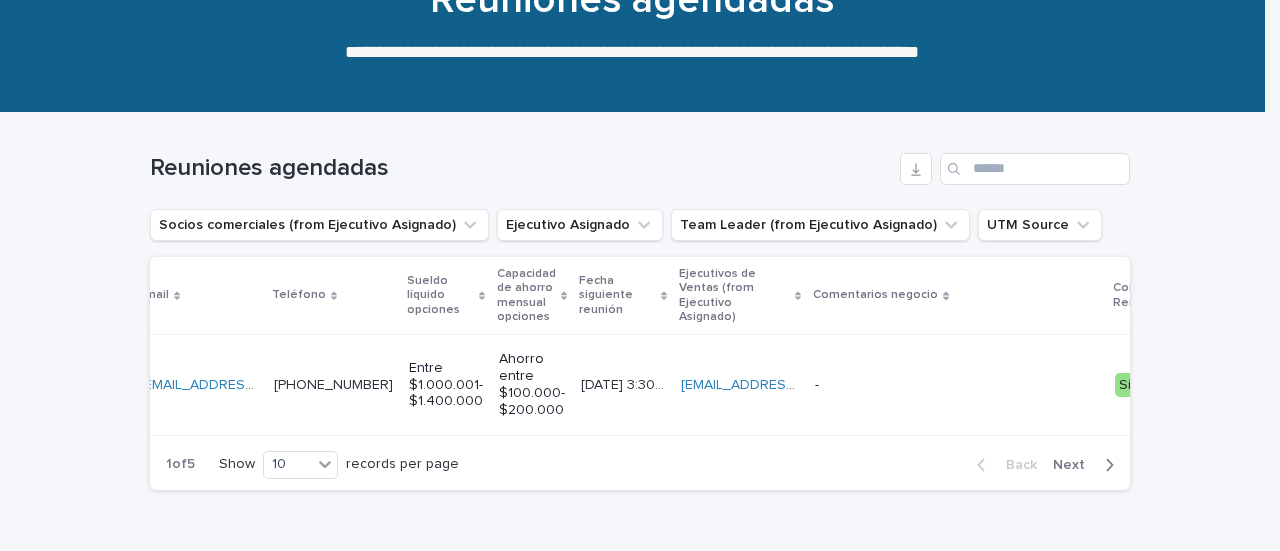 scroll, scrollTop: 0, scrollLeft: 29, axis: horizontal 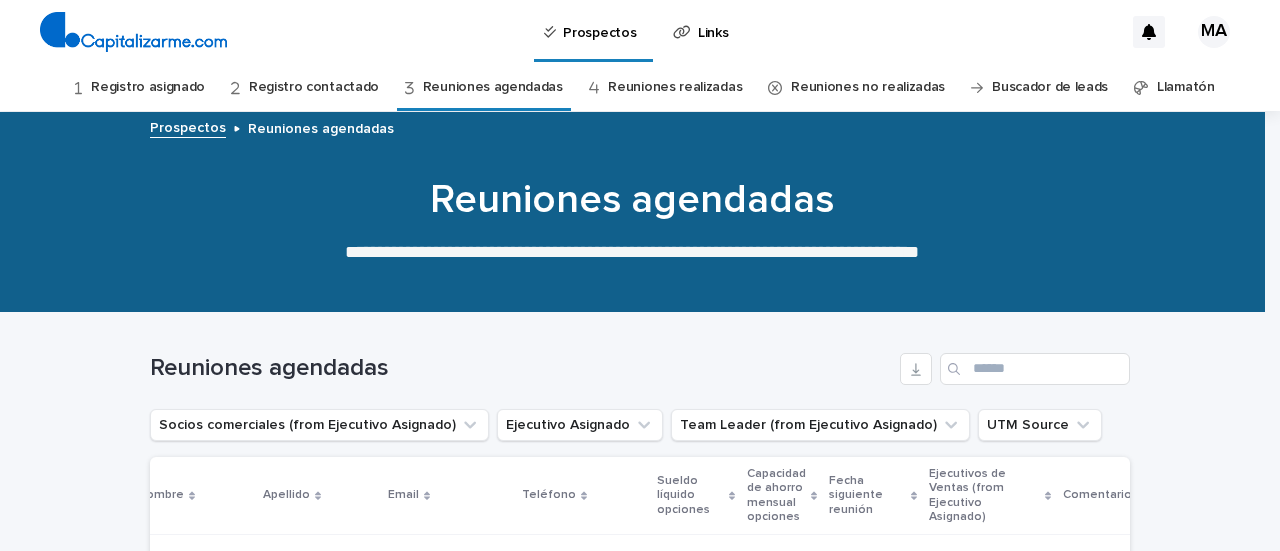 click on "Registro contactado" at bounding box center (314, 87) 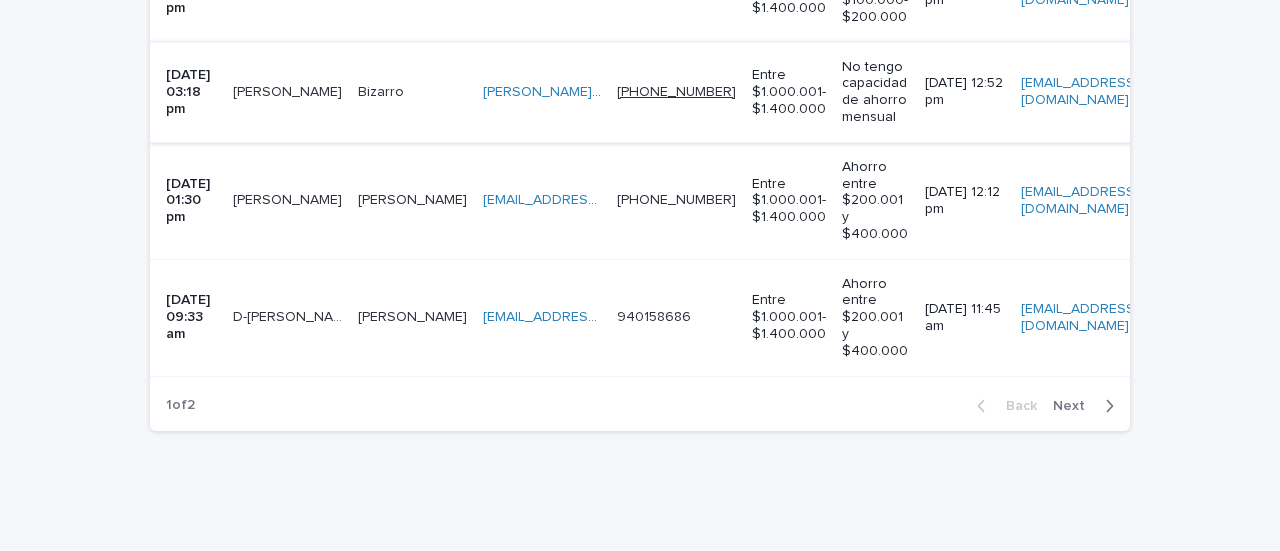 scroll, scrollTop: 966, scrollLeft: 0, axis: vertical 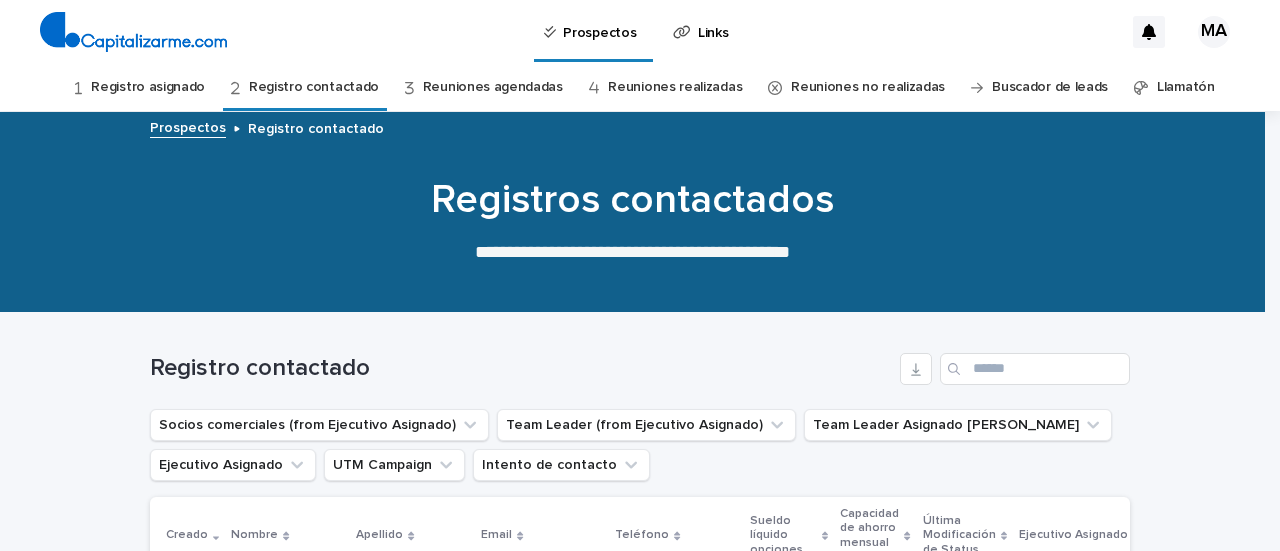 click on "Registro asignado" at bounding box center [148, 87] 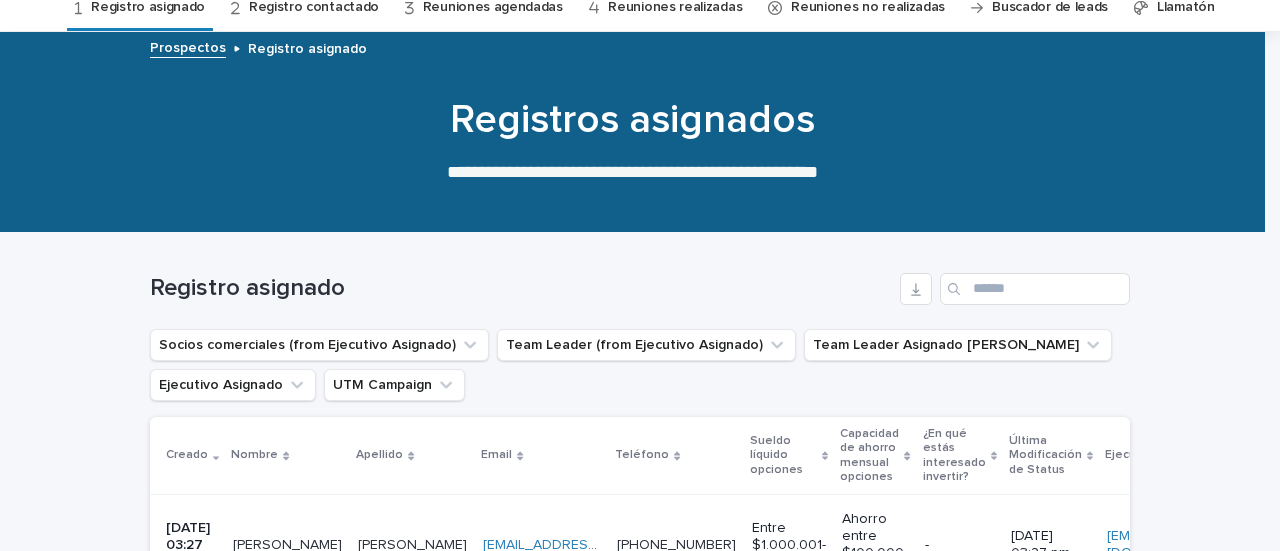 scroll, scrollTop: 0, scrollLeft: 0, axis: both 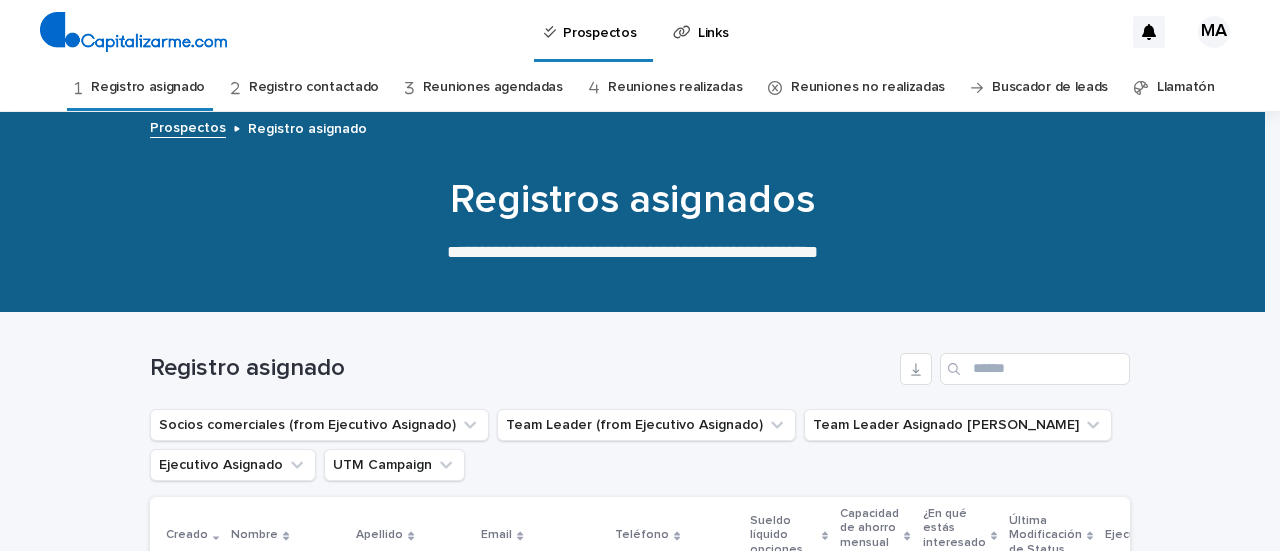 click on "Reuniones agendadas" at bounding box center [493, 87] 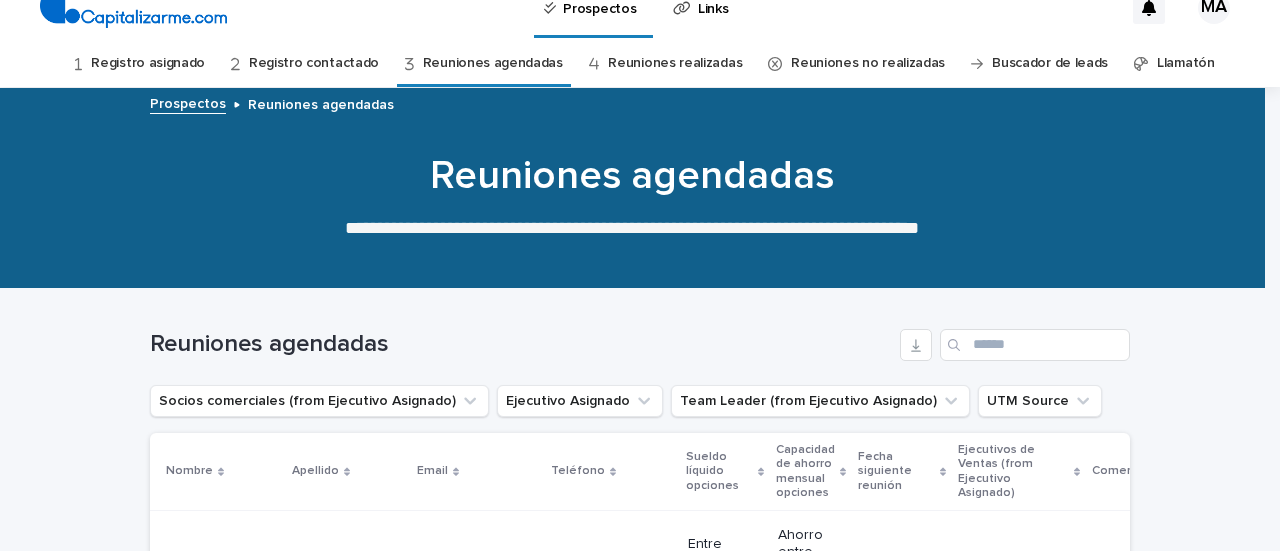 scroll, scrollTop: 0, scrollLeft: 0, axis: both 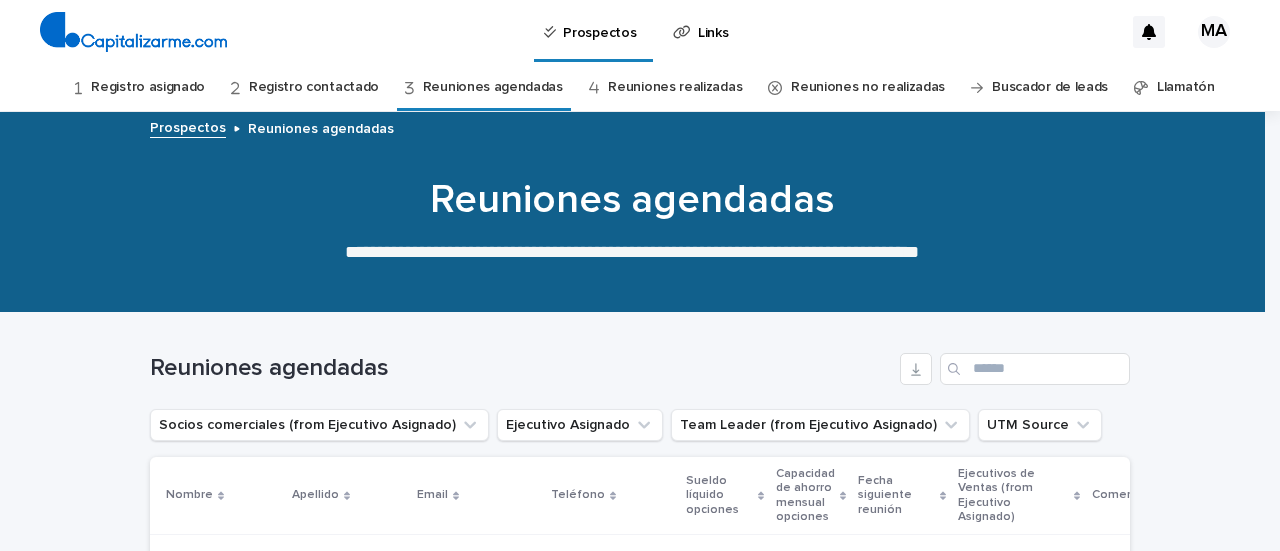 click on "Reuniones realizadas" at bounding box center [675, 87] 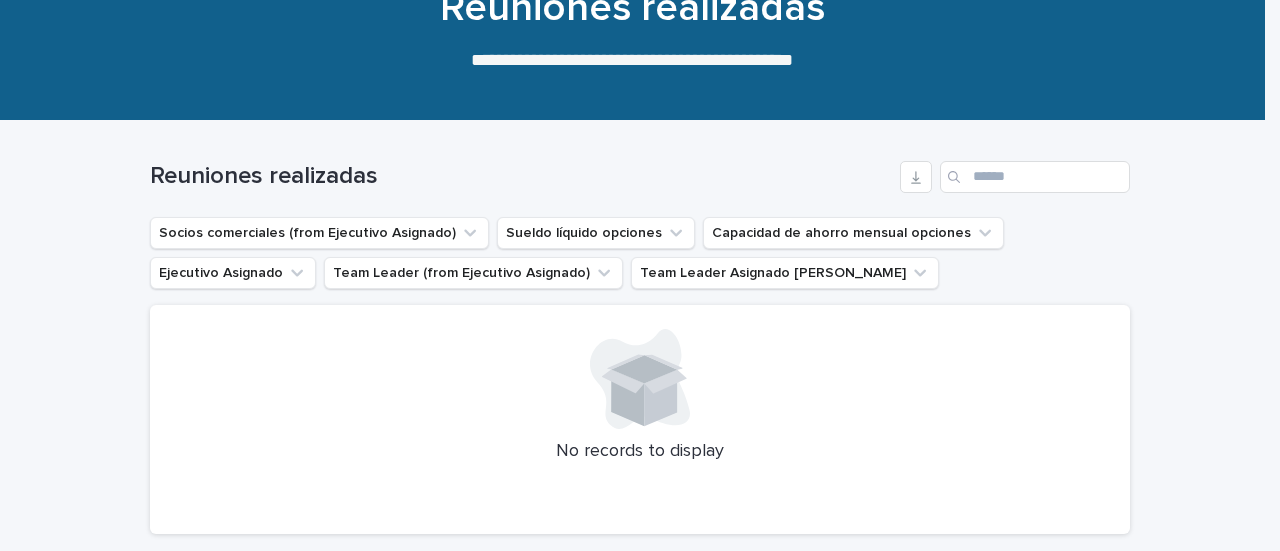 scroll, scrollTop: 0, scrollLeft: 0, axis: both 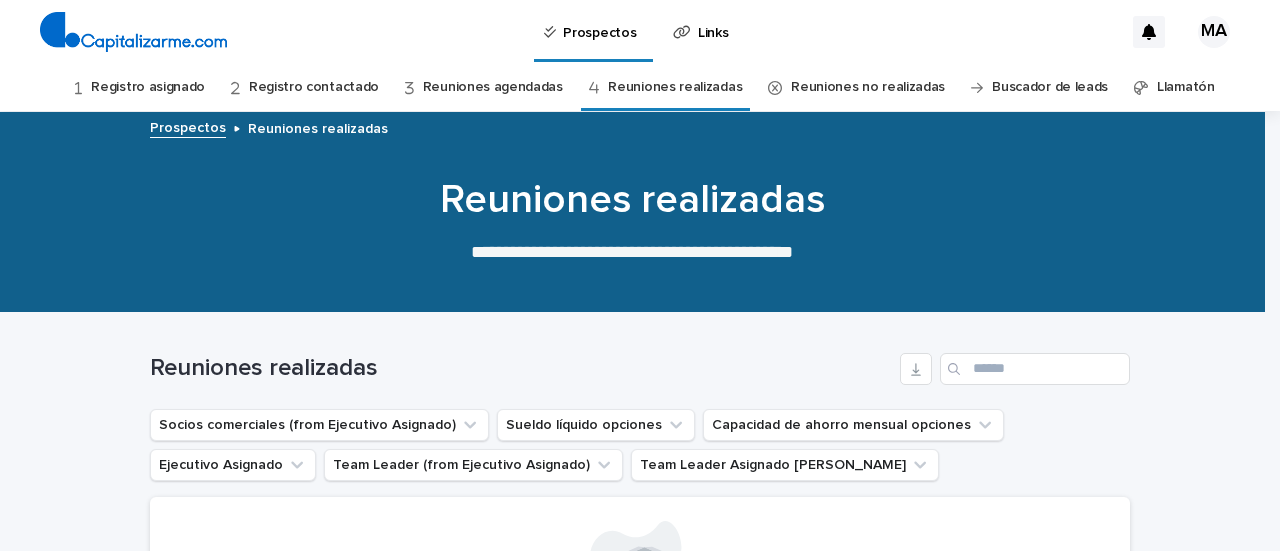 click on "Buscador de leads" at bounding box center [1050, 87] 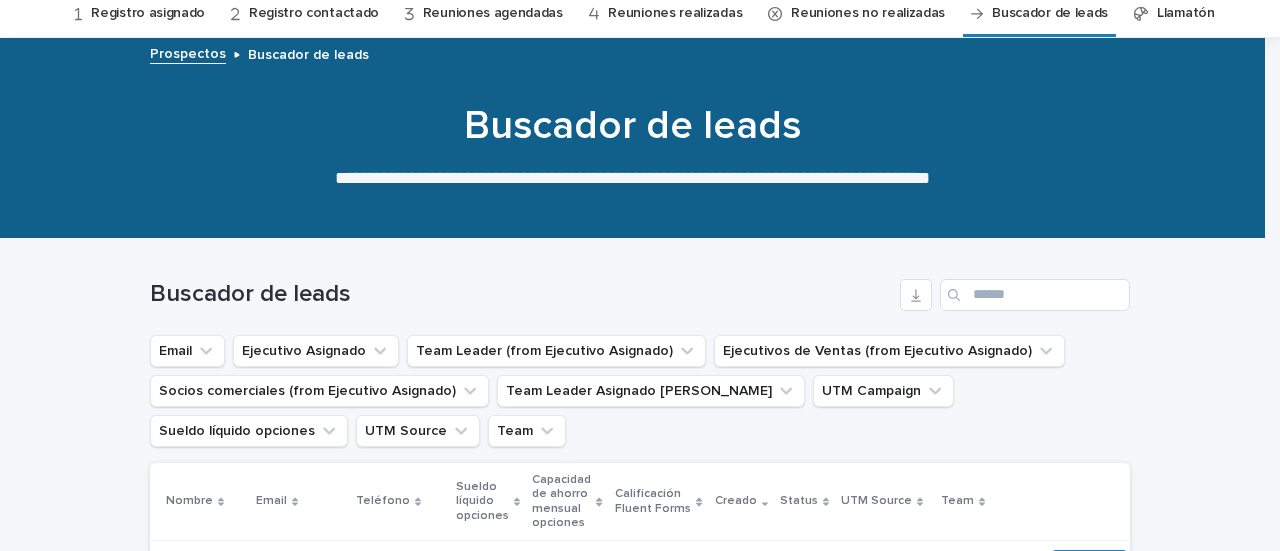 scroll, scrollTop: 0, scrollLeft: 0, axis: both 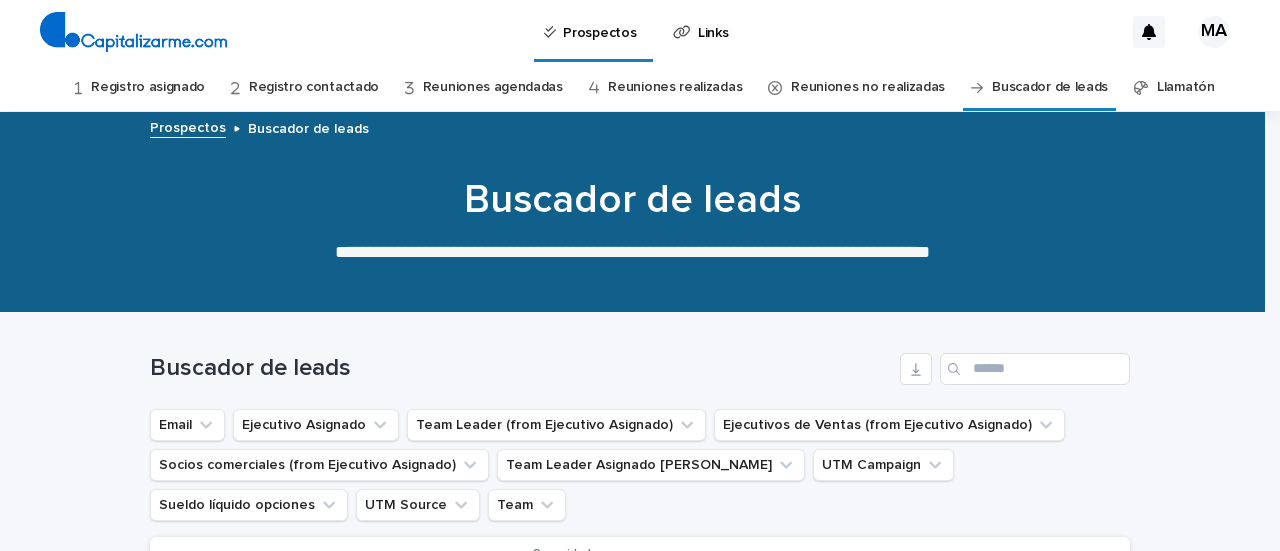 click on "Llamatón" at bounding box center (1186, 87) 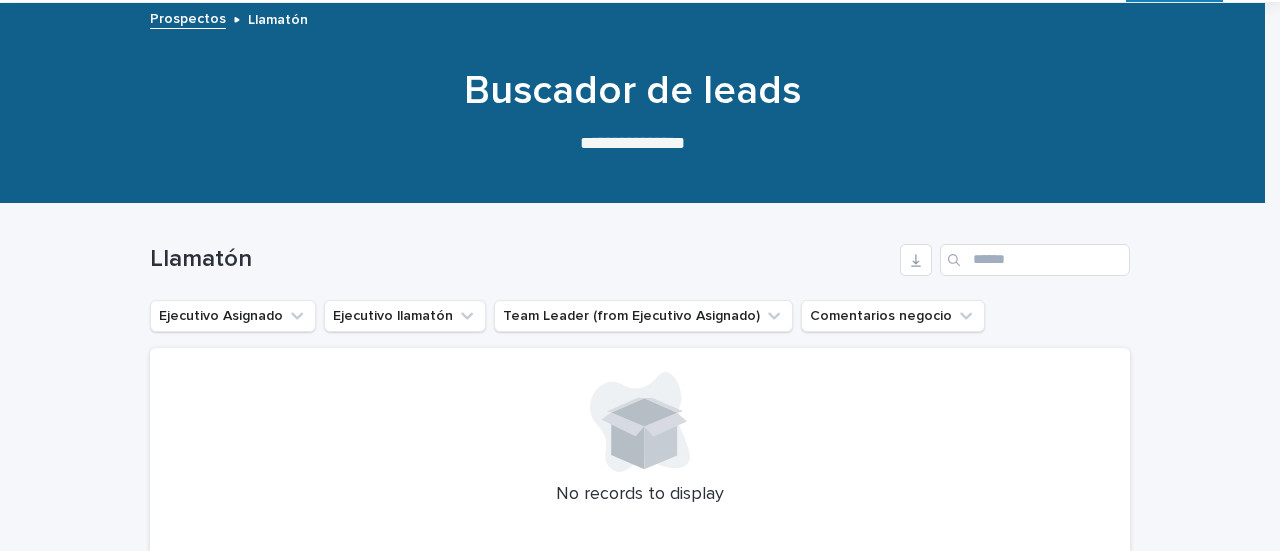 scroll, scrollTop: 0, scrollLeft: 0, axis: both 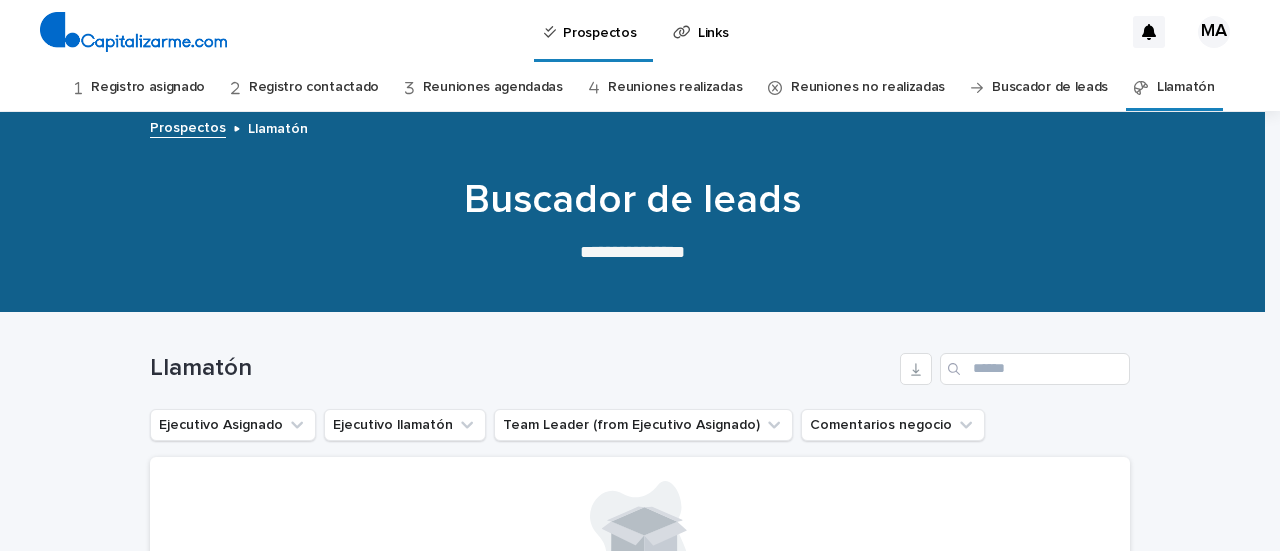 click on "Registro asignado" at bounding box center (148, 87) 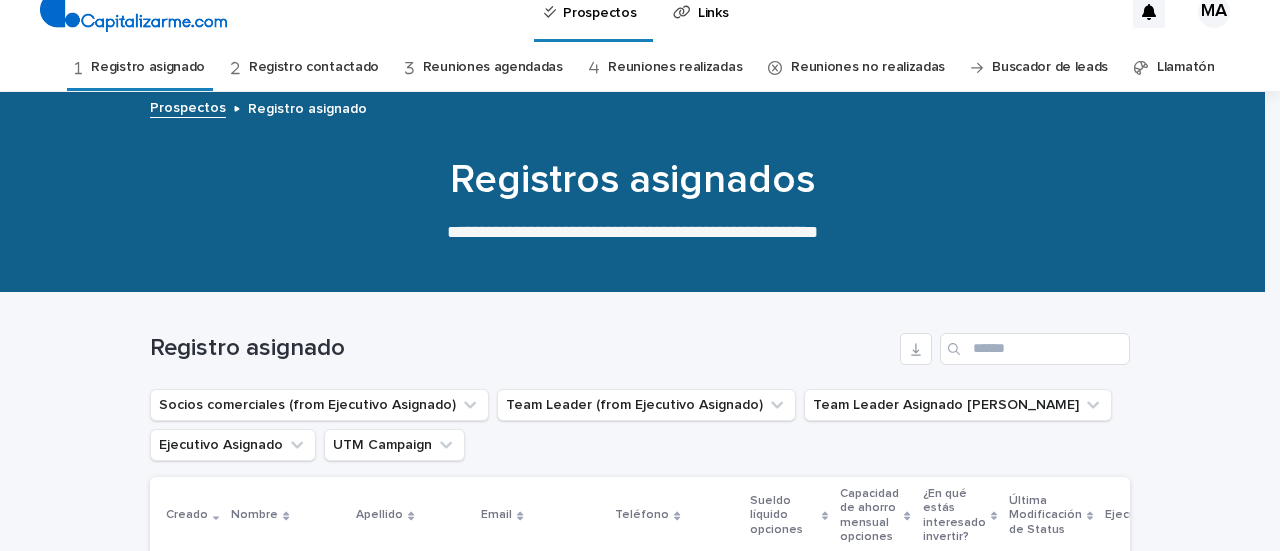 scroll, scrollTop: 0, scrollLeft: 0, axis: both 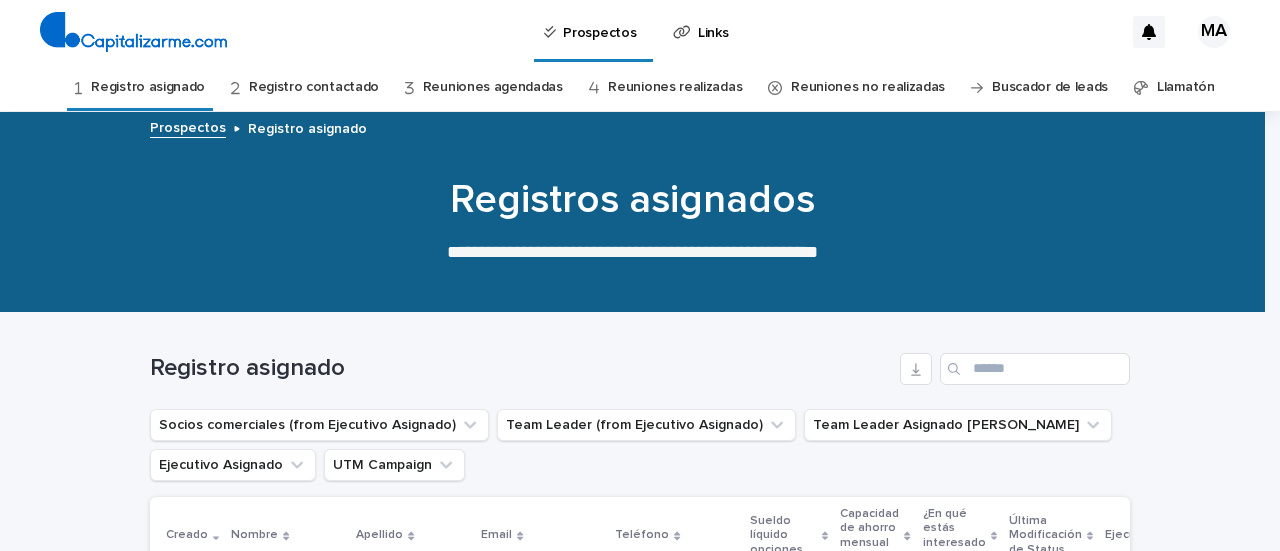 click on "Registro contactado" at bounding box center (314, 87) 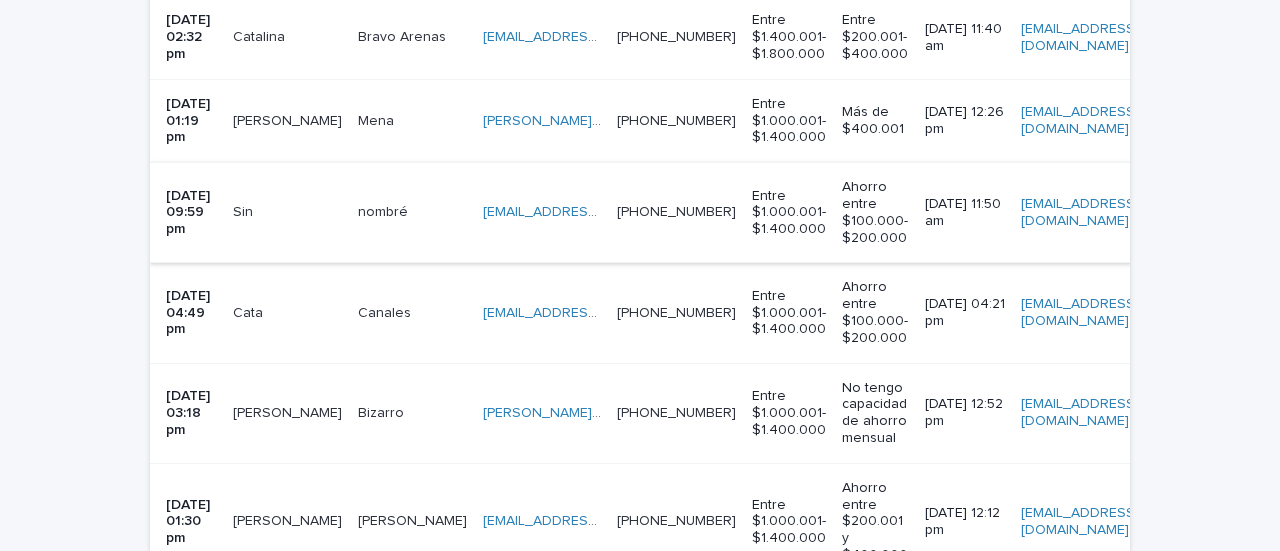 scroll, scrollTop: 800, scrollLeft: 0, axis: vertical 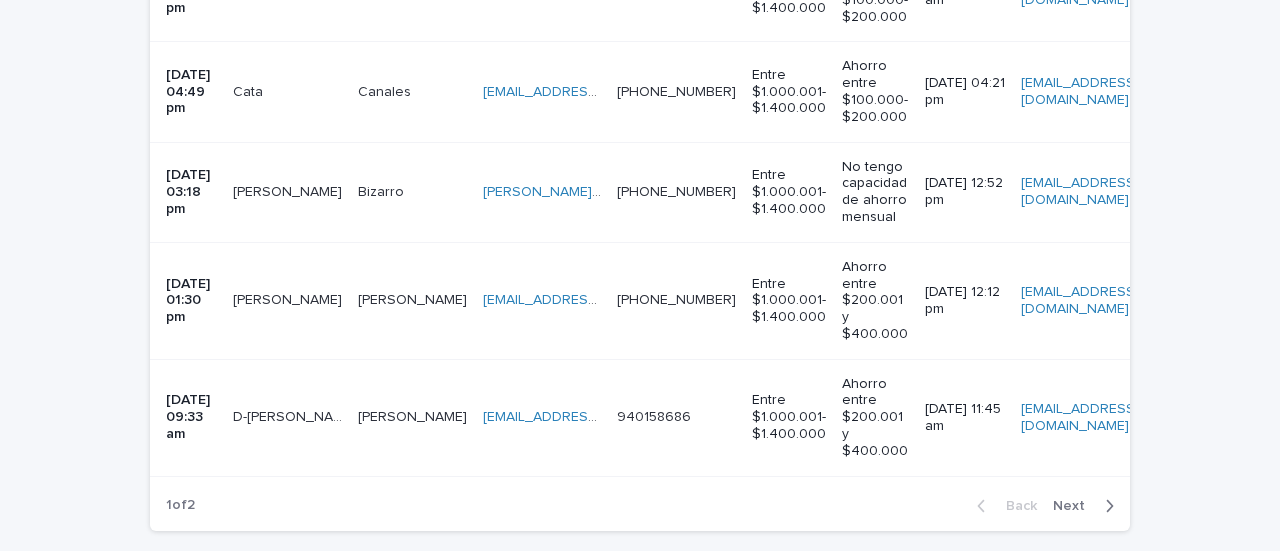 click on "Next" at bounding box center (1087, 506) 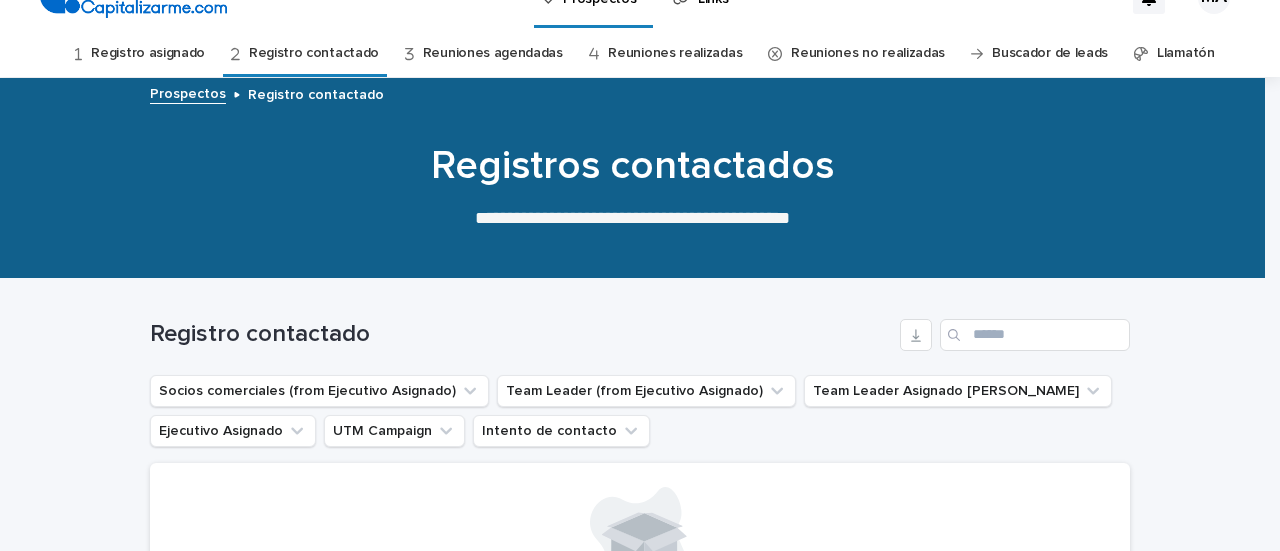 scroll, scrollTop: 0, scrollLeft: 0, axis: both 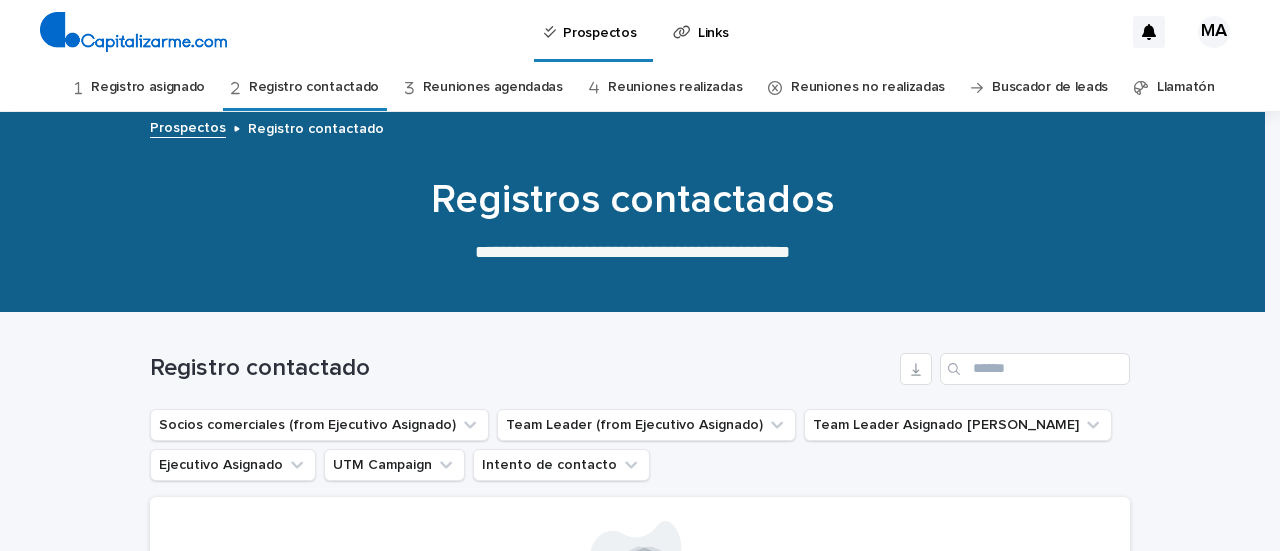 click on "Buscador de leads" at bounding box center [1050, 87] 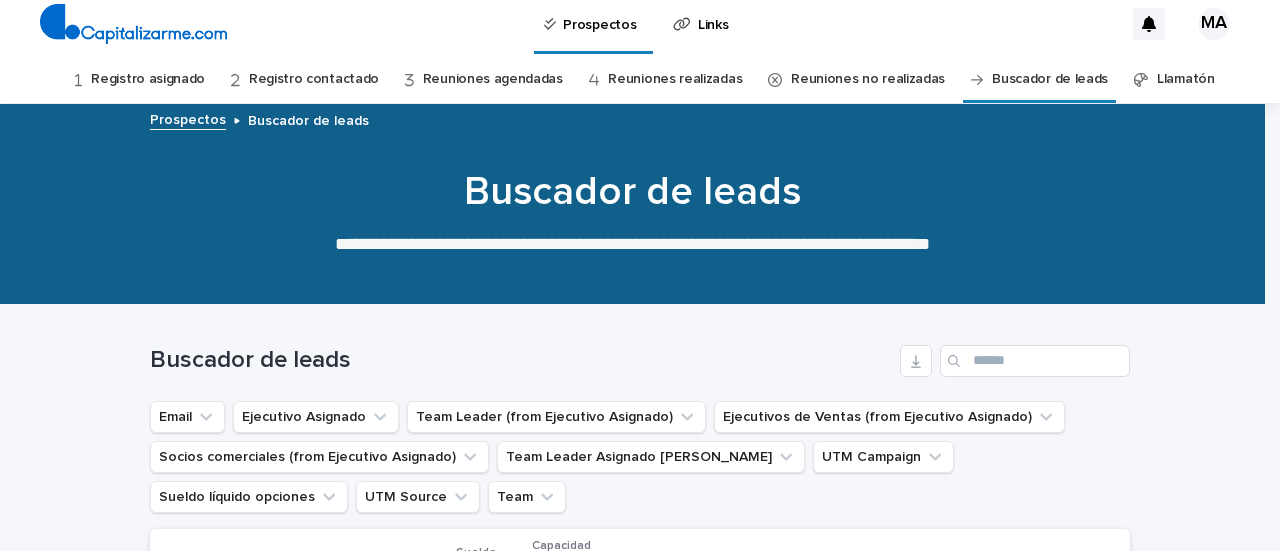 scroll, scrollTop: 0, scrollLeft: 0, axis: both 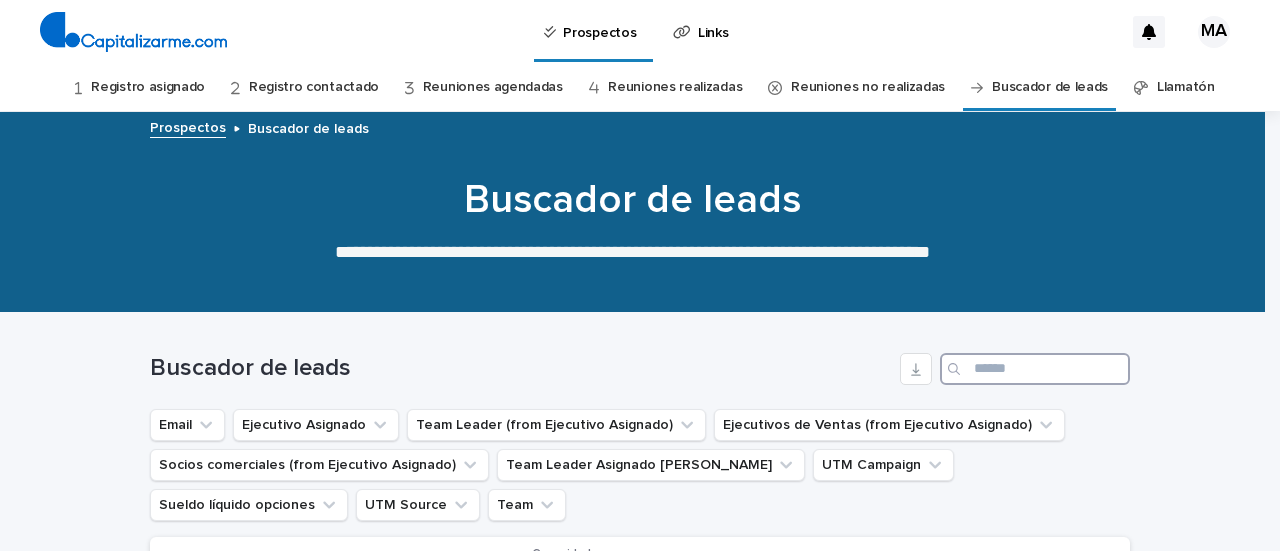 click at bounding box center (1035, 369) 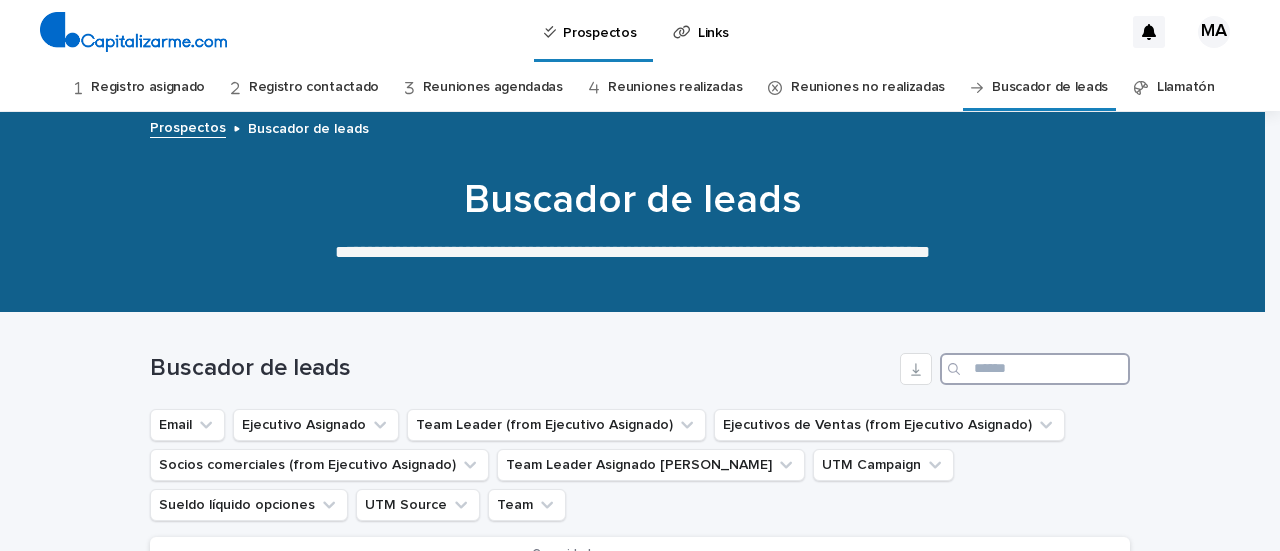 paste on "**********" 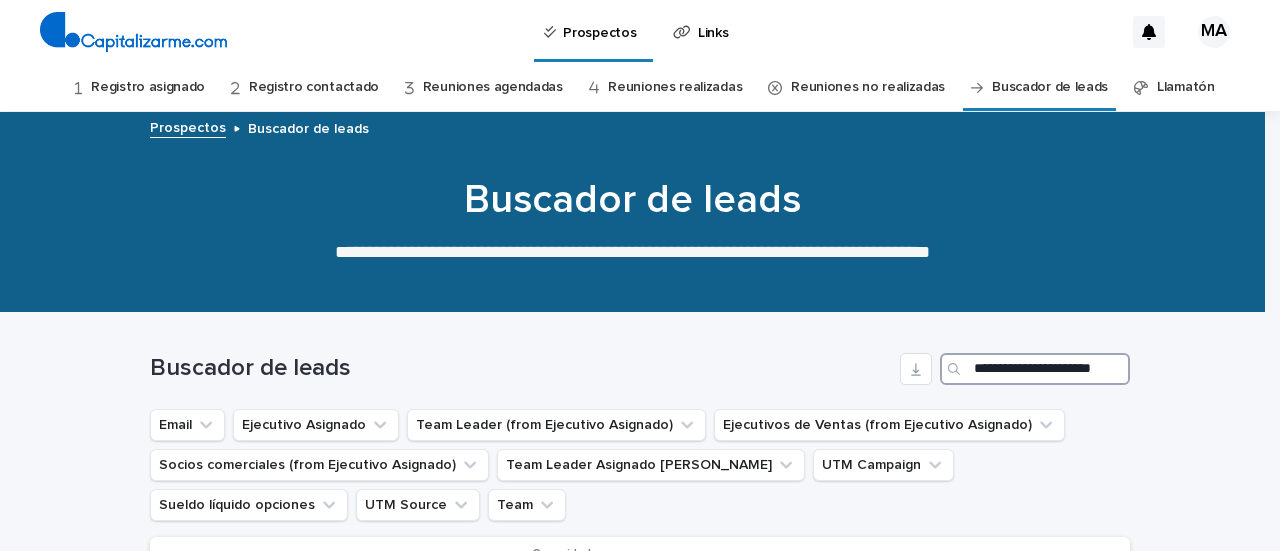 scroll, scrollTop: 0, scrollLeft: 30, axis: horizontal 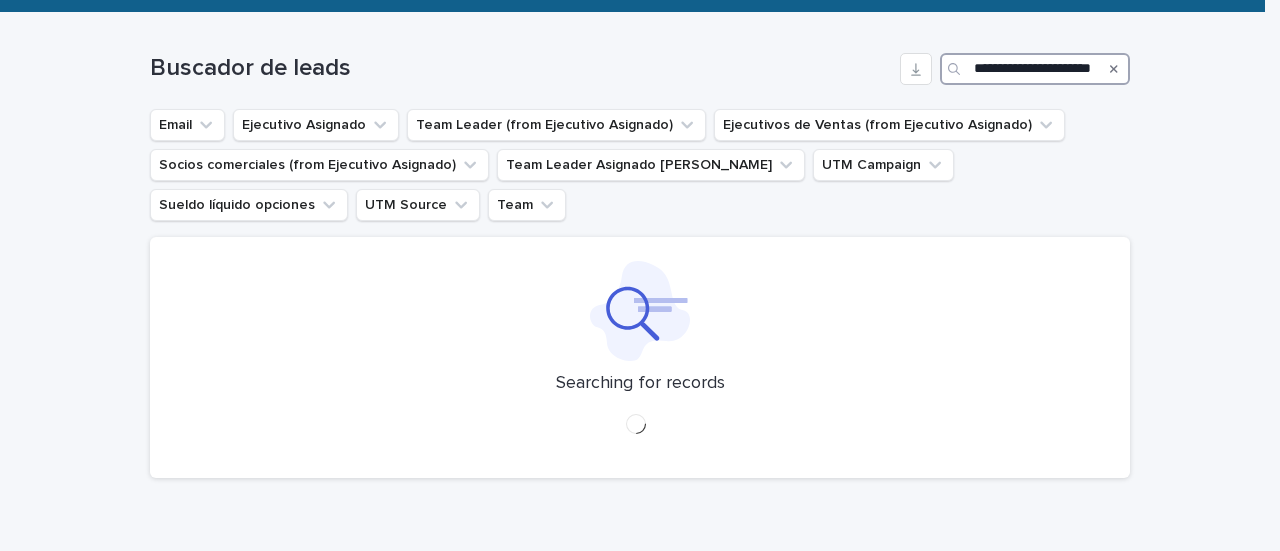 type on "**********" 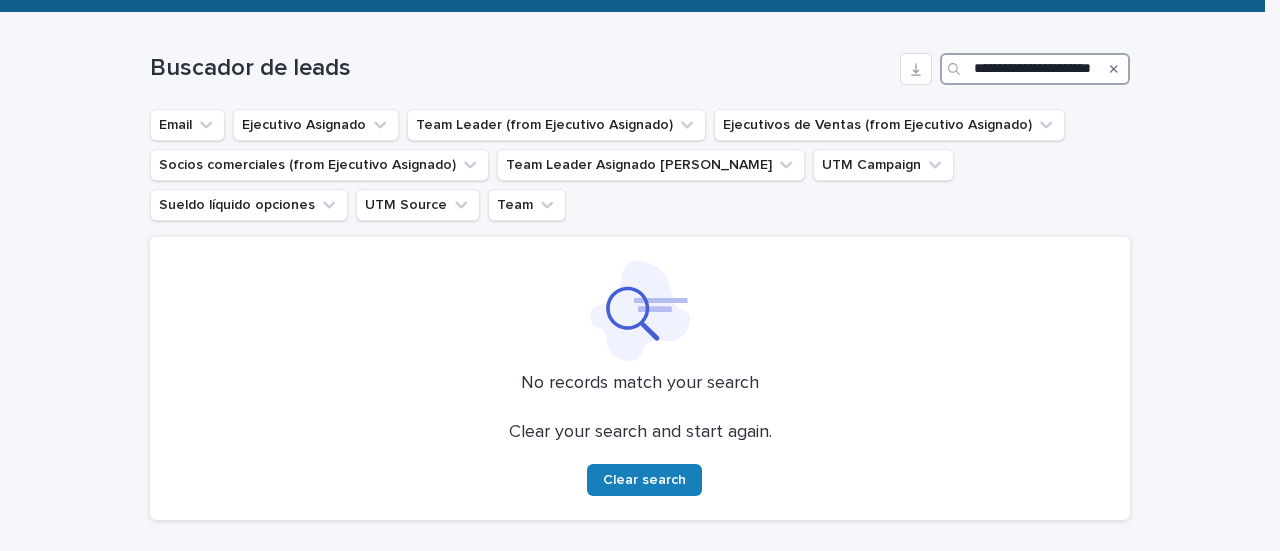 scroll, scrollTop: 0, scrollLeft: 0, axis: both 